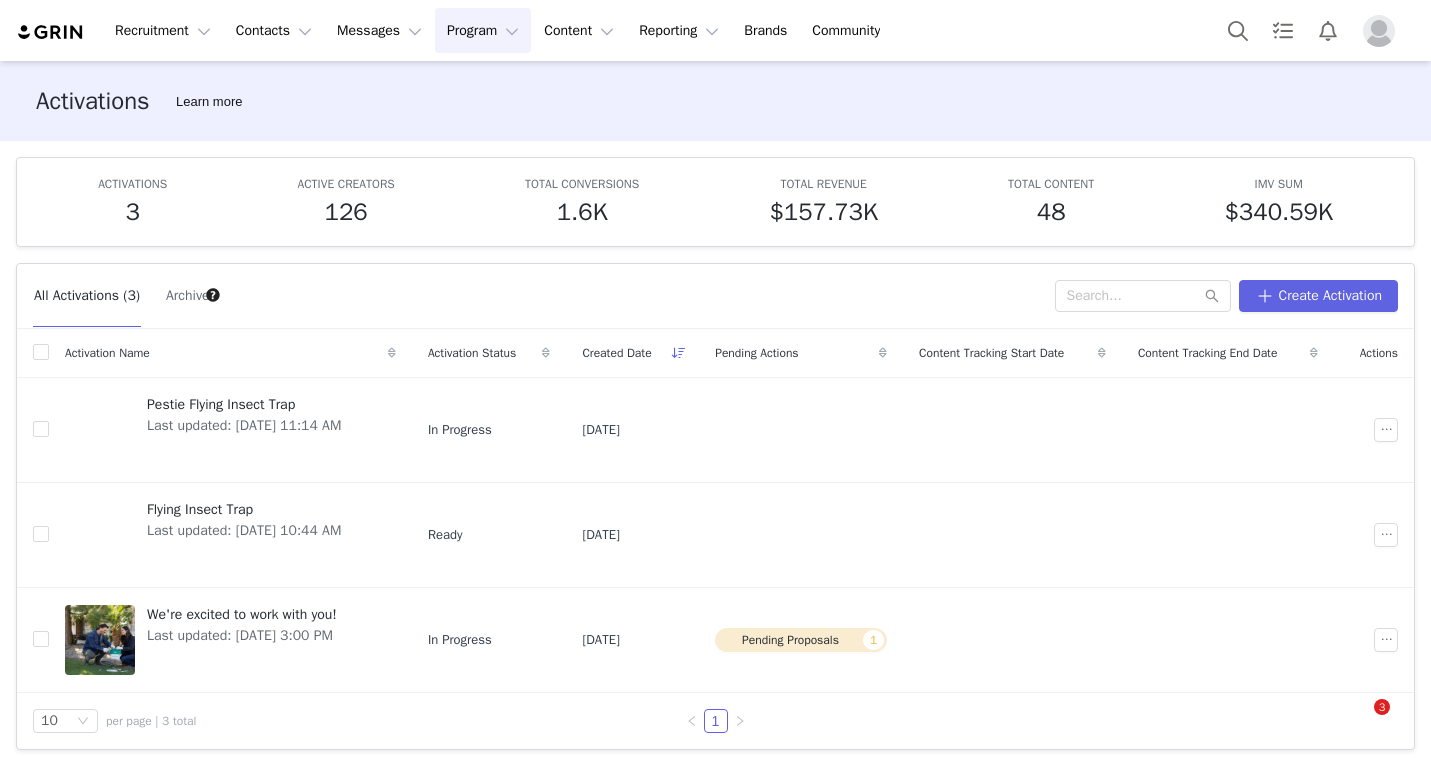 scroll, scrollTop: 0, scrollLeft: 0, axis: both 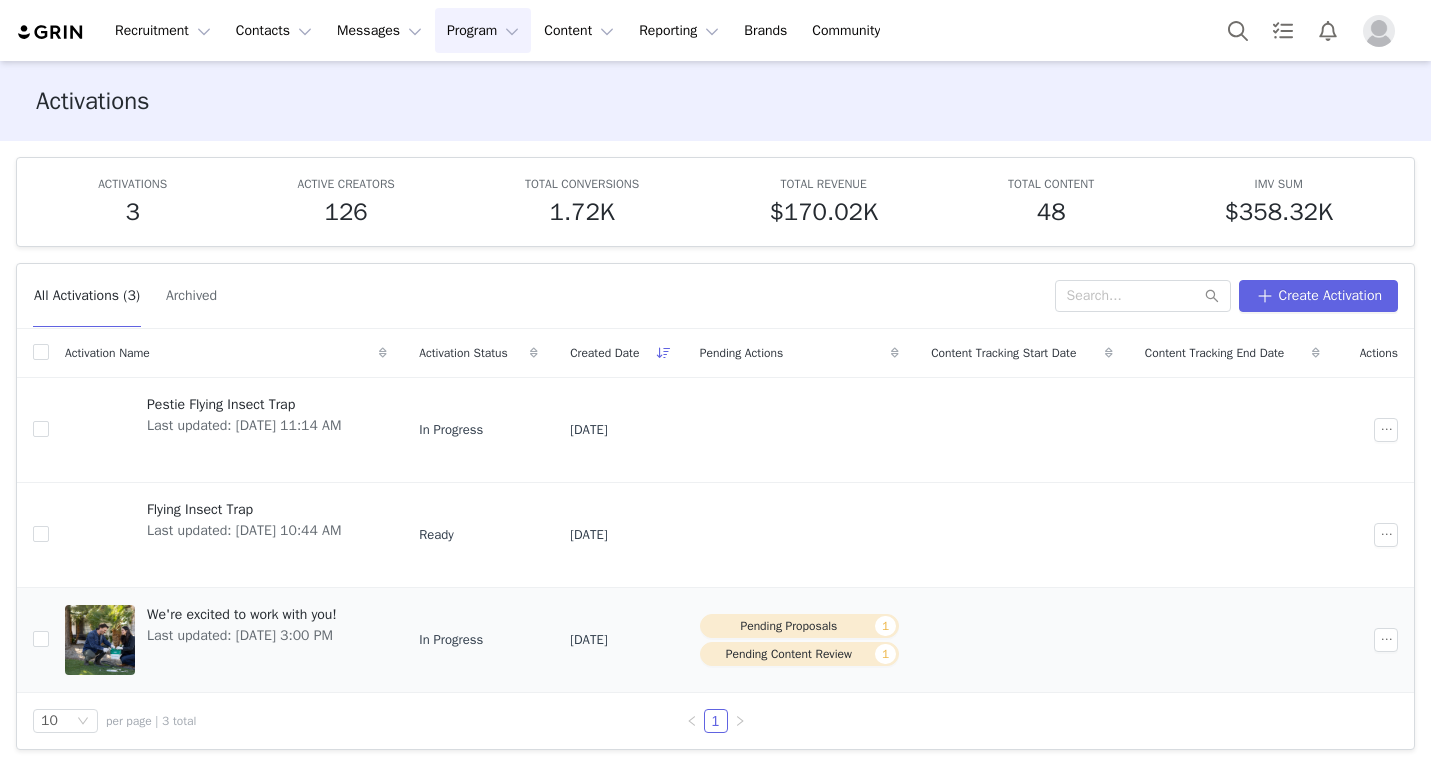 click on "Last updated: [DATE] 3:00 PM" at bounding box center (242, 635) 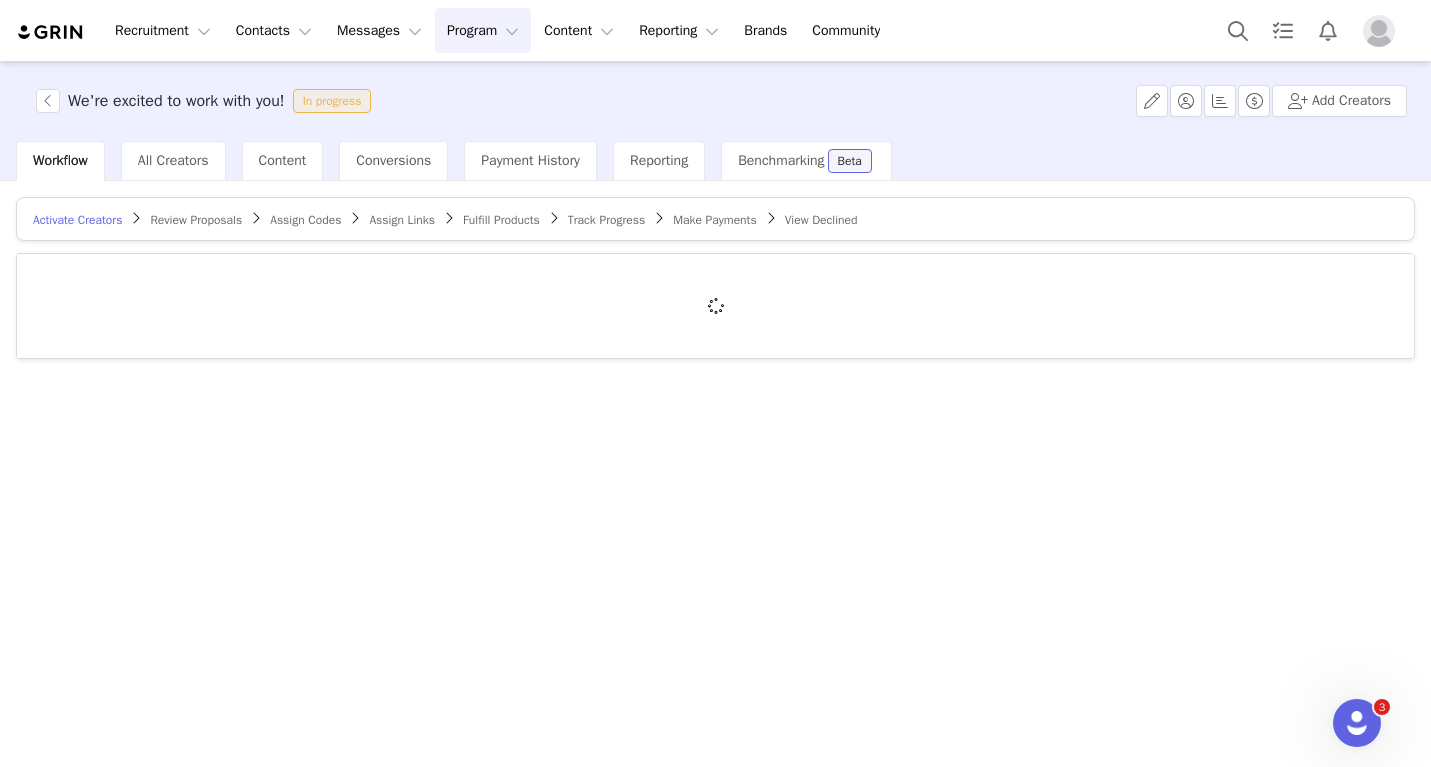 scroll, scrollTop: 0, scrollLeft: 0, axis: both 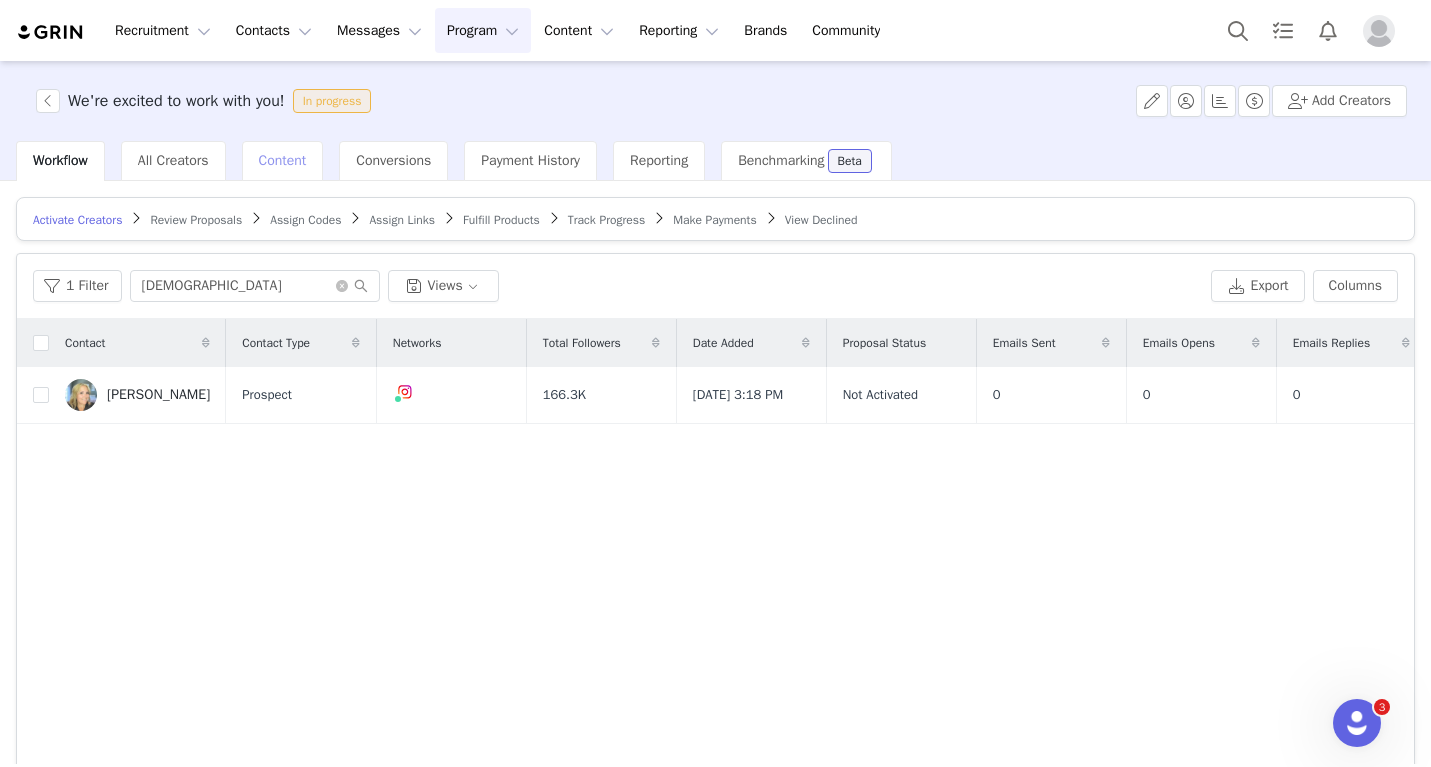 click on "Content" at bounding box center (283, 161) 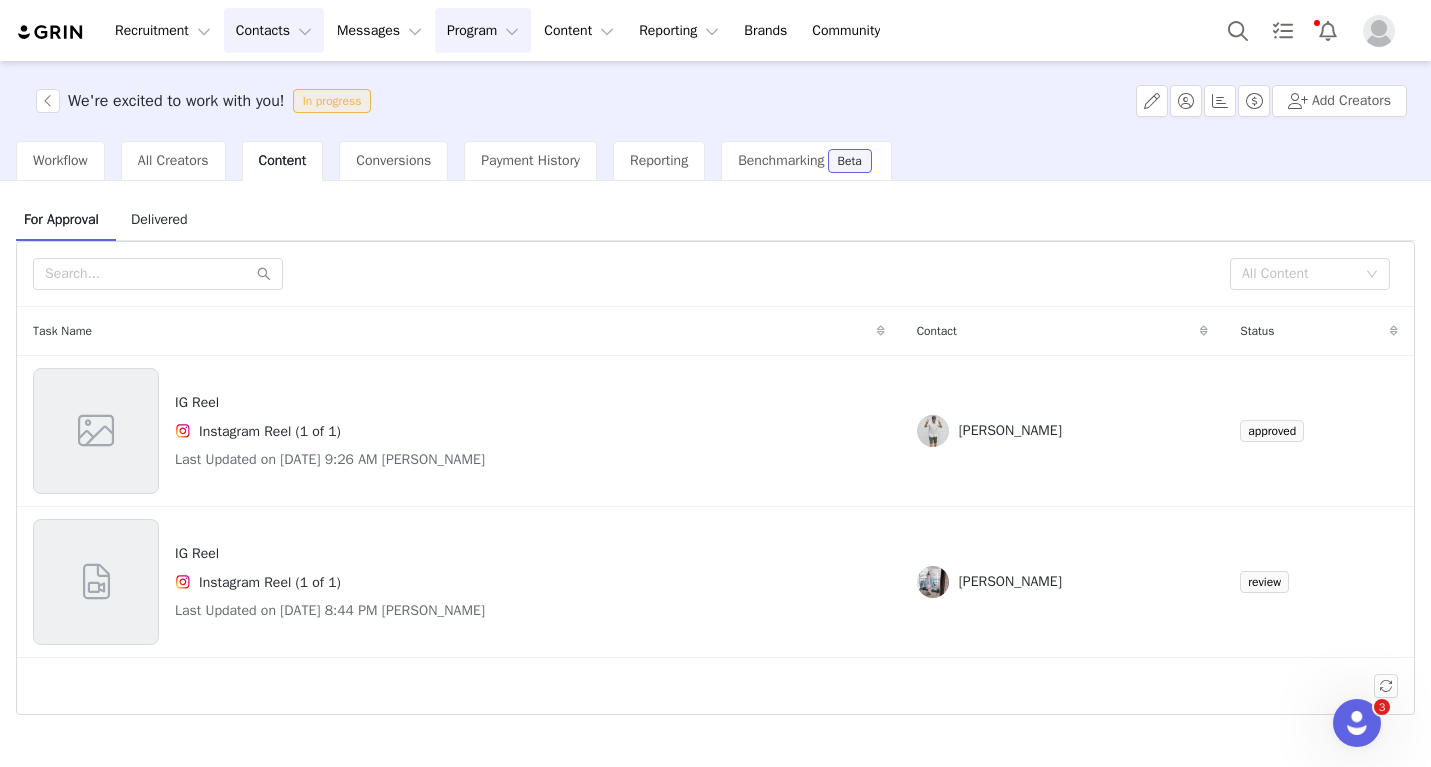 click on "Contacts Contacts" at bounding box center (274, 30) 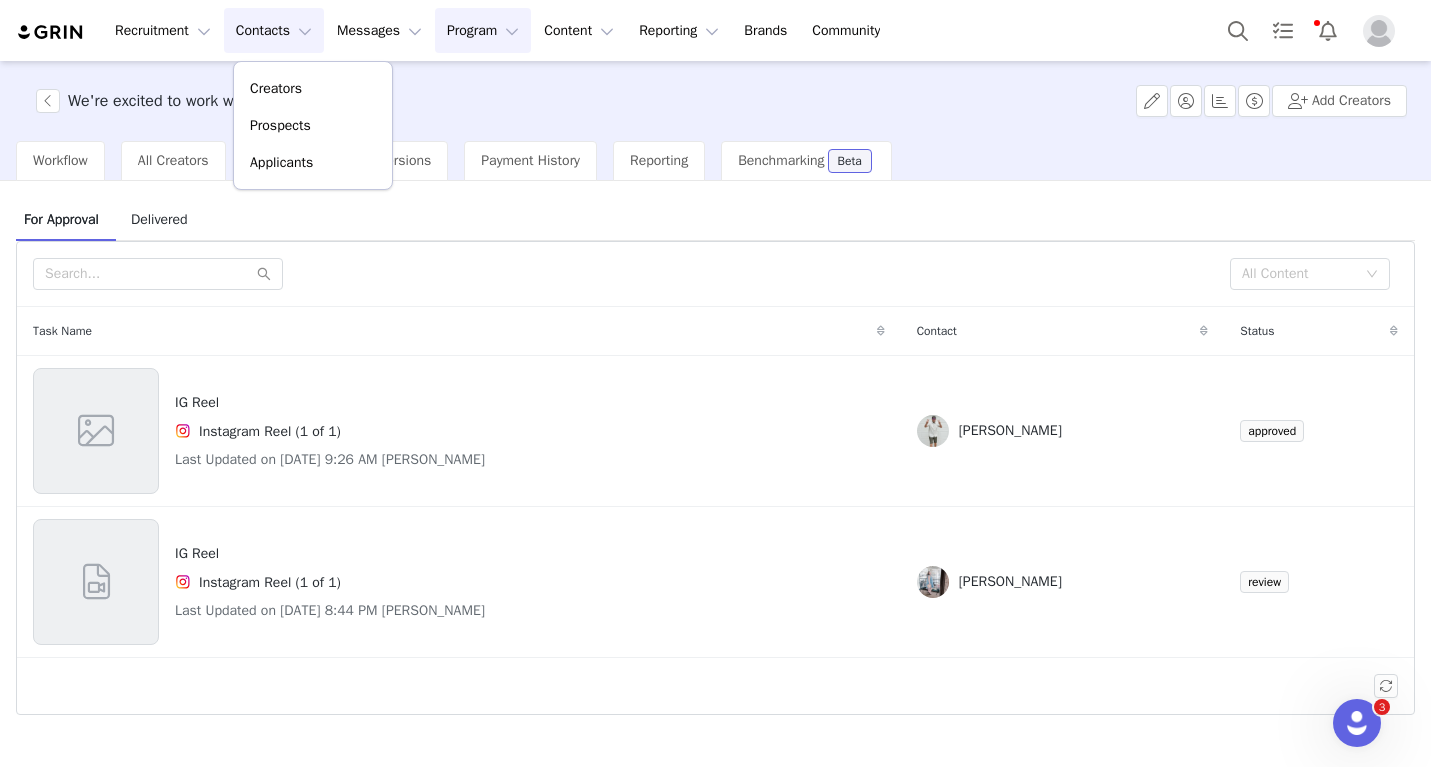 click on "Program Program" at bounding box center (483, 30) 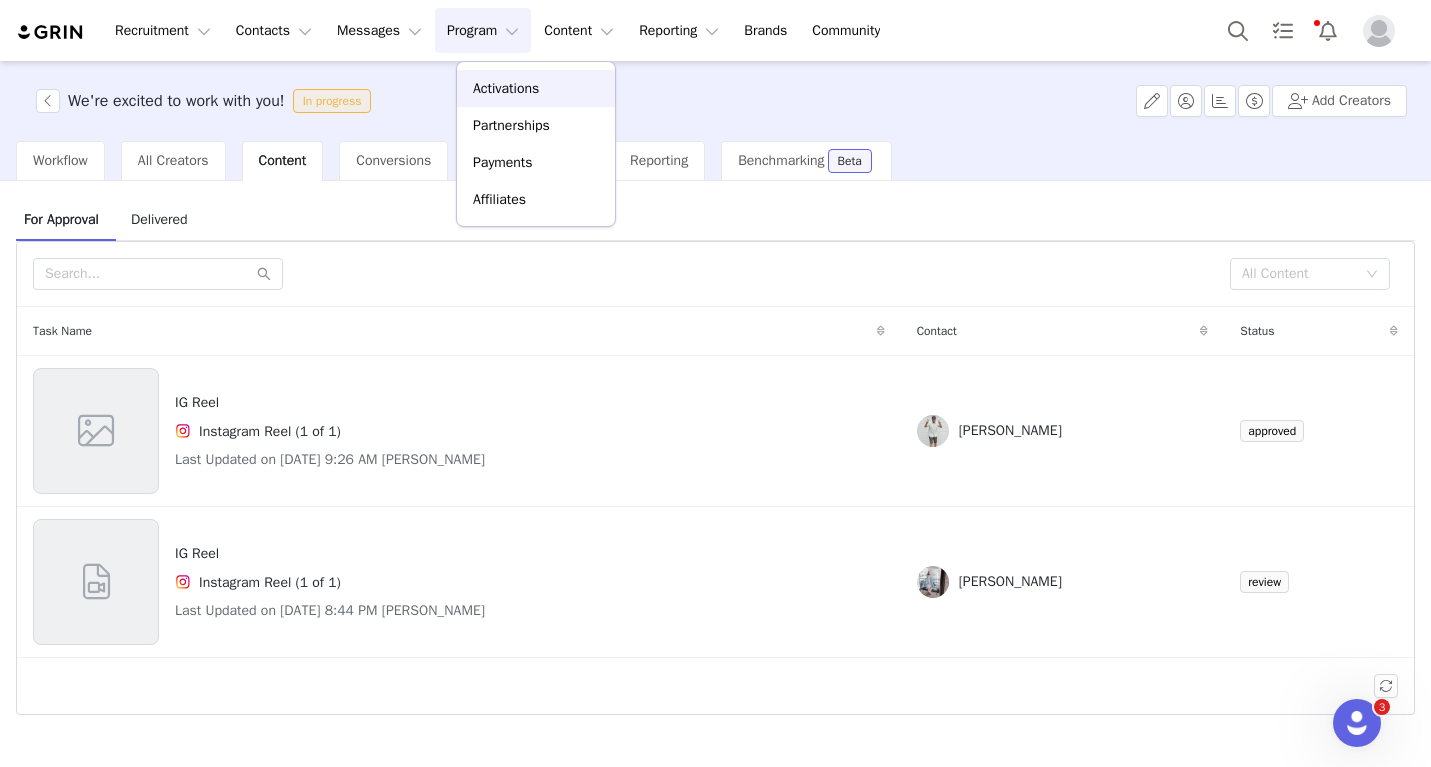click on "Activations" at bounding box center [506, 88] 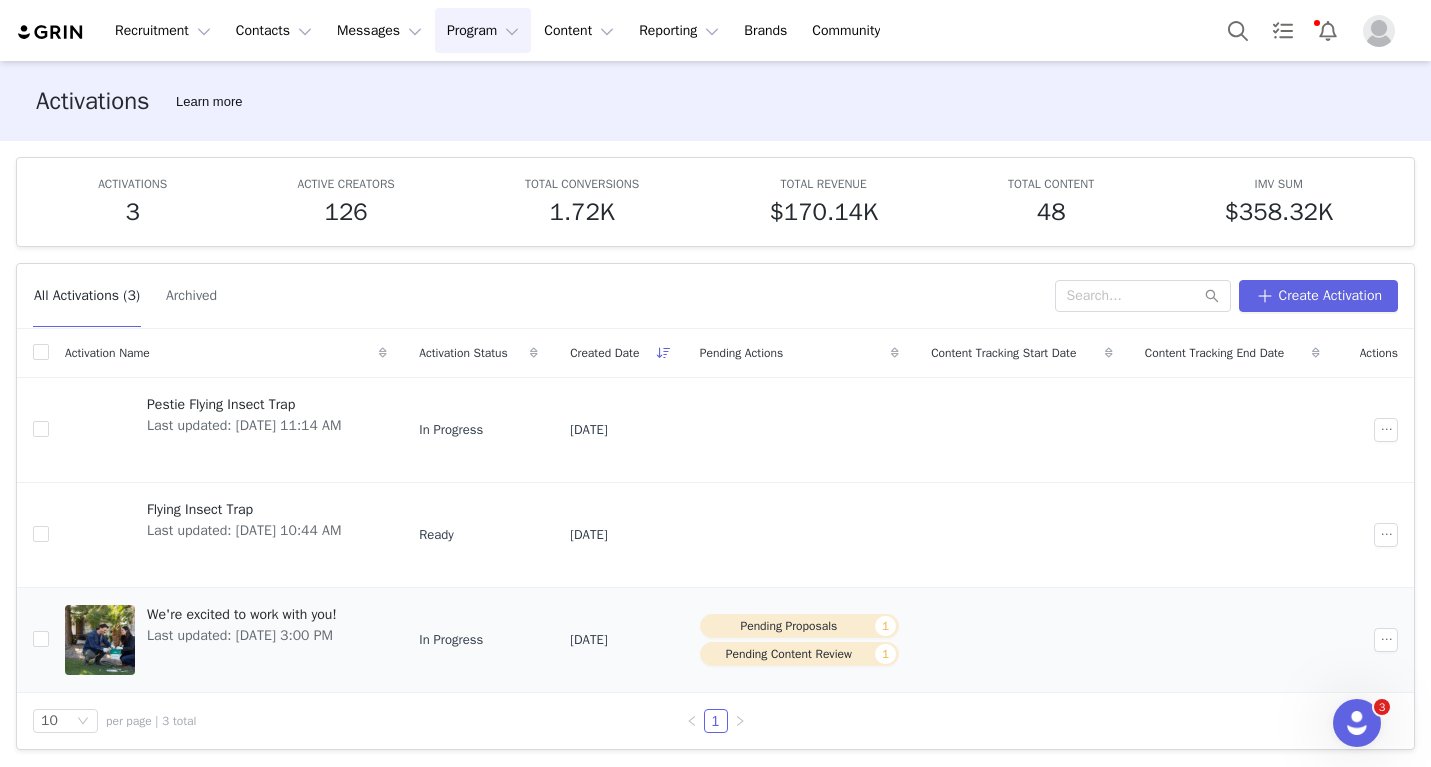 click on "We're excited to work with you!" at bounding box center (242, 614) 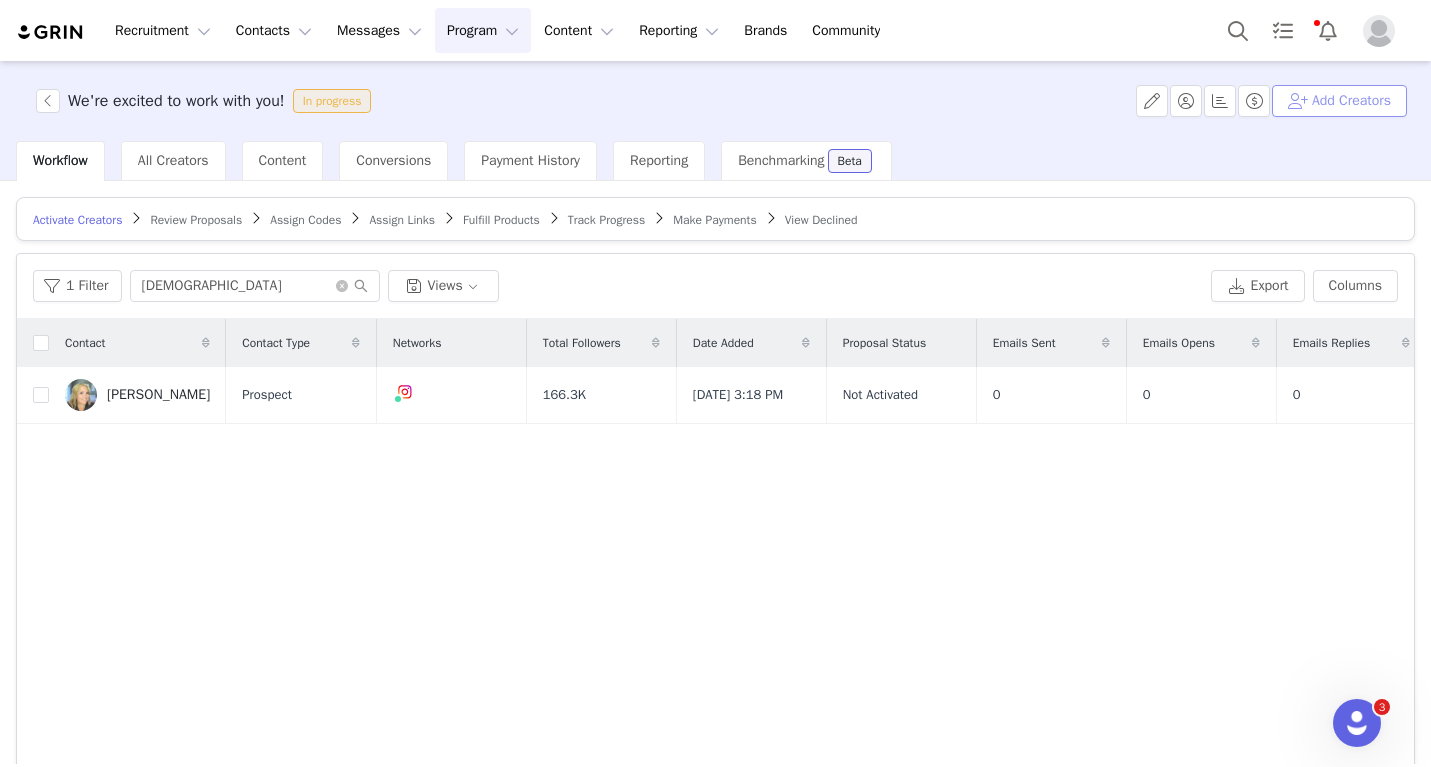 click on "Add Creators" at bounding box center [1339, 101] 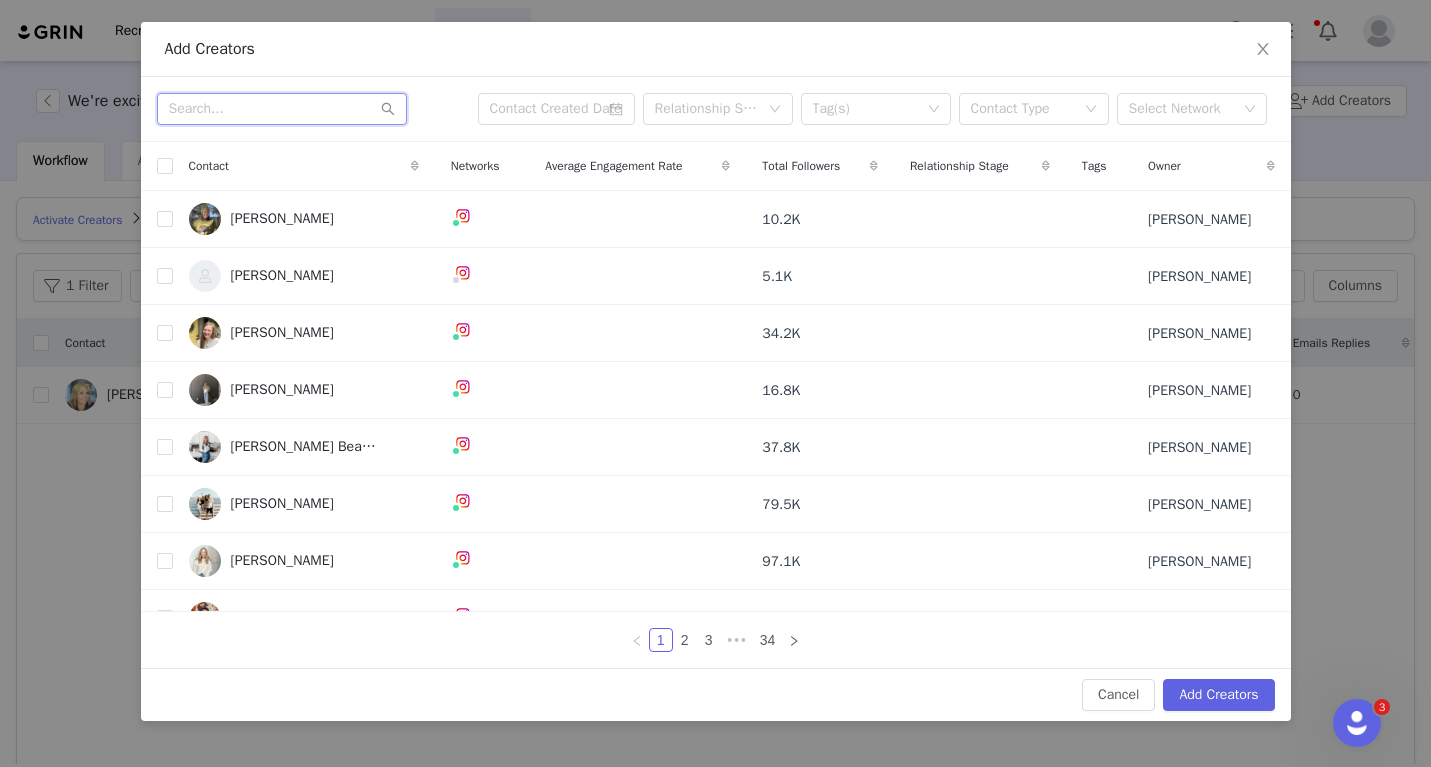 click at bounding box center (282, 109) 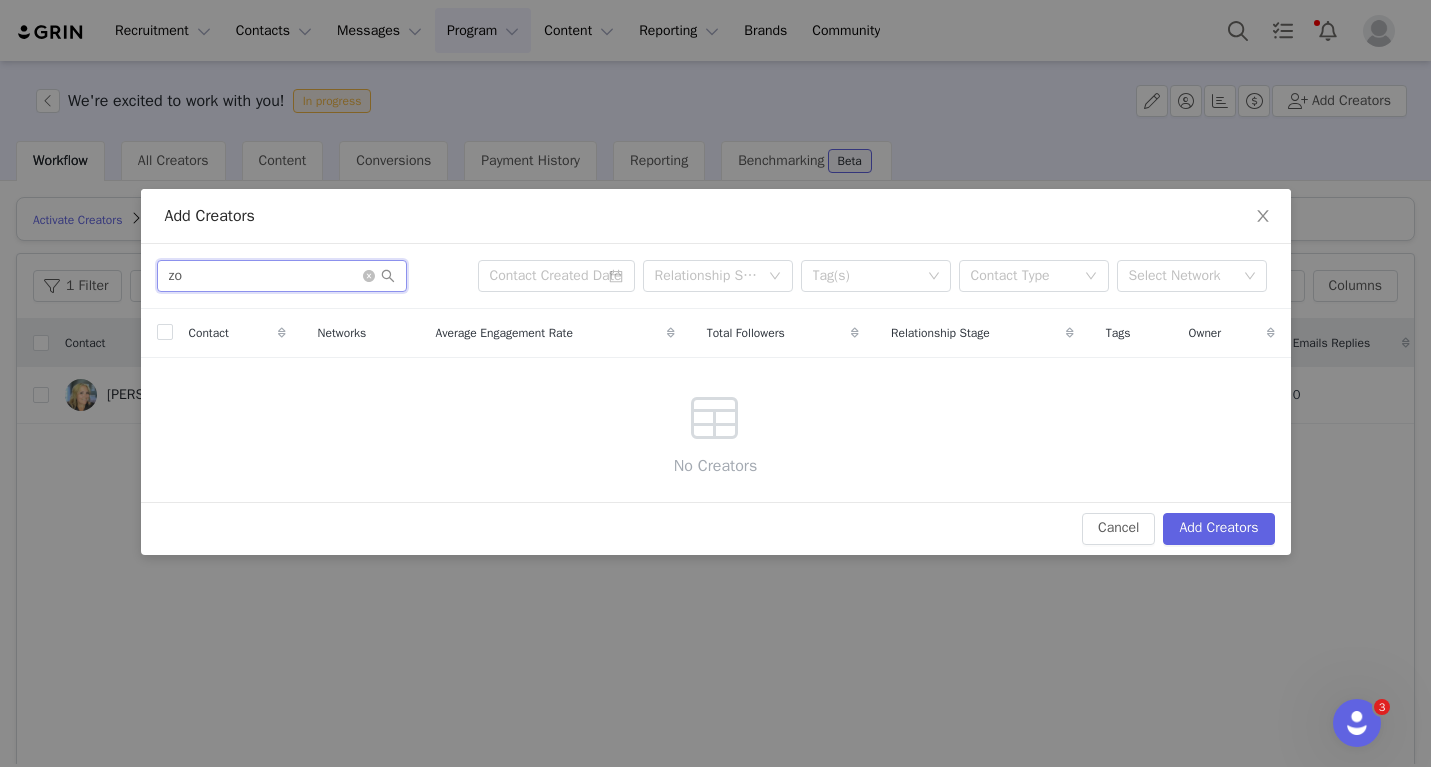 type on "z" 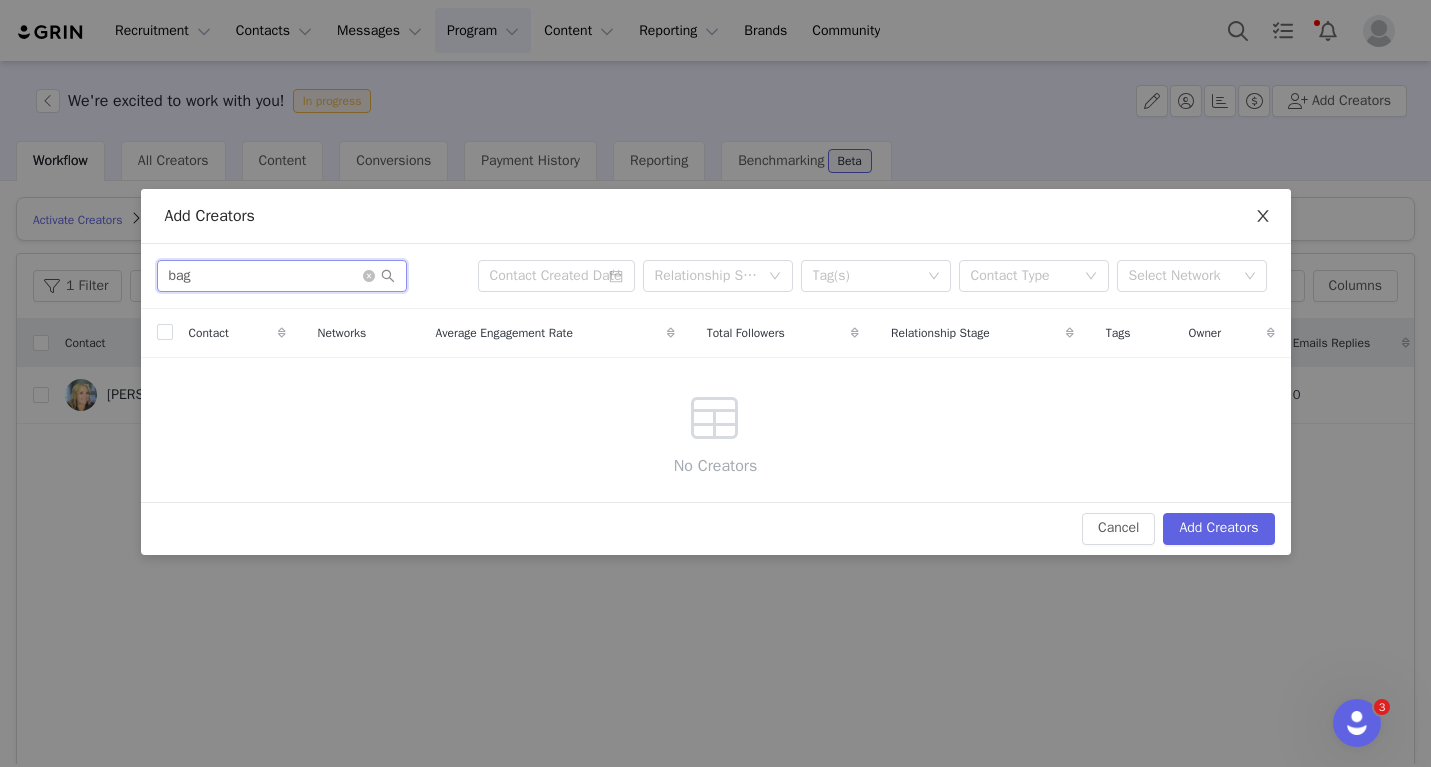 type on "bag" 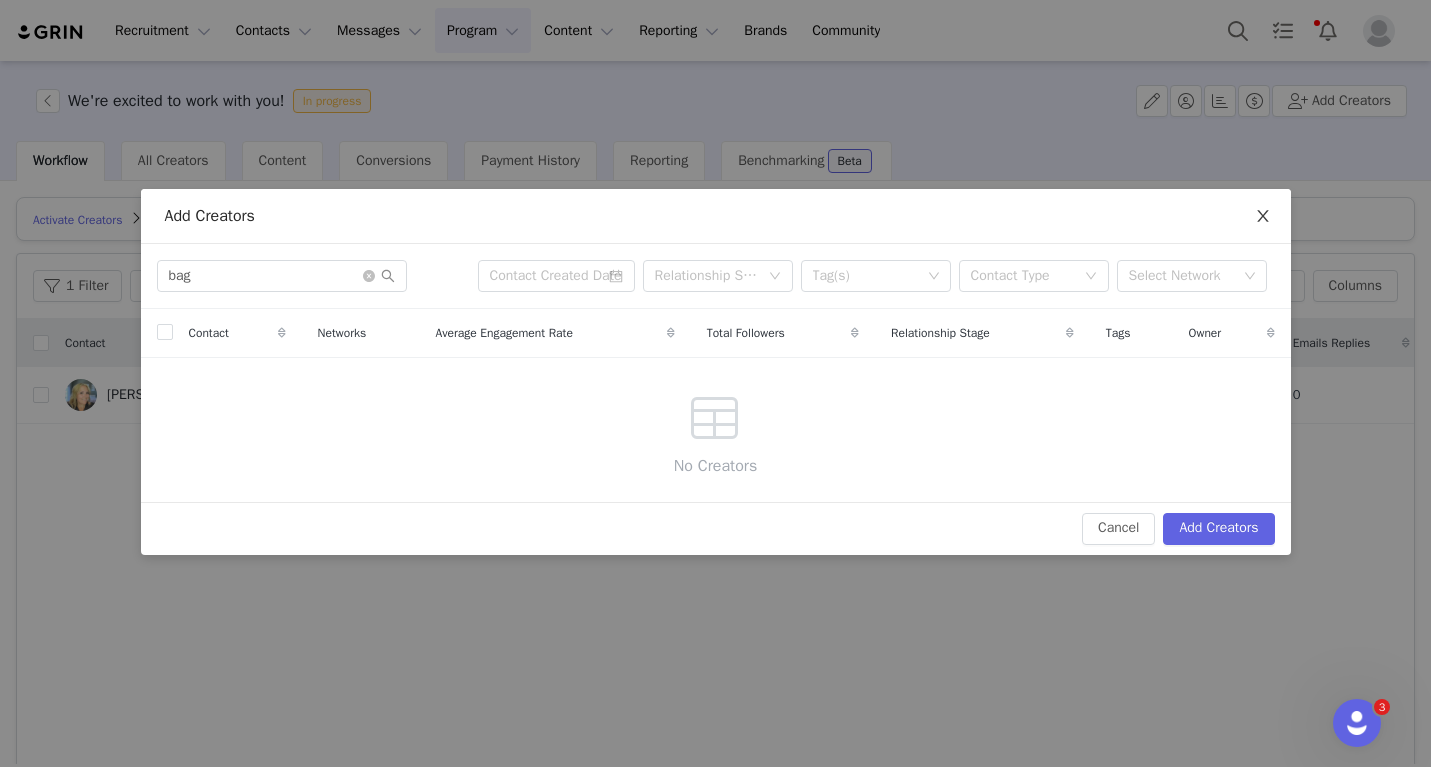 click 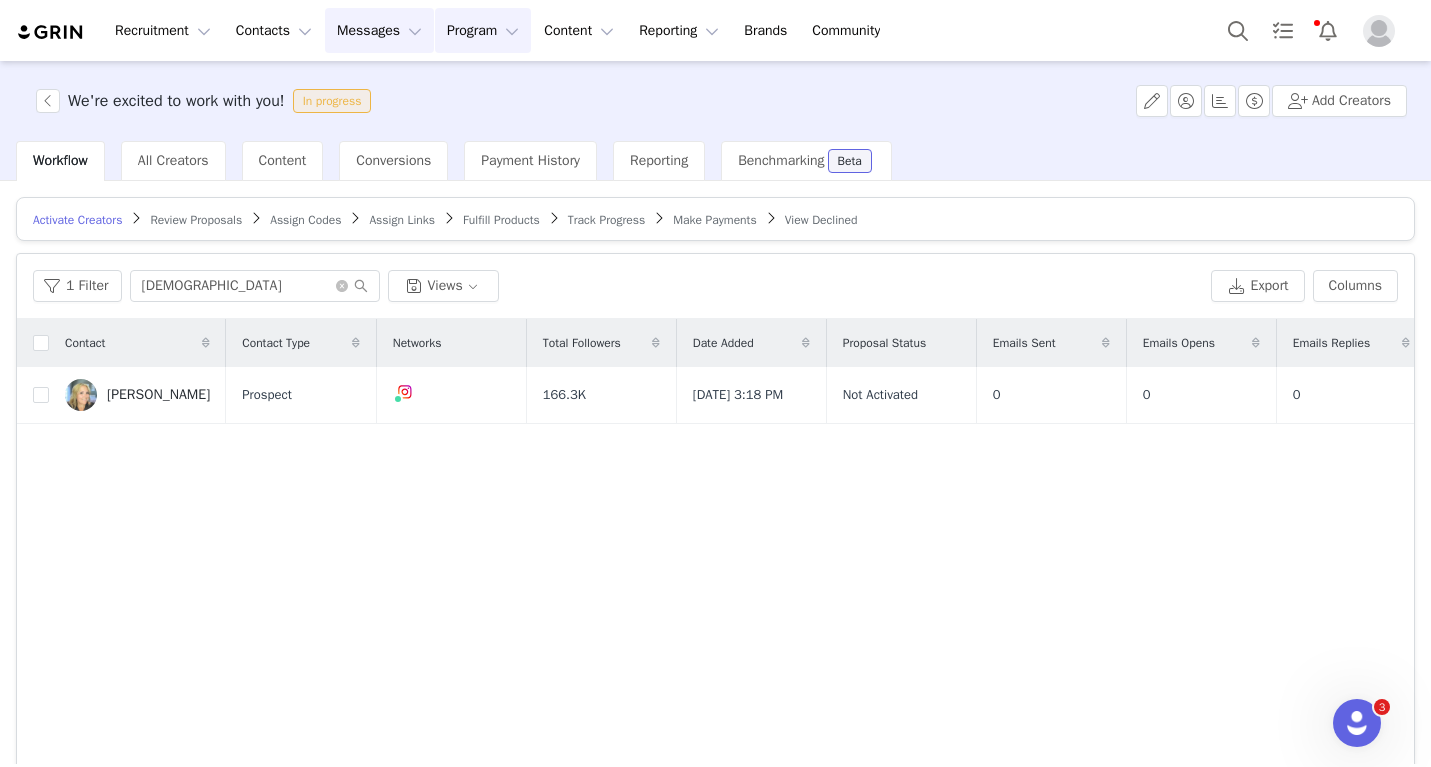 click on "Messages Messages" at bounding box center [379, 30] 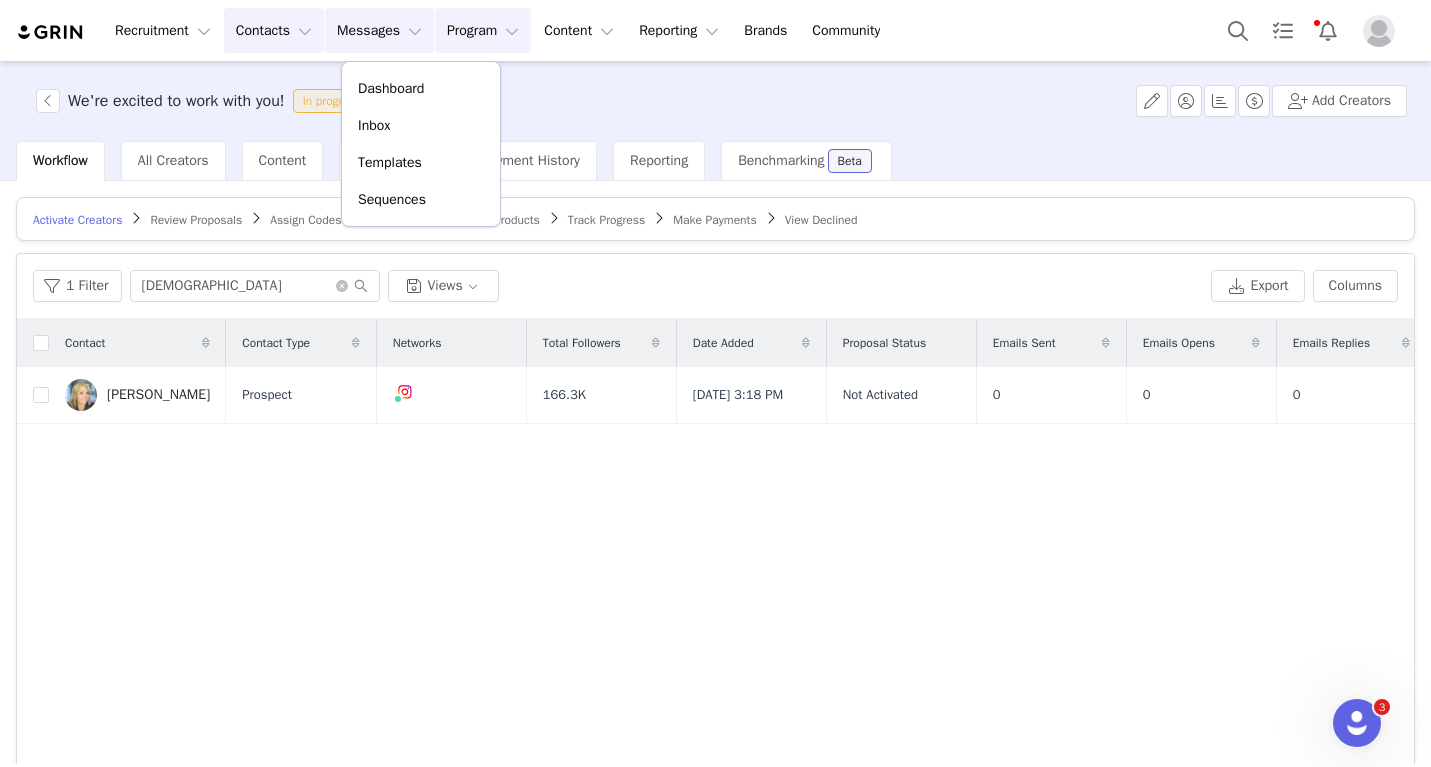 click on "Contacts Contacts" at bounding box center (274, 30) 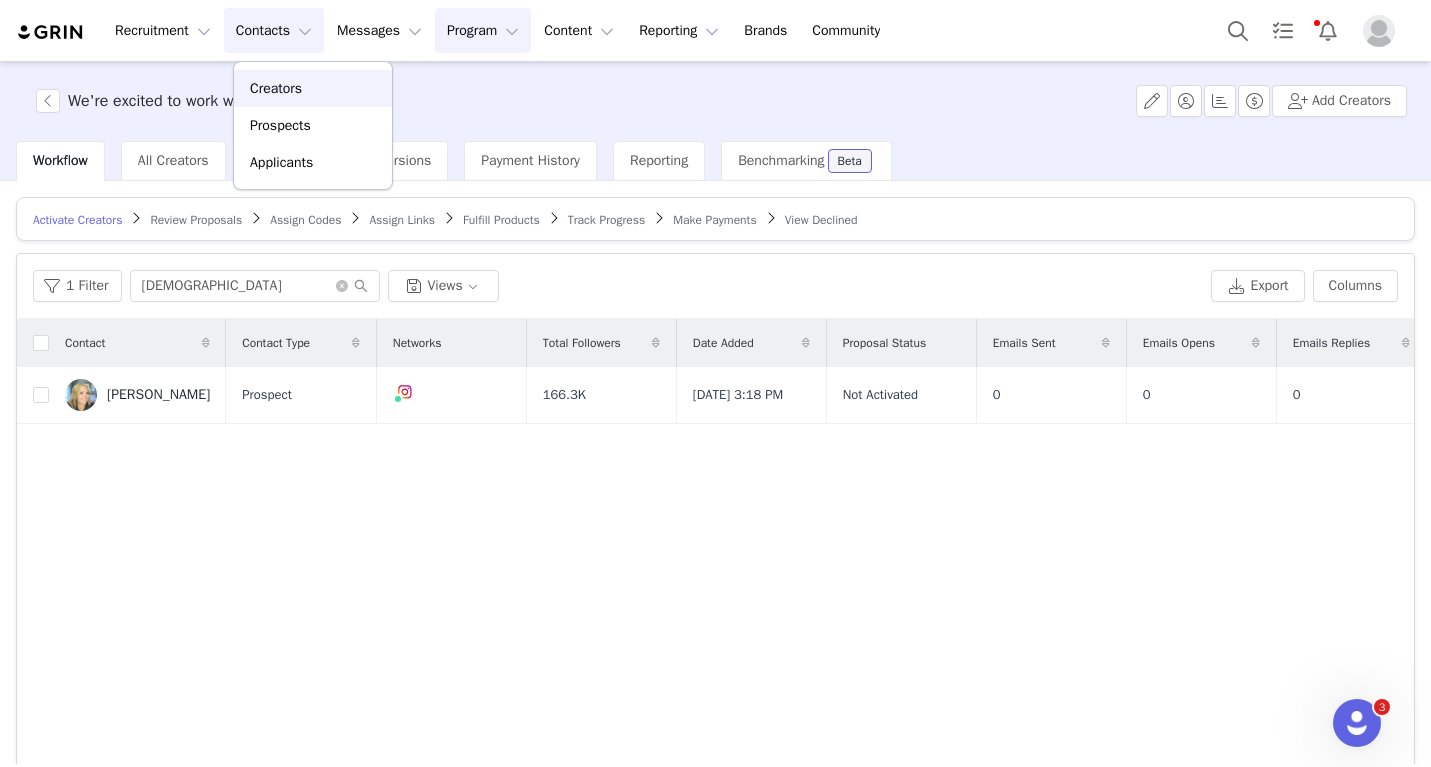 click on "Creators" at bounding box center (313, 88) 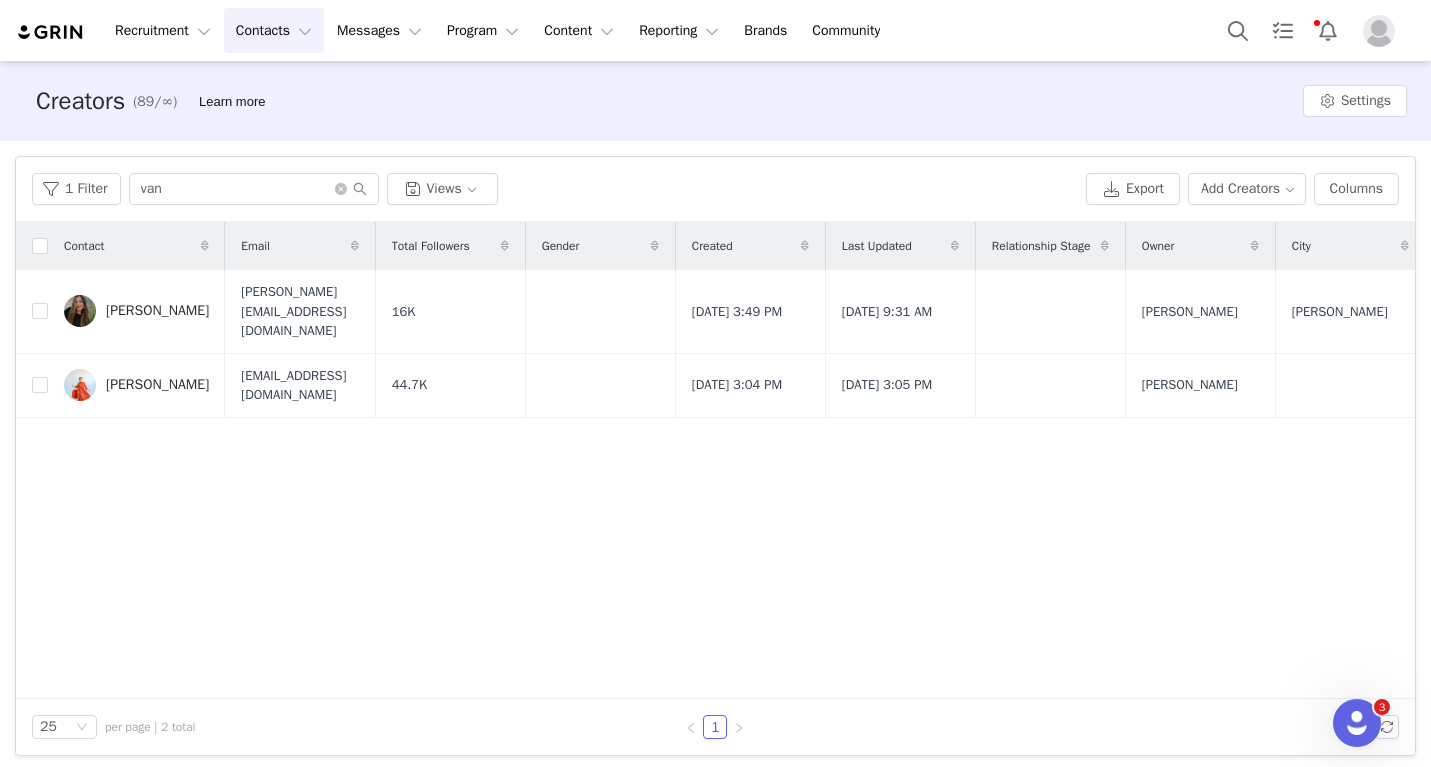 click on "1 Filter van Views     Export  Add Creators      Columns" at bounding box center [715, 189] 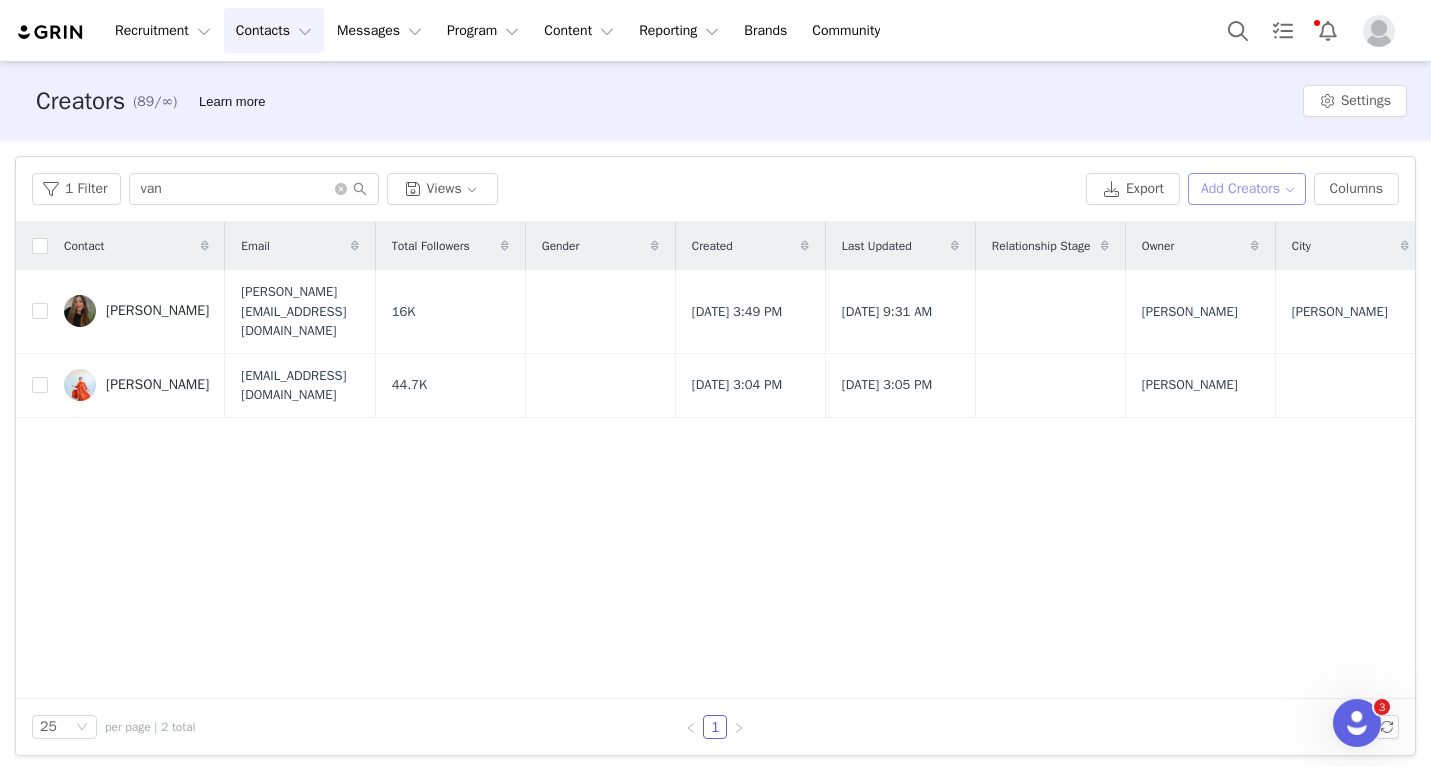 click on "Add Creators" at bounding box center [1247, 189] 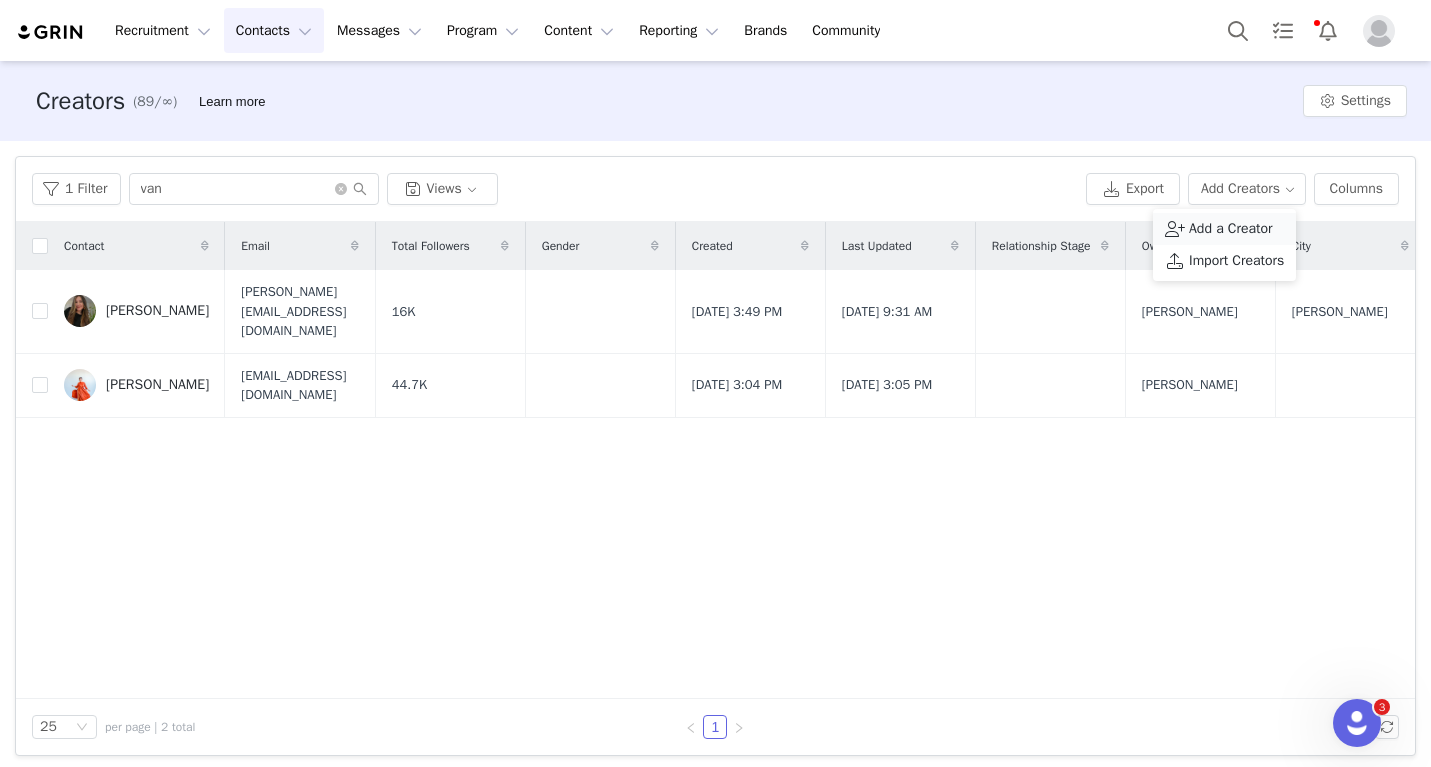 click on "Add a Creator" at bounding box center [1224, 229] 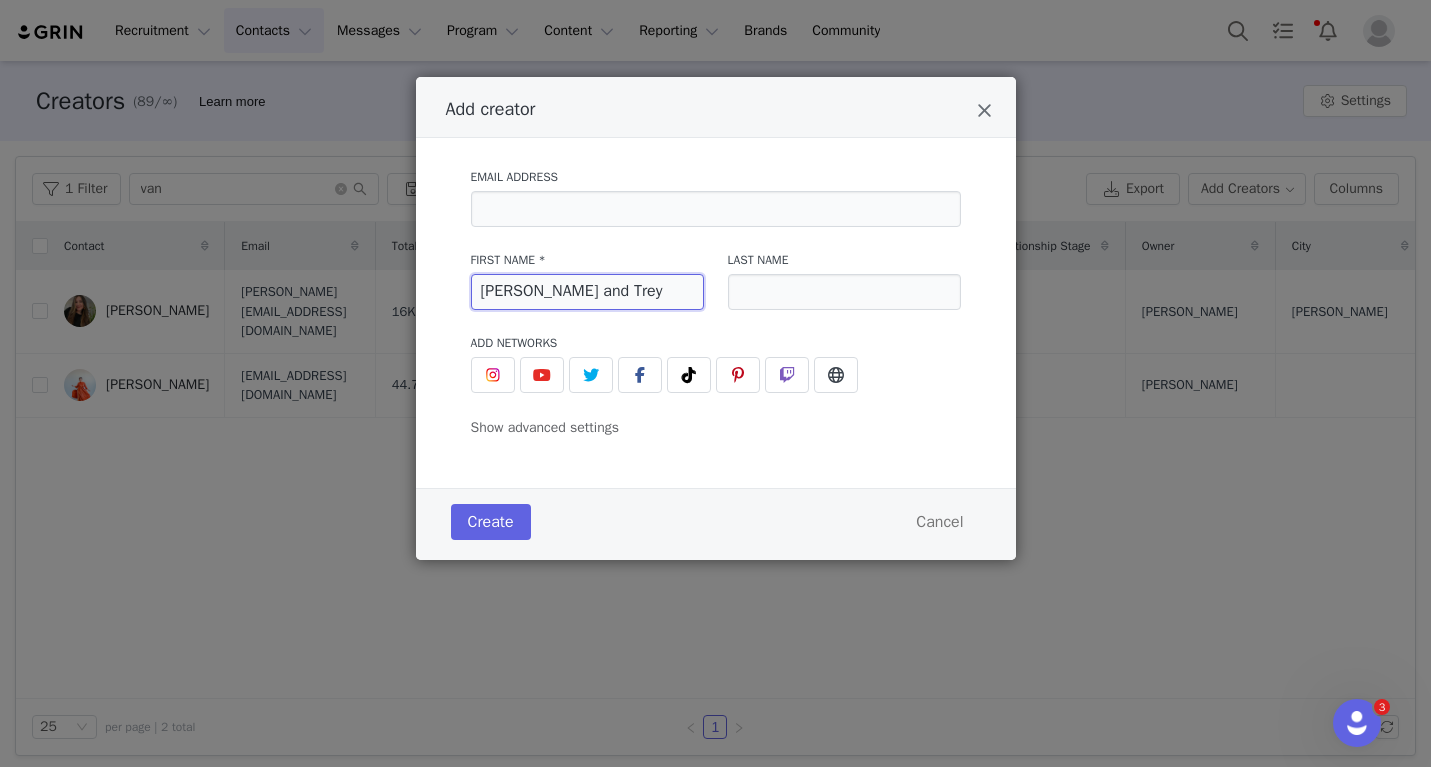type on "[PERSON_NAME] and Trey" 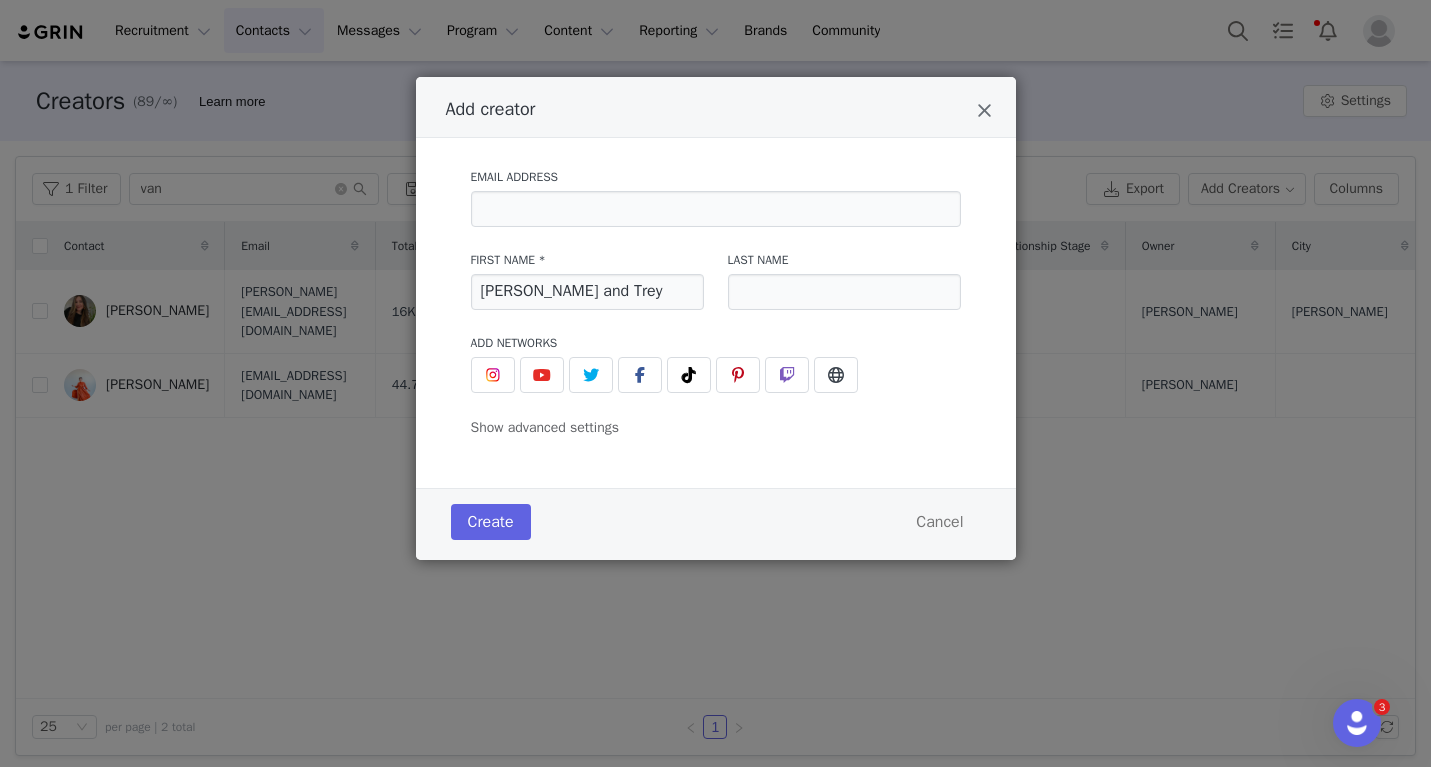 click on "Last Name" at bounding box center (844, 260) 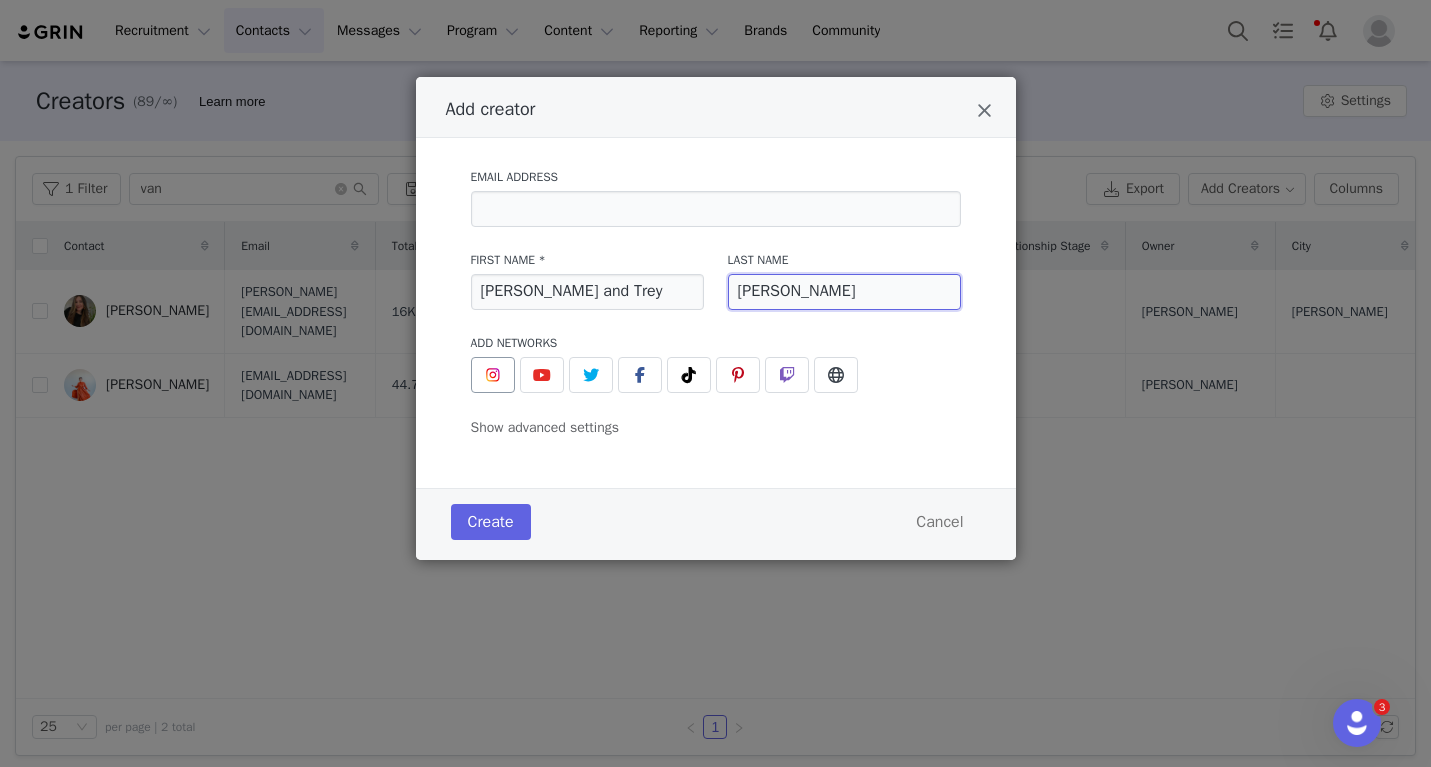 type on "[PERSON_NAME]" 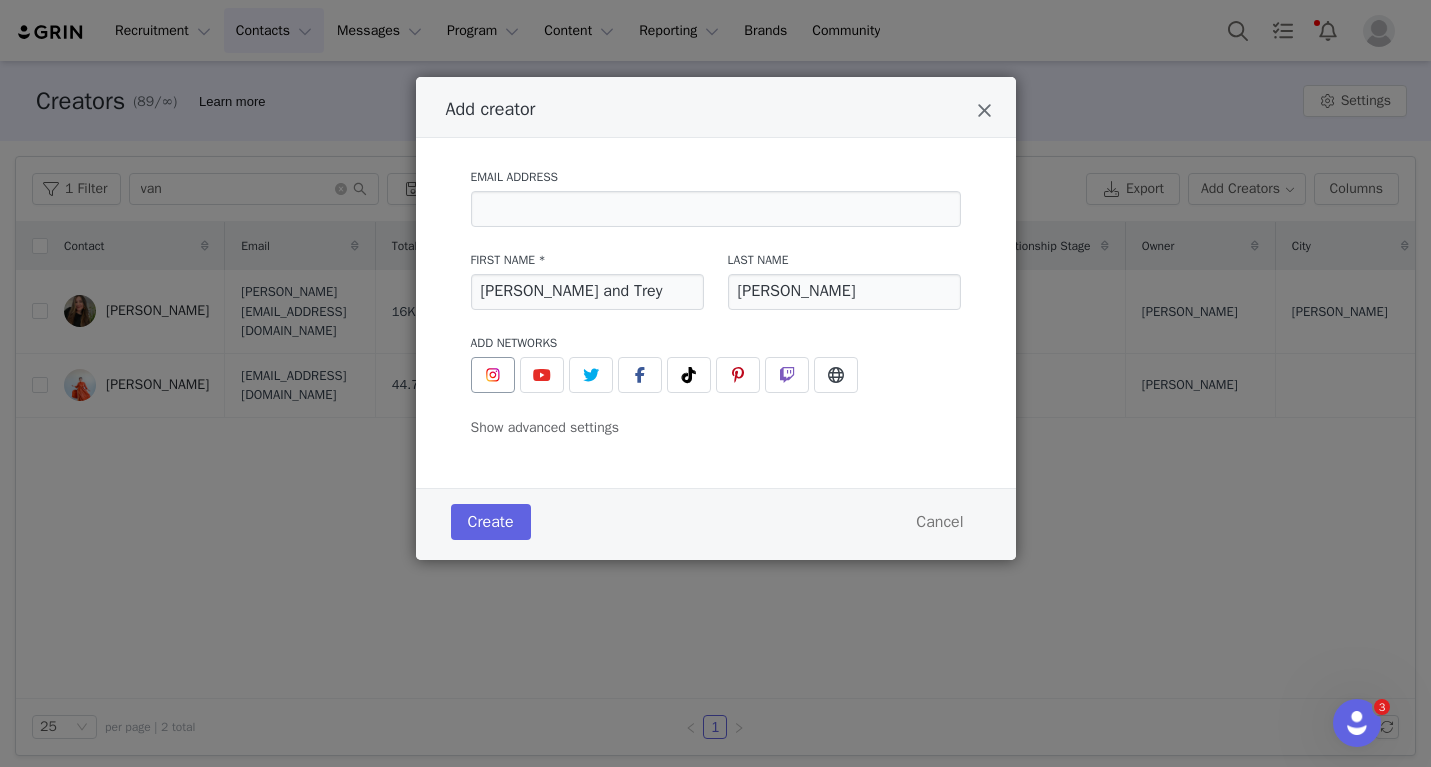 click at bounding box center [493, 375] 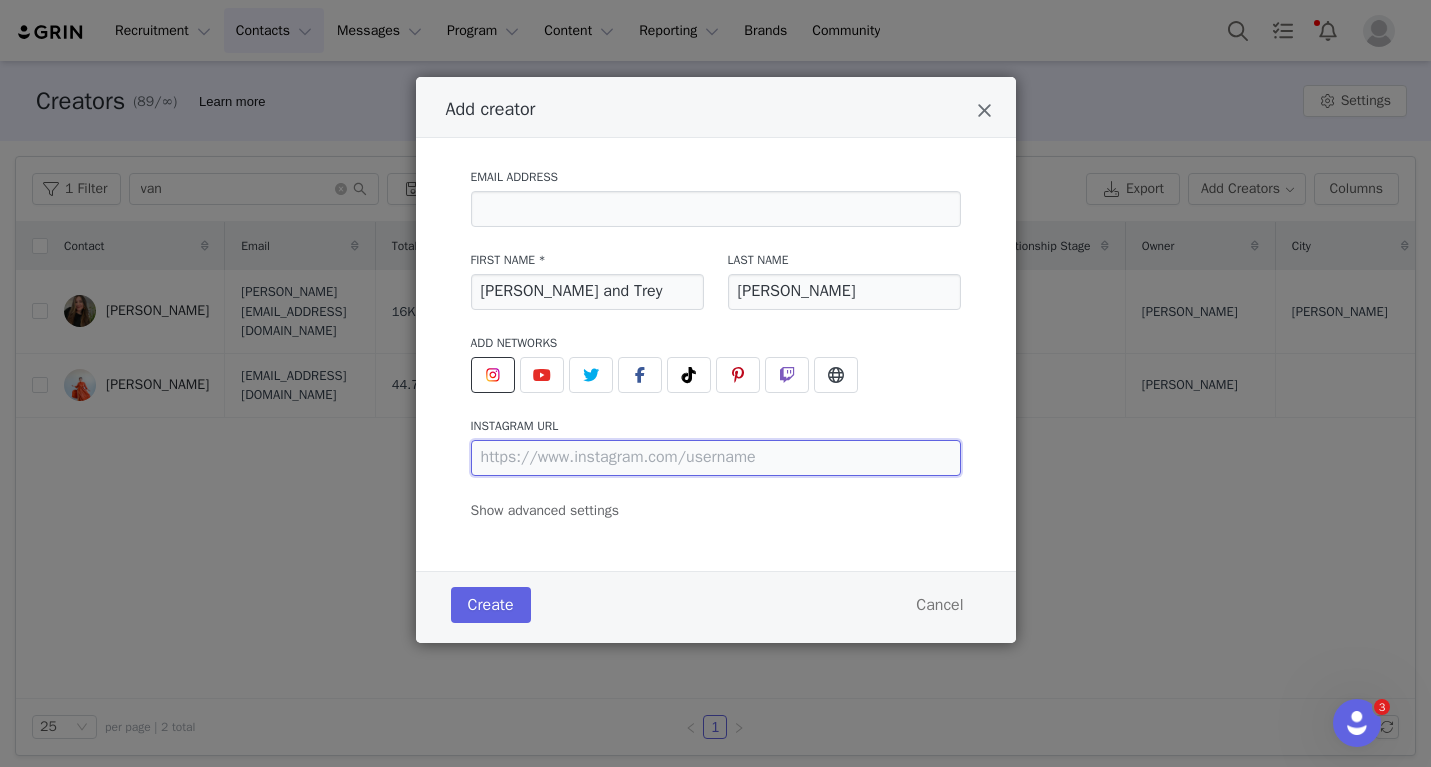 paste on "[URL][DOMAIN_NAME]" 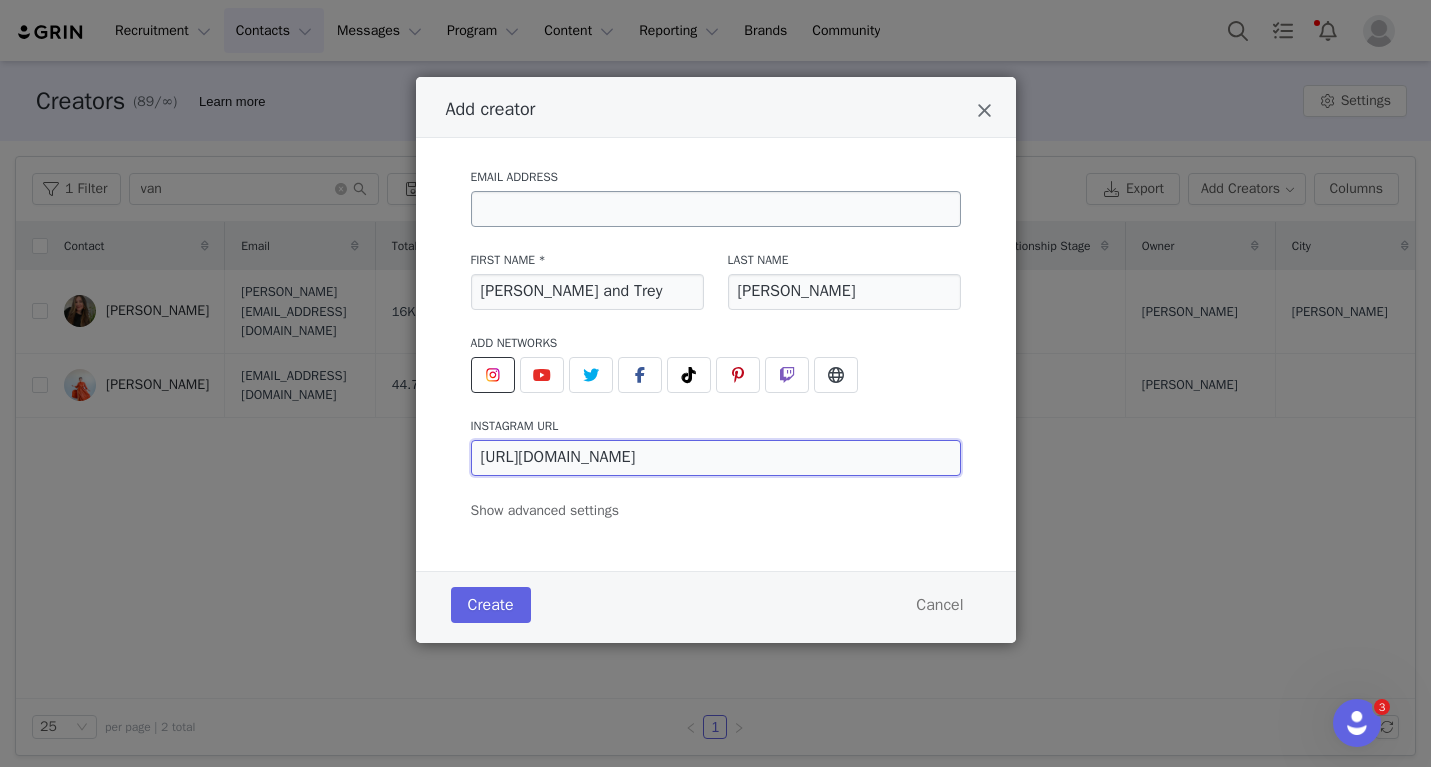type on "[URL][DOMAIN_NAME]" 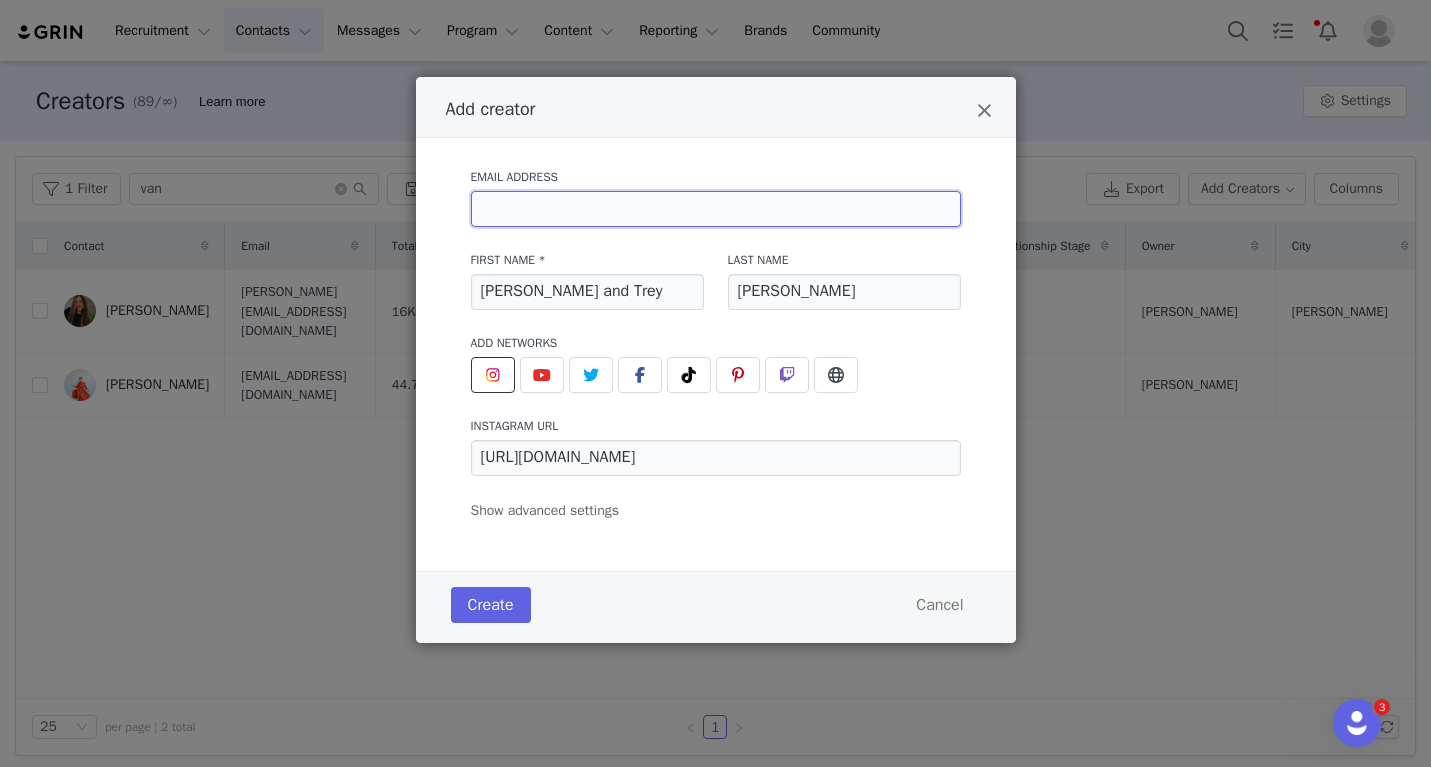 paste on "[EMAIL_ADDRESS][DOMAIN_NAME]" 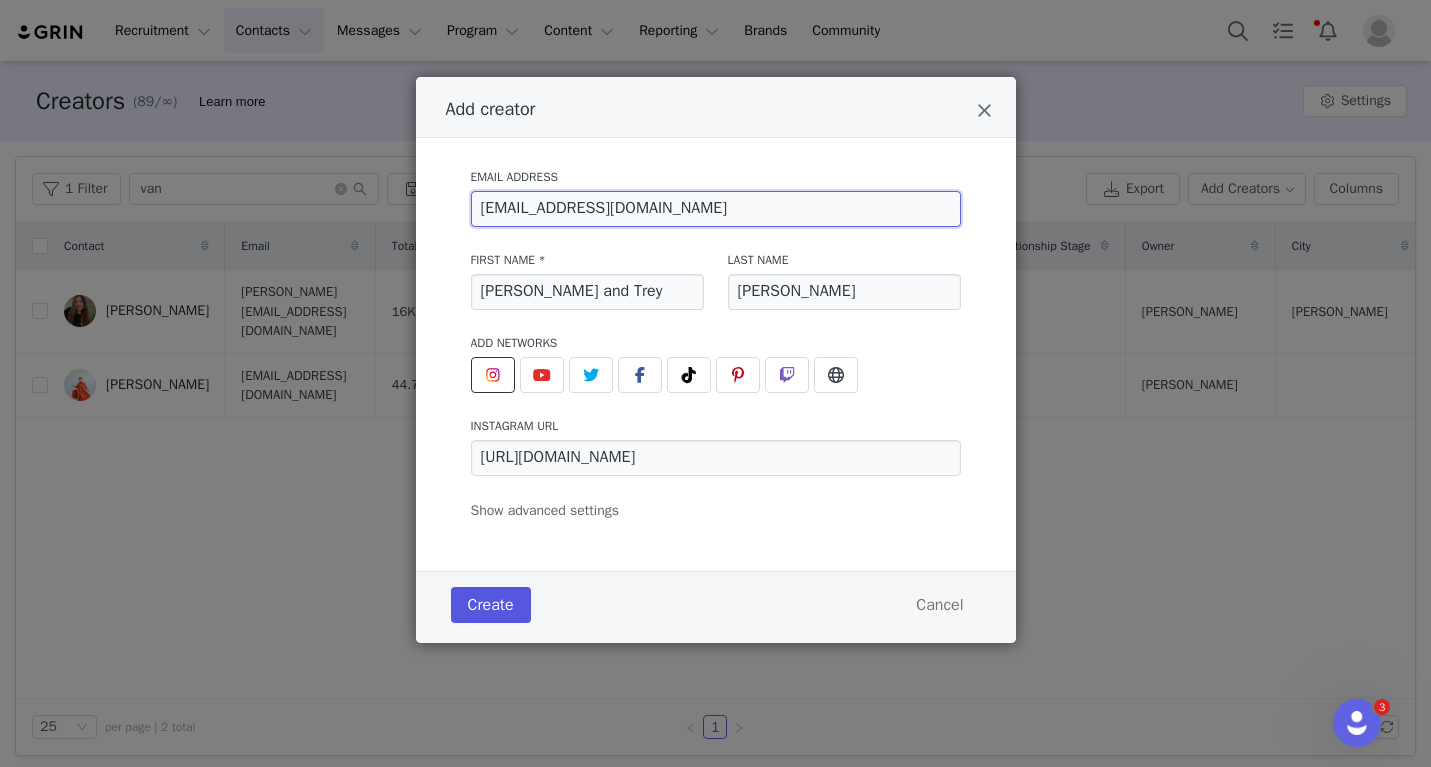 type on "[EMAIL_ADDRESS][DOMAIN_NAME]" 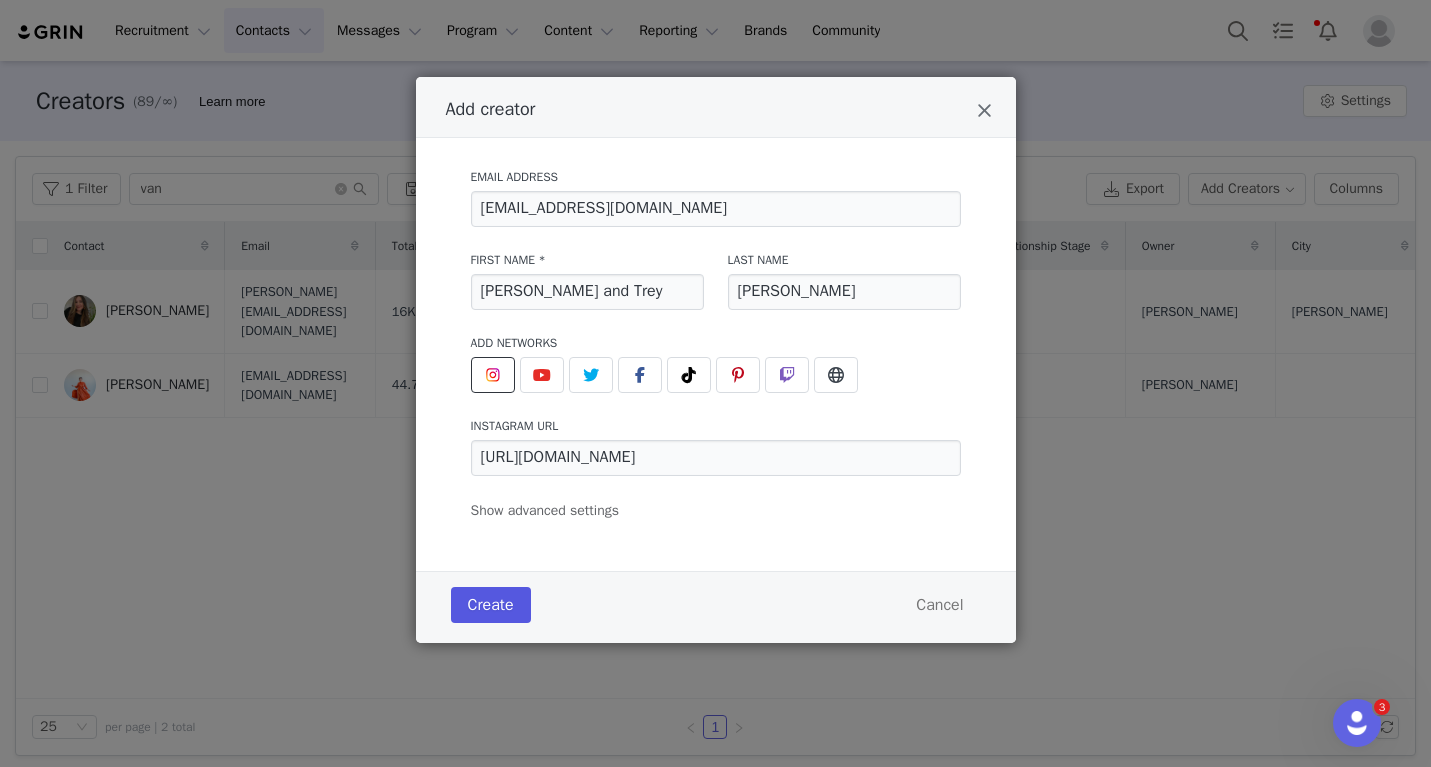 click on "Create" at bounding box center (491, 605) 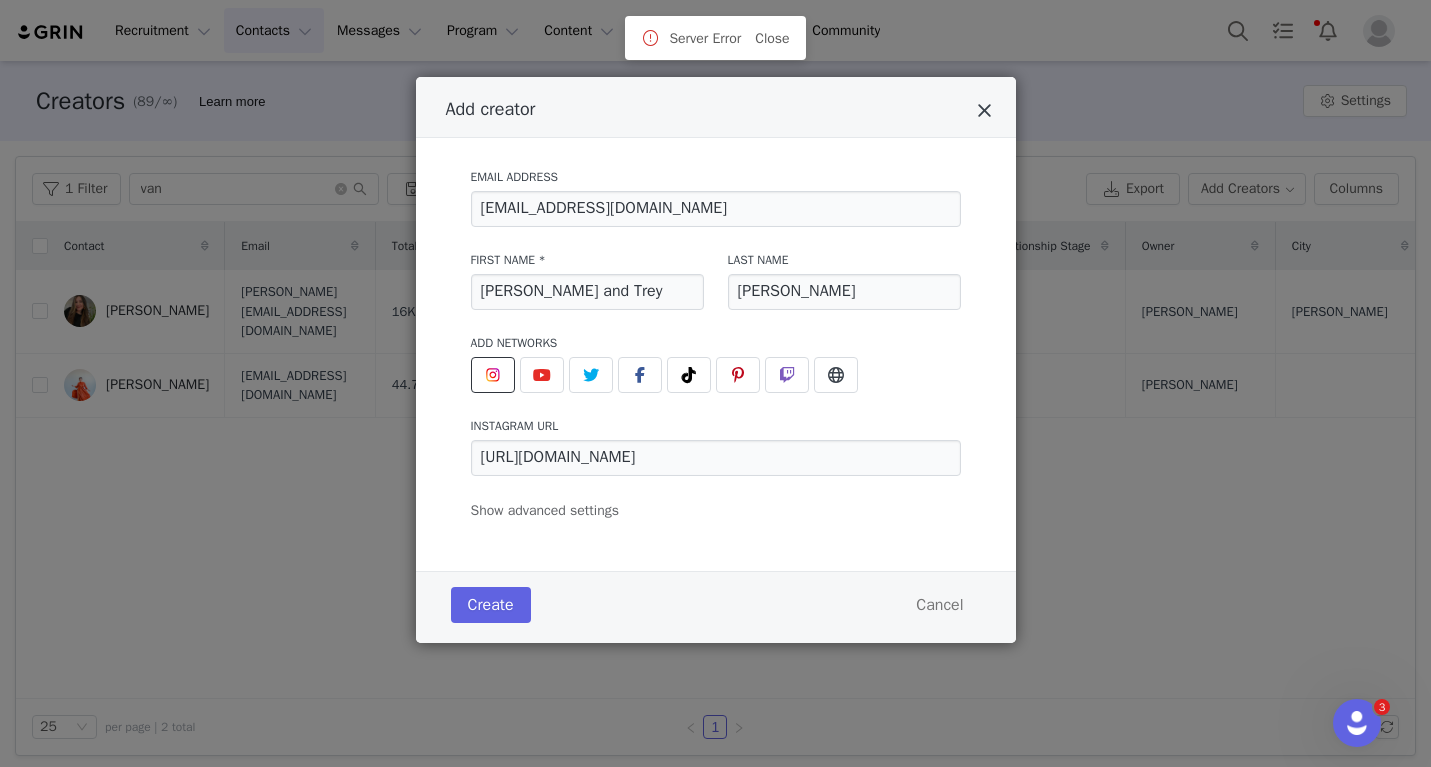 click at bounding box center [984, 111] 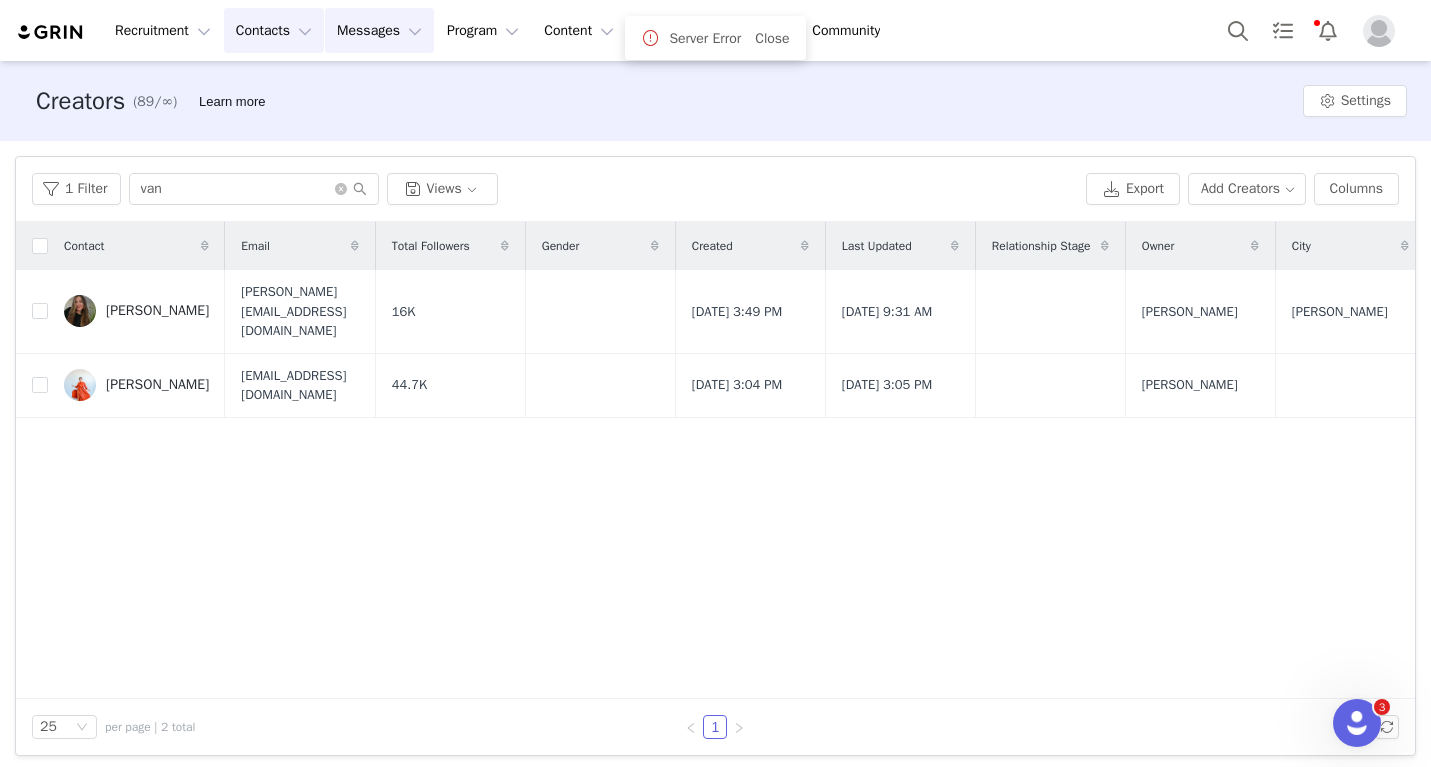 click on "Messages Messages" at bounding box center (379, 30) 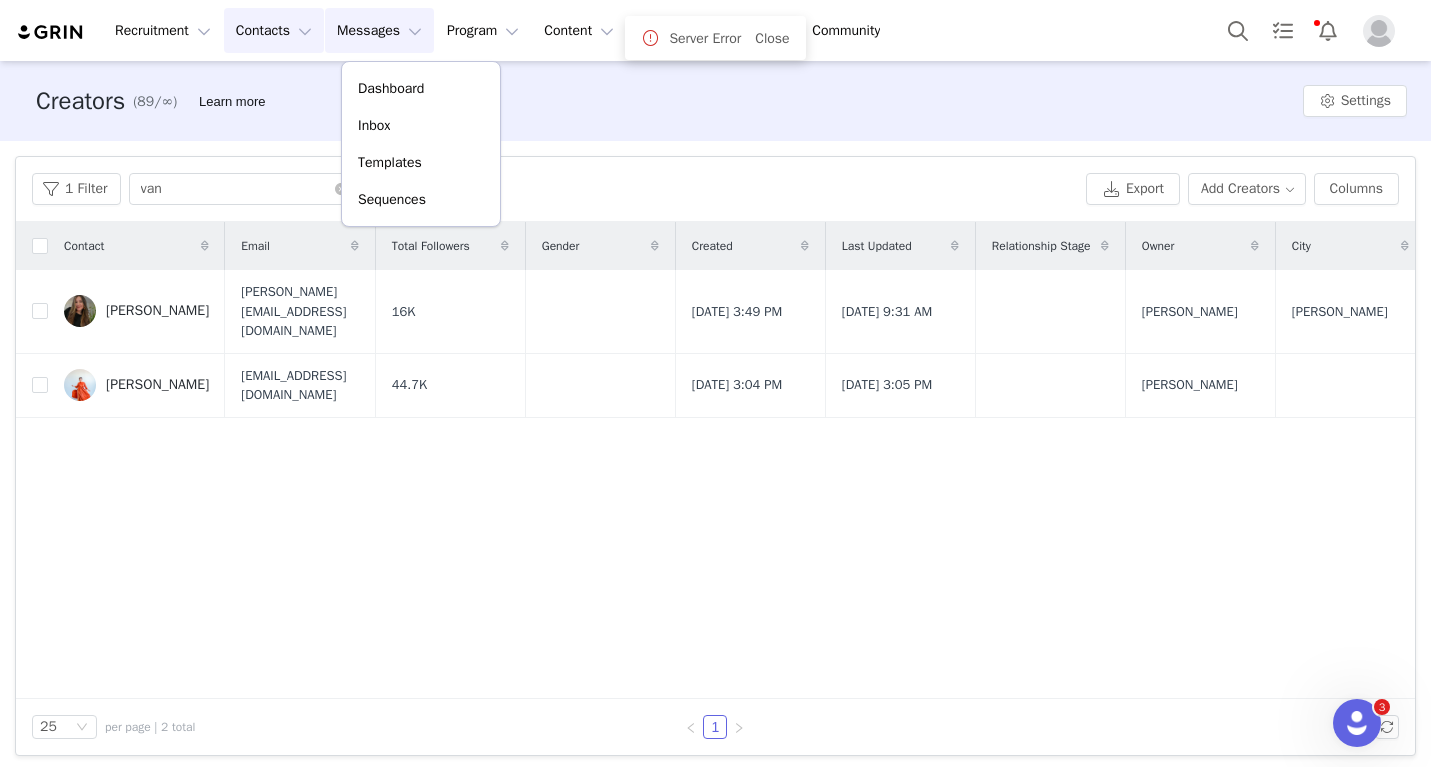 click on "Contacts Contacts" at bounding box center [274, 30] 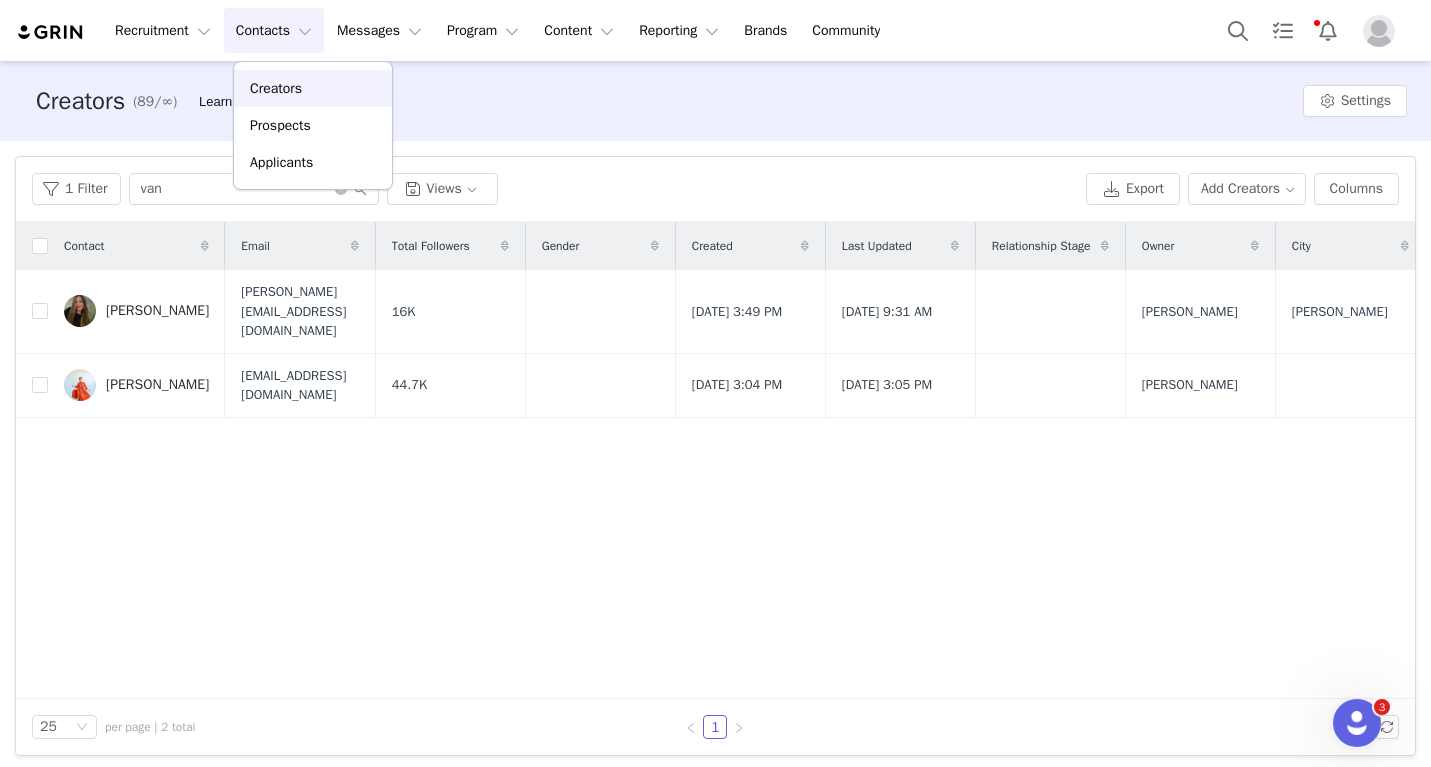 click on "Creators" at bounding box center (276, 88) 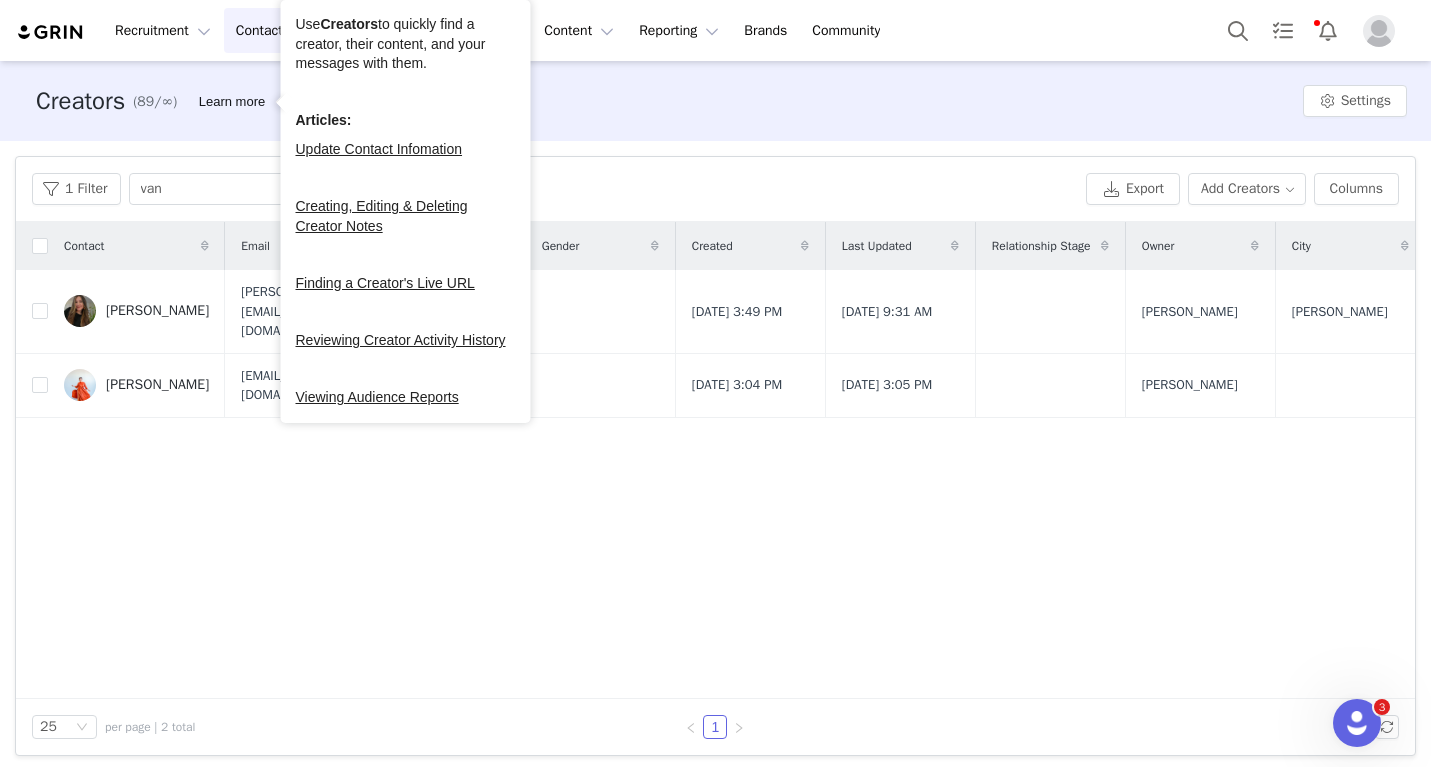 click on "Contacts Contacts" at bounding box center (274, 30) 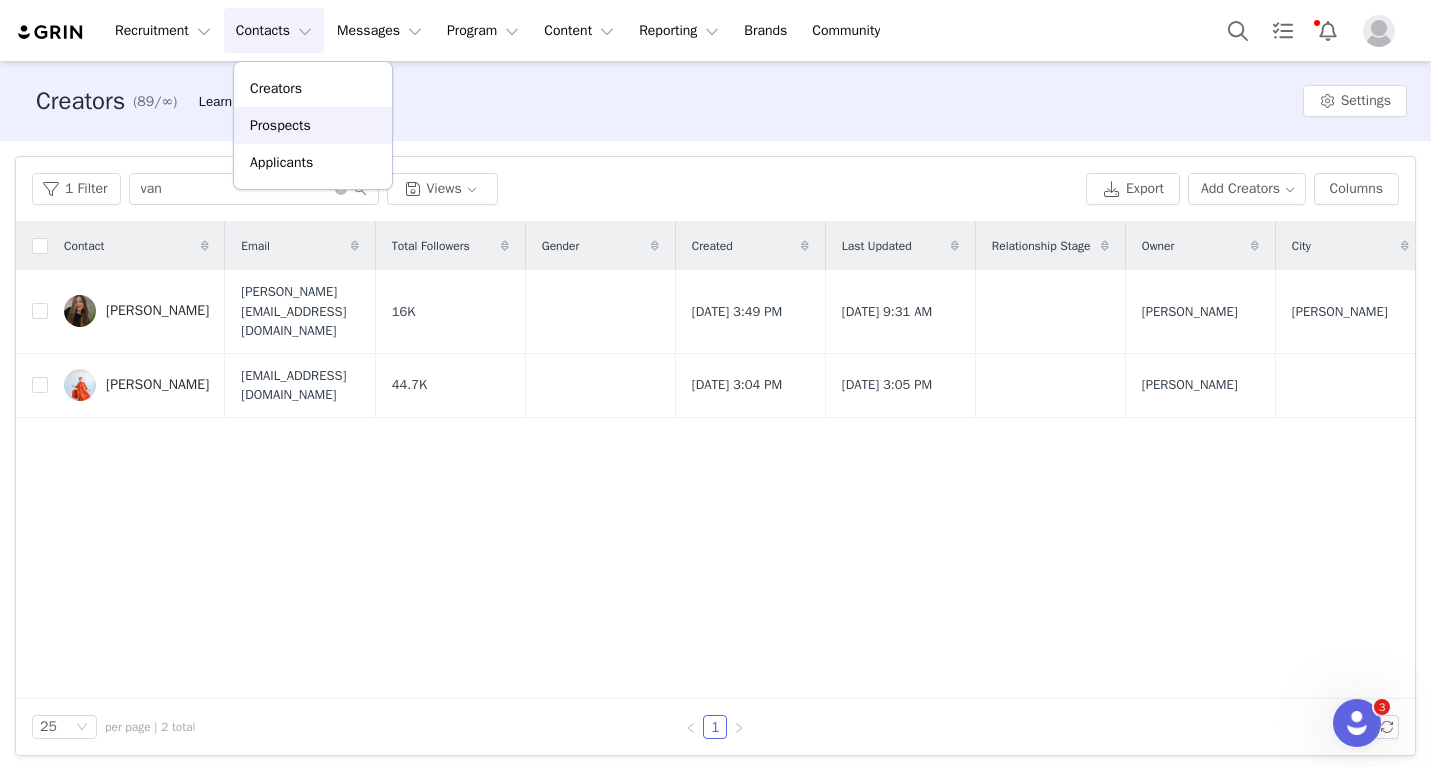 click on "Prospects" at bounding box center (280, 125) 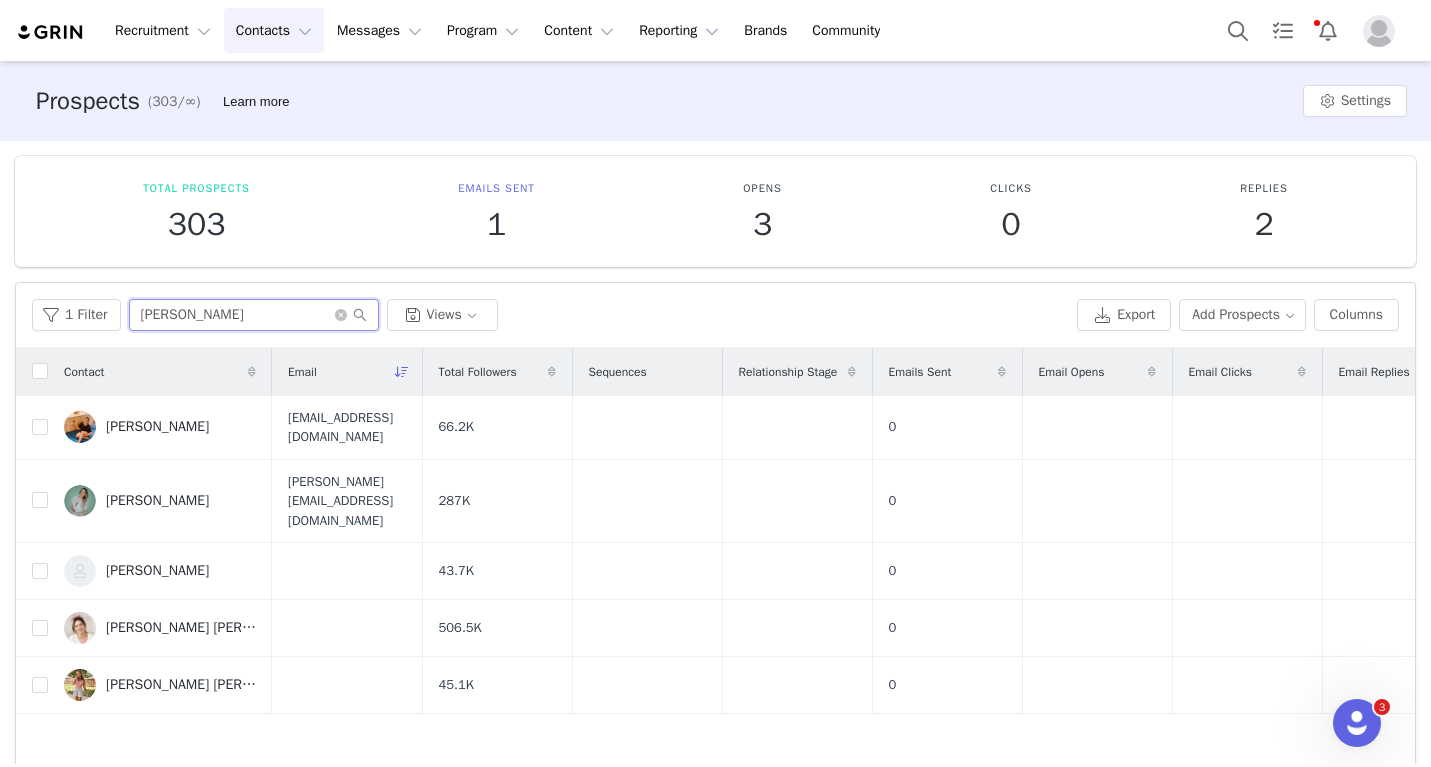 click on "[PERSON_NAME]" at bounding box center [254, 315] 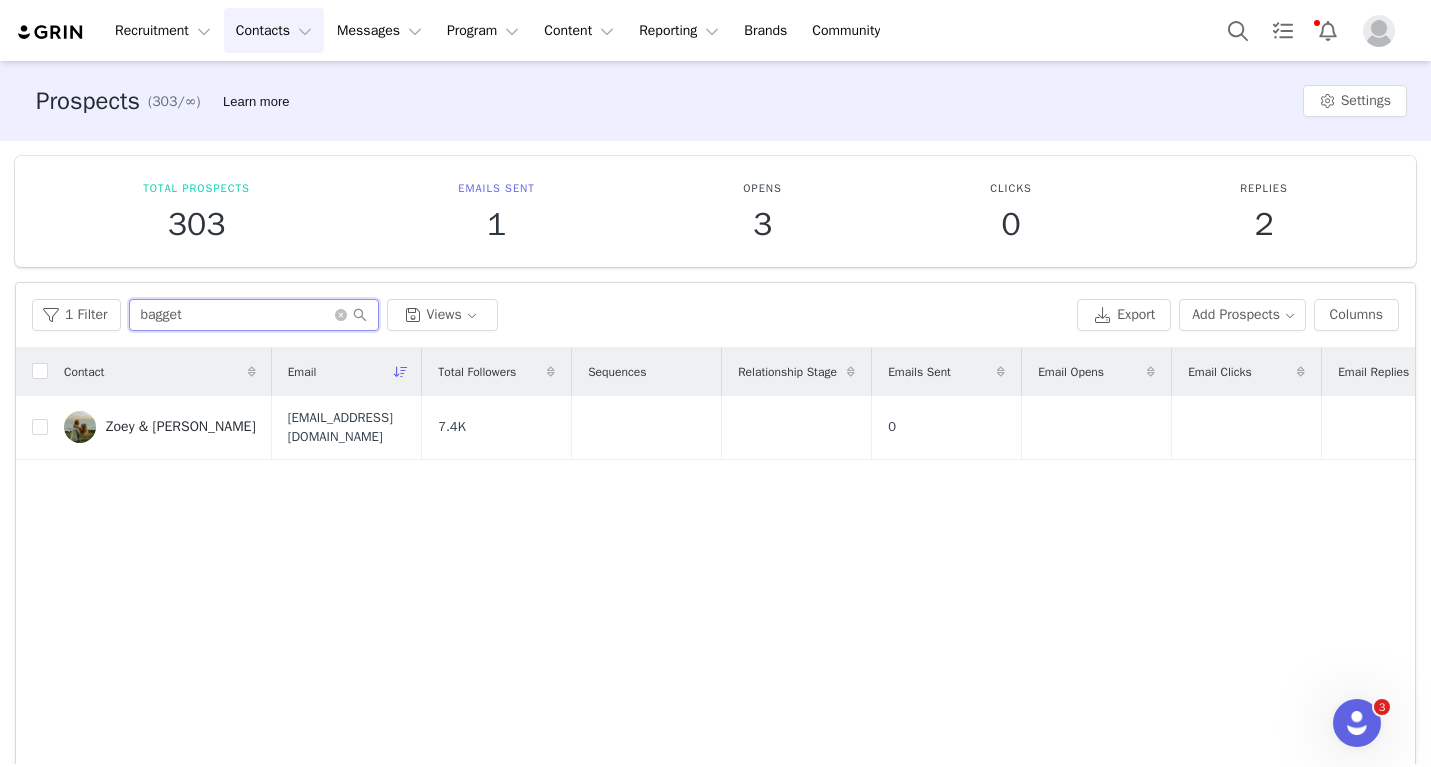 type on "bagged" 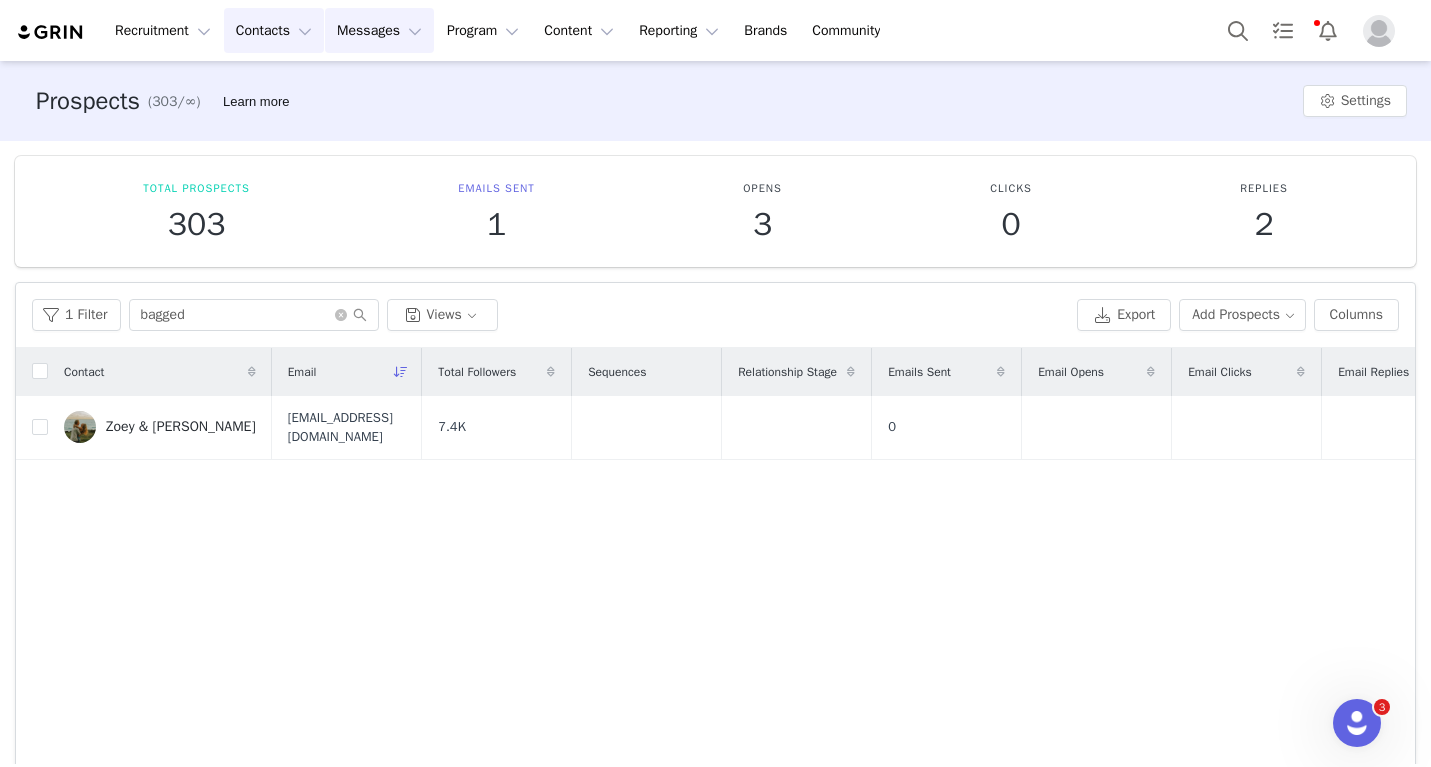 drag, startPoint x: 199, startPoint y: 359, endPoint x: 382, endPoint y: 31, distance: 375.59686 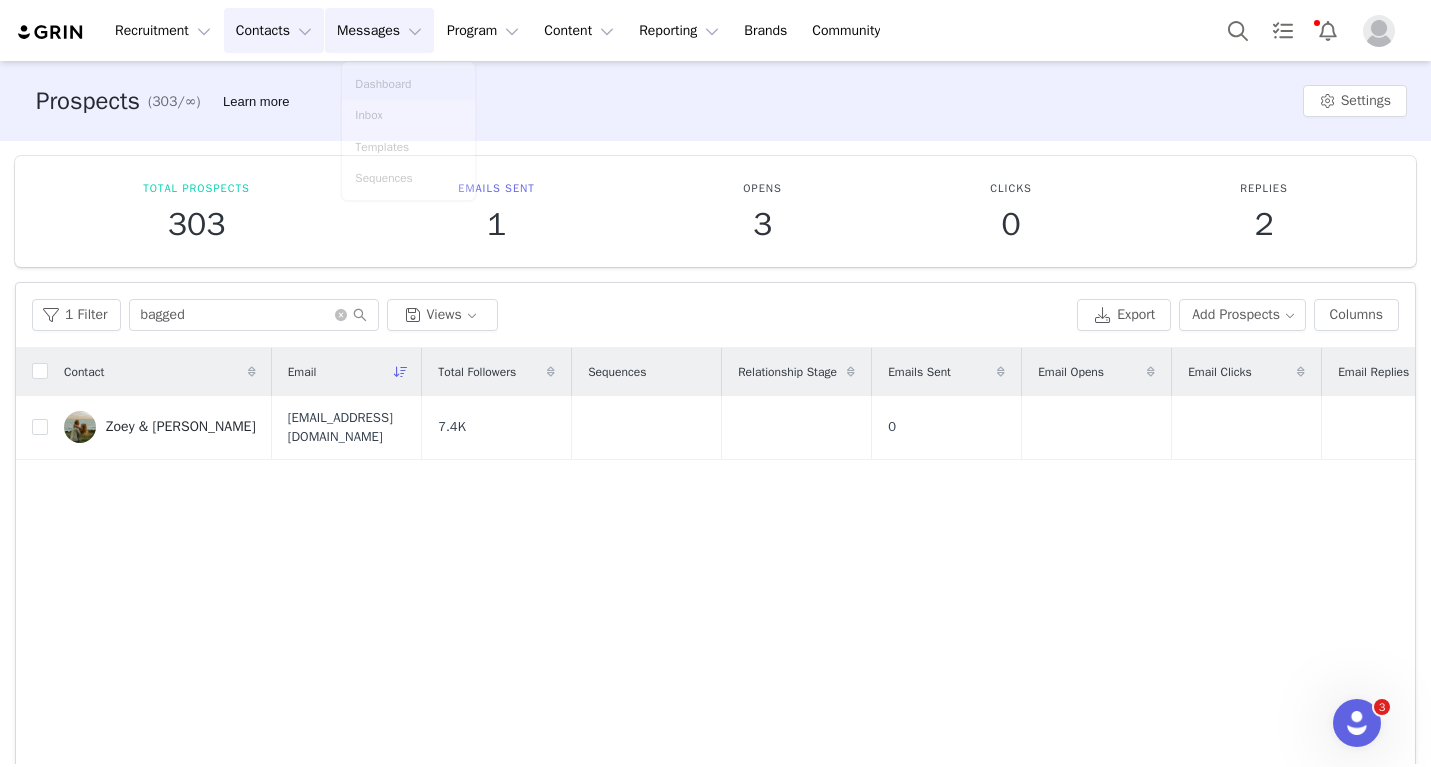 click on "Messages Messages" at bounding box center (379, 30) 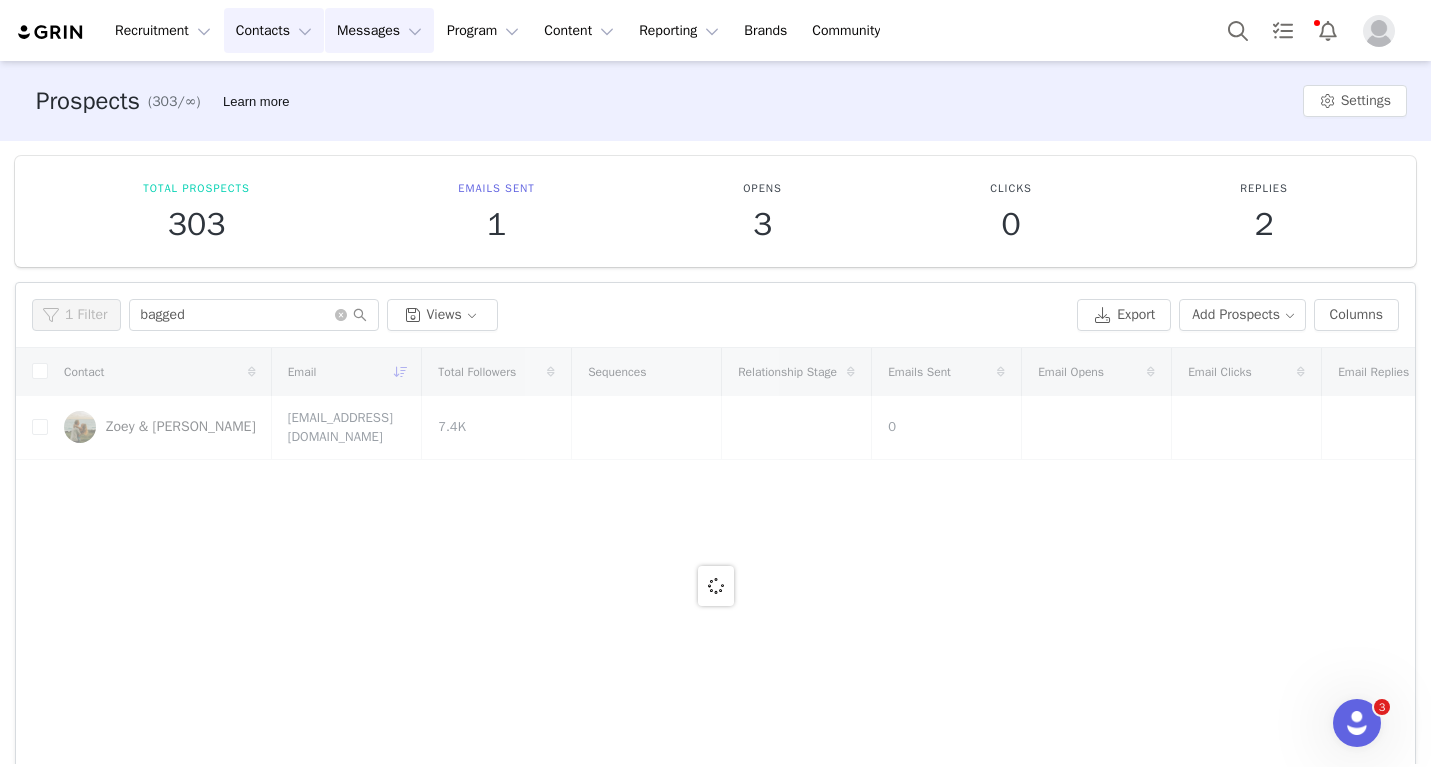 click on "Messages Messages" at bounding box center (379, 30) 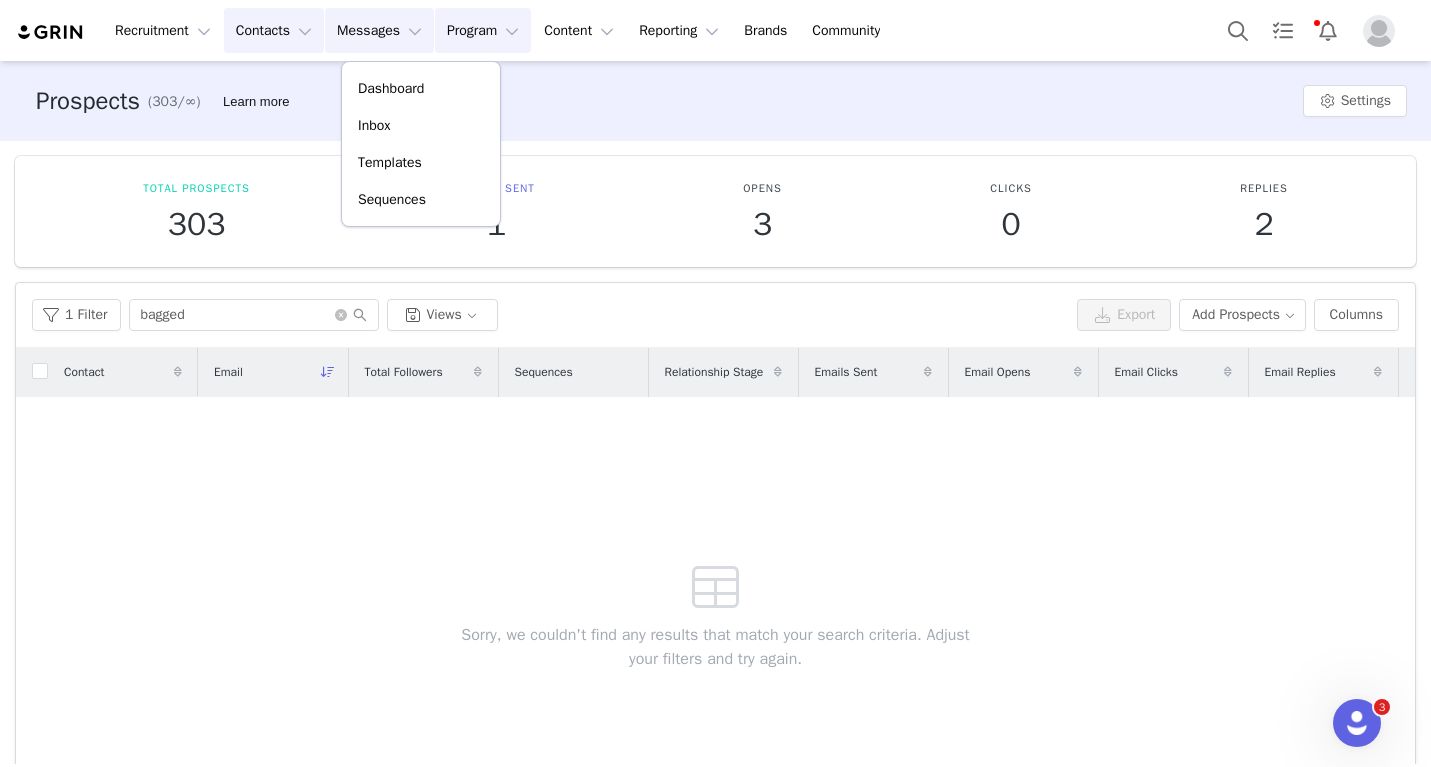 click on "Program Program" at bounding box center (483, 30) 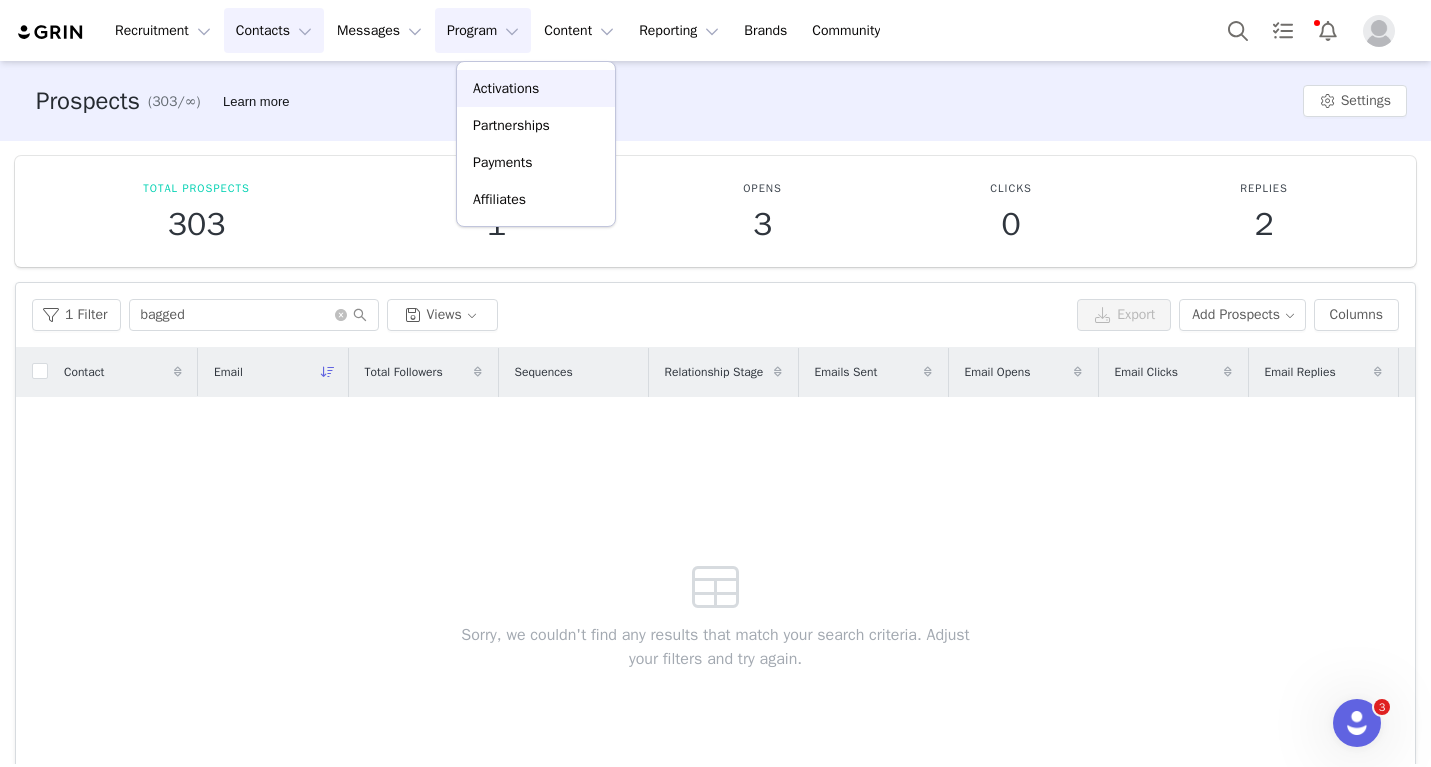 click on "Activations" at bounding box center [506, 88] 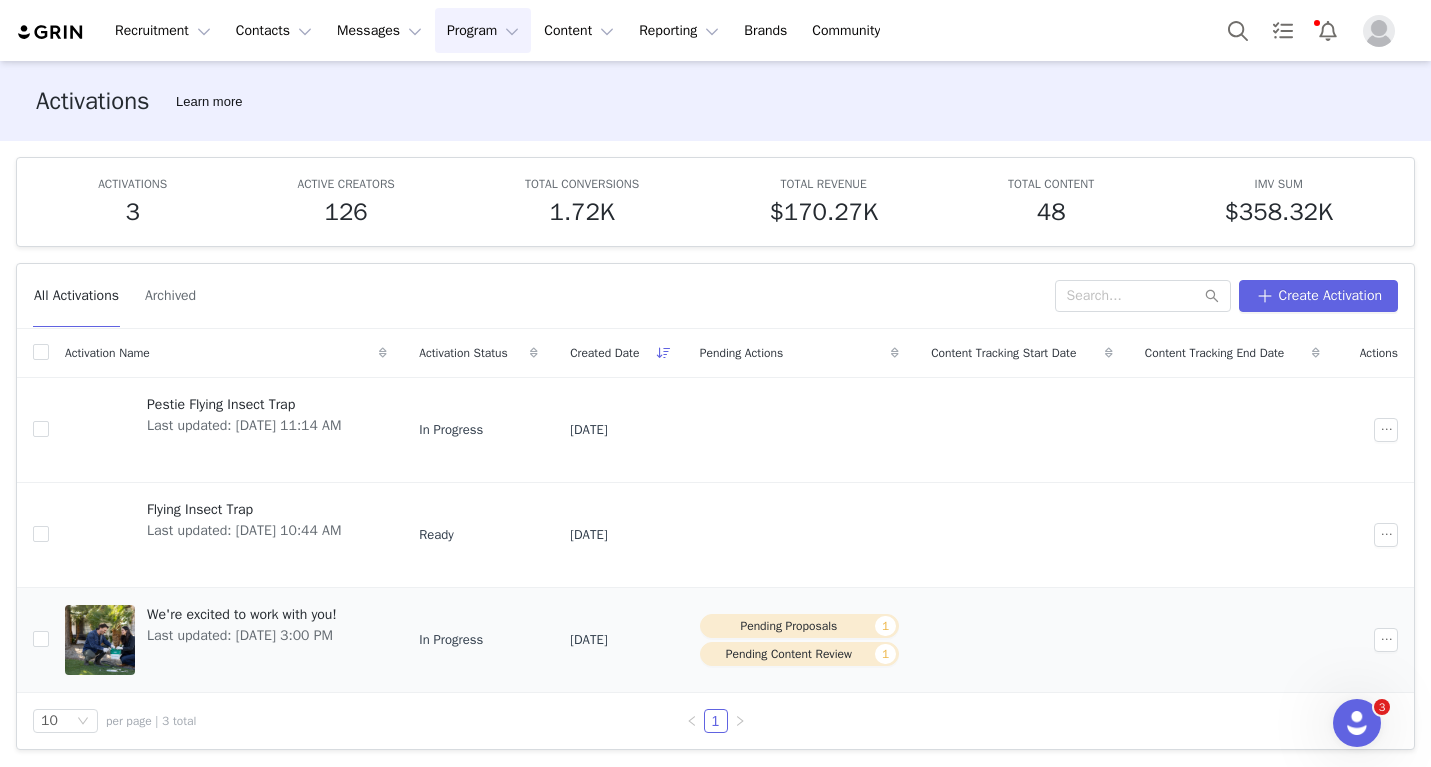 click on "We're excited to work with you!" at bounding box center (242, 614) 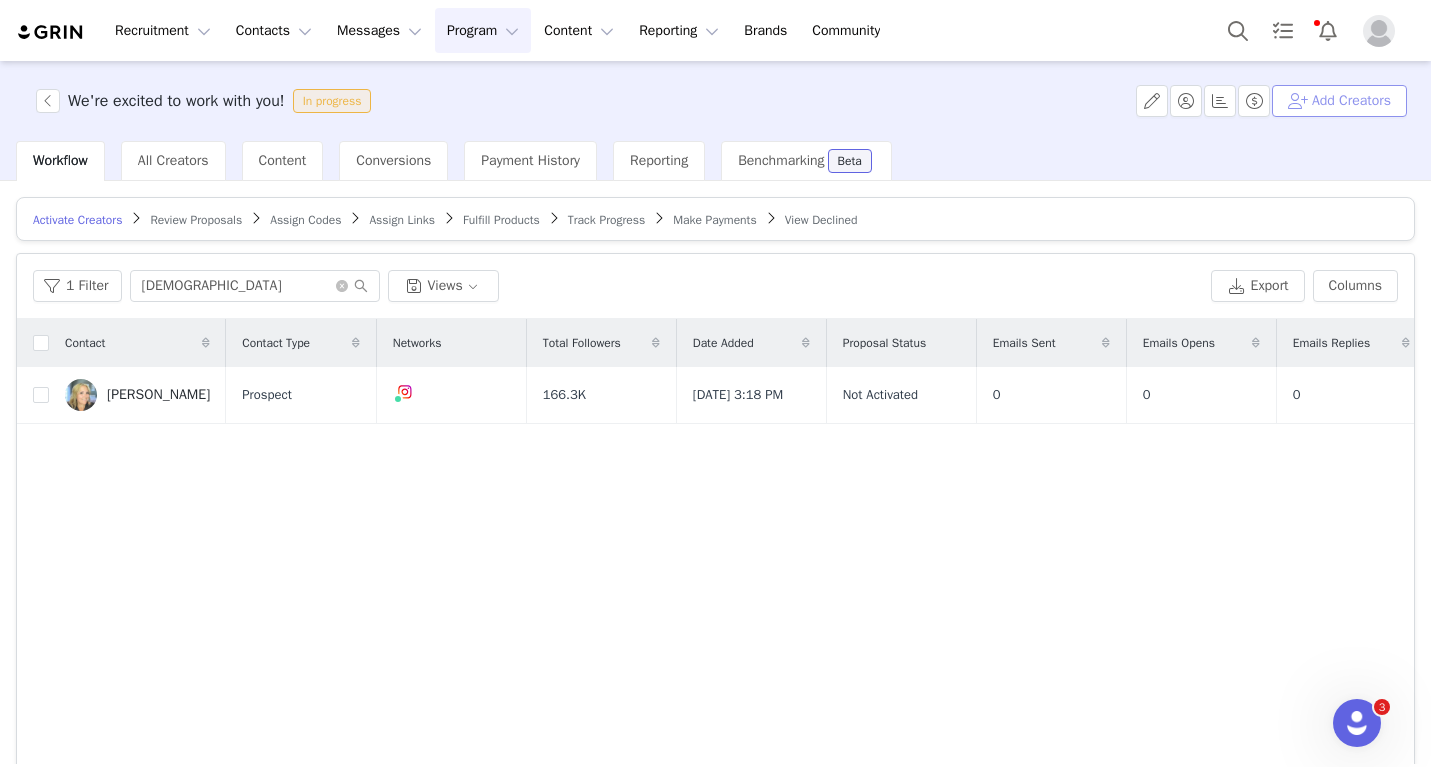 click on "Add Creators" at bounding box center [1339, 101] 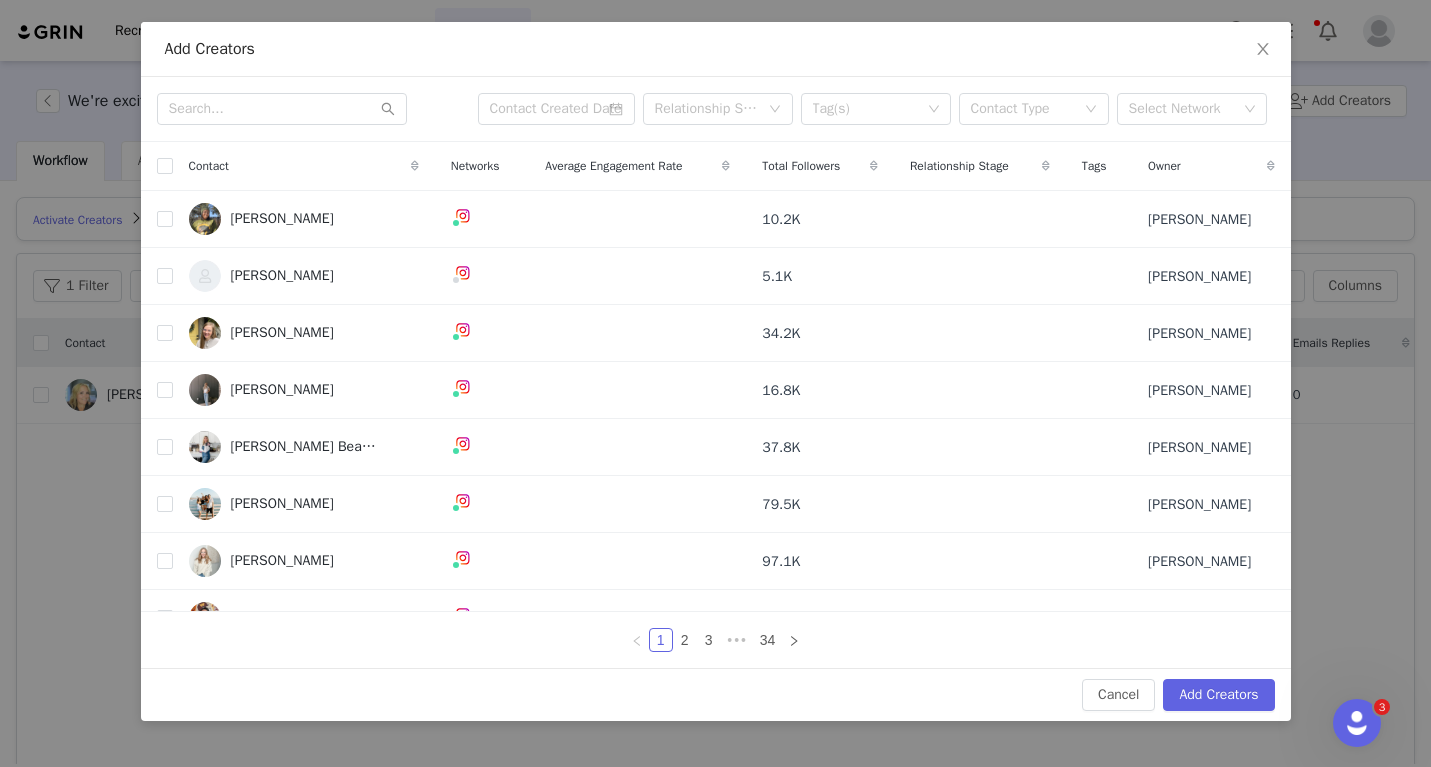 click on "Relationship Stage Tag(s)   Contact Type Select Network" at bounding box center [716, 109] 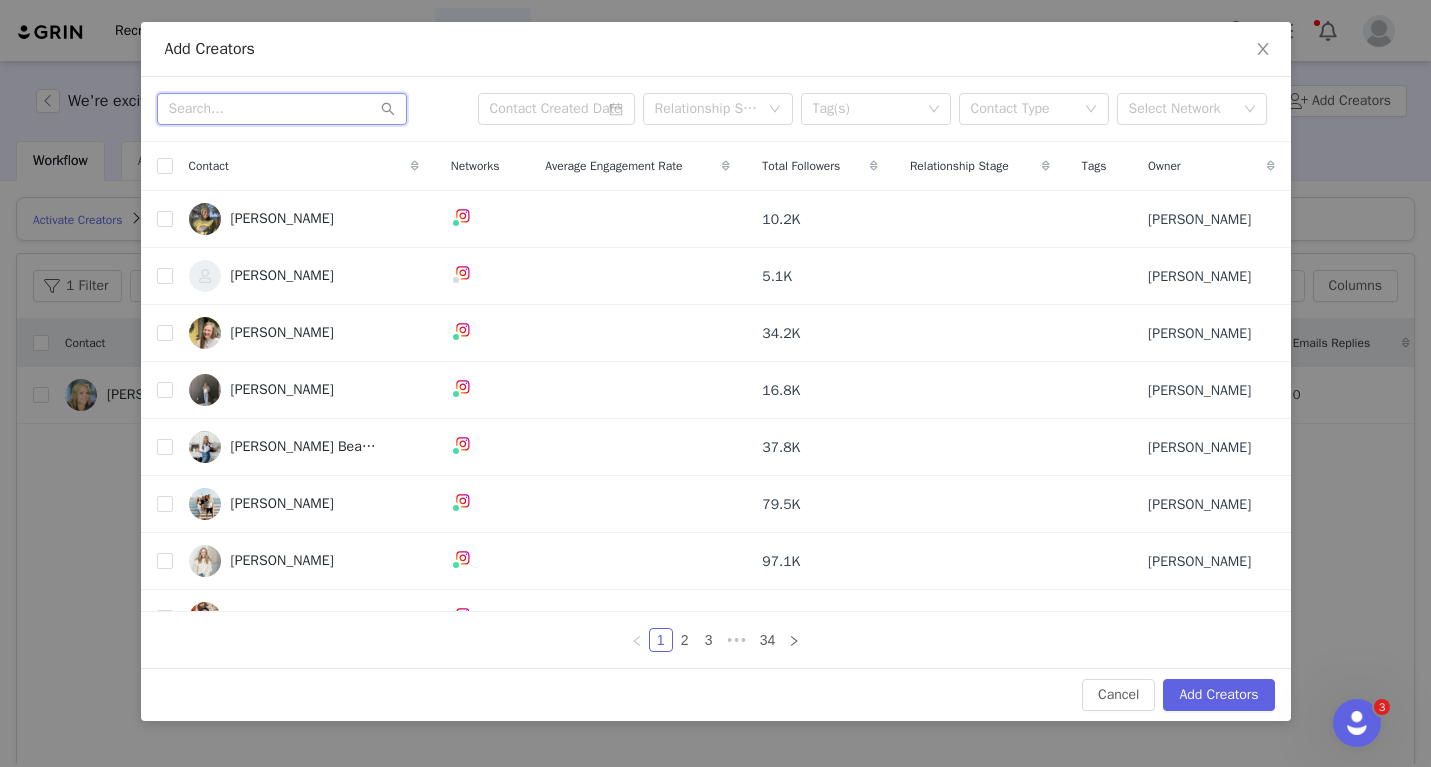 click at bounding box center (282, 109) 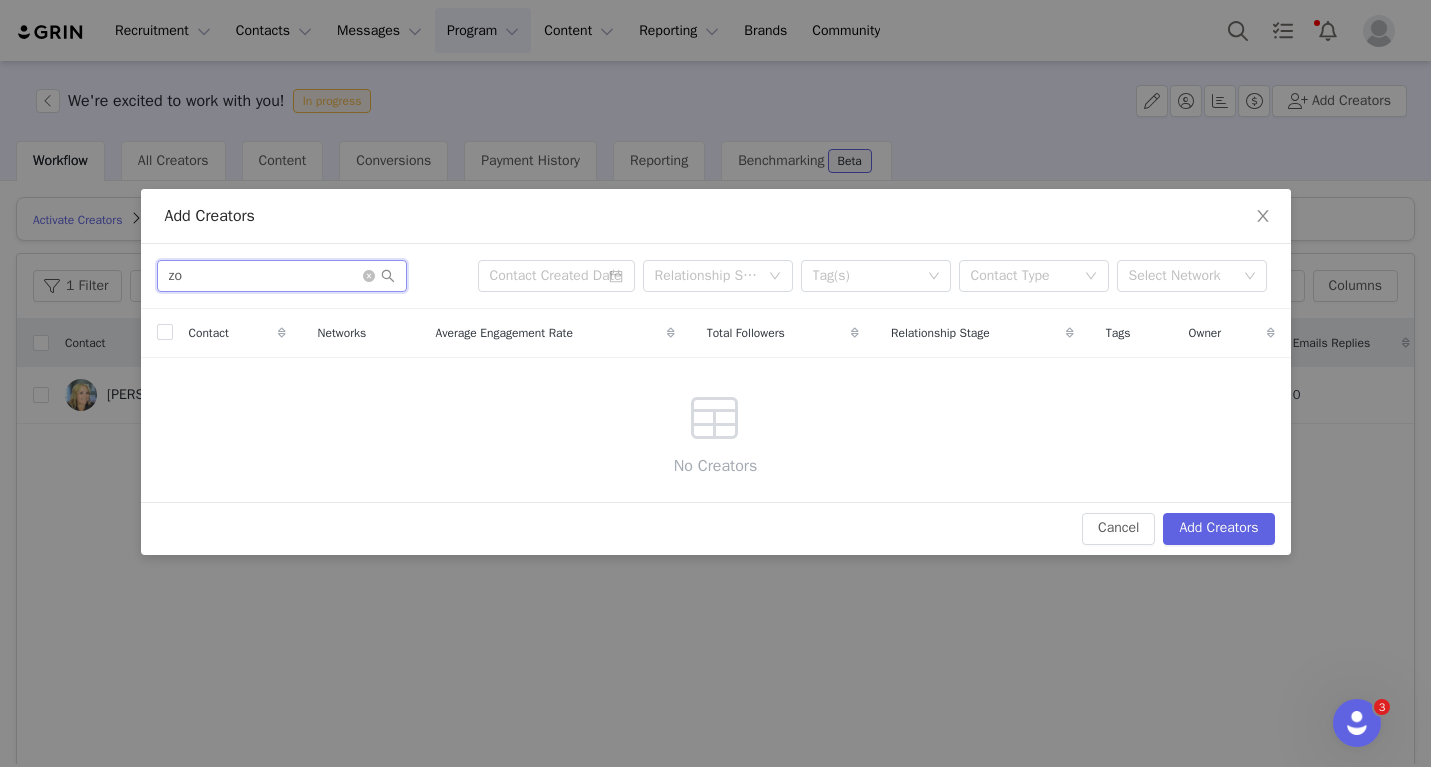 type on "z" 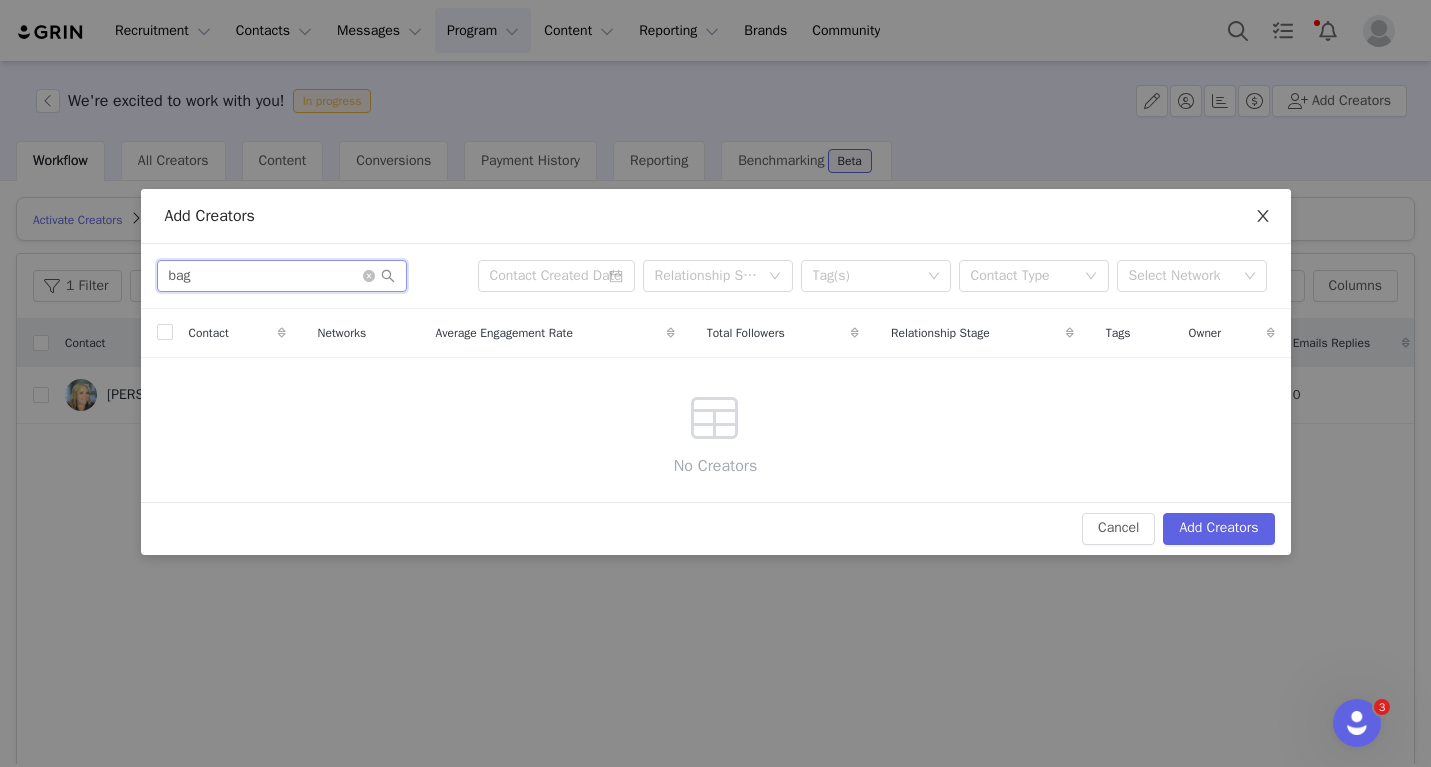 type on "bag" 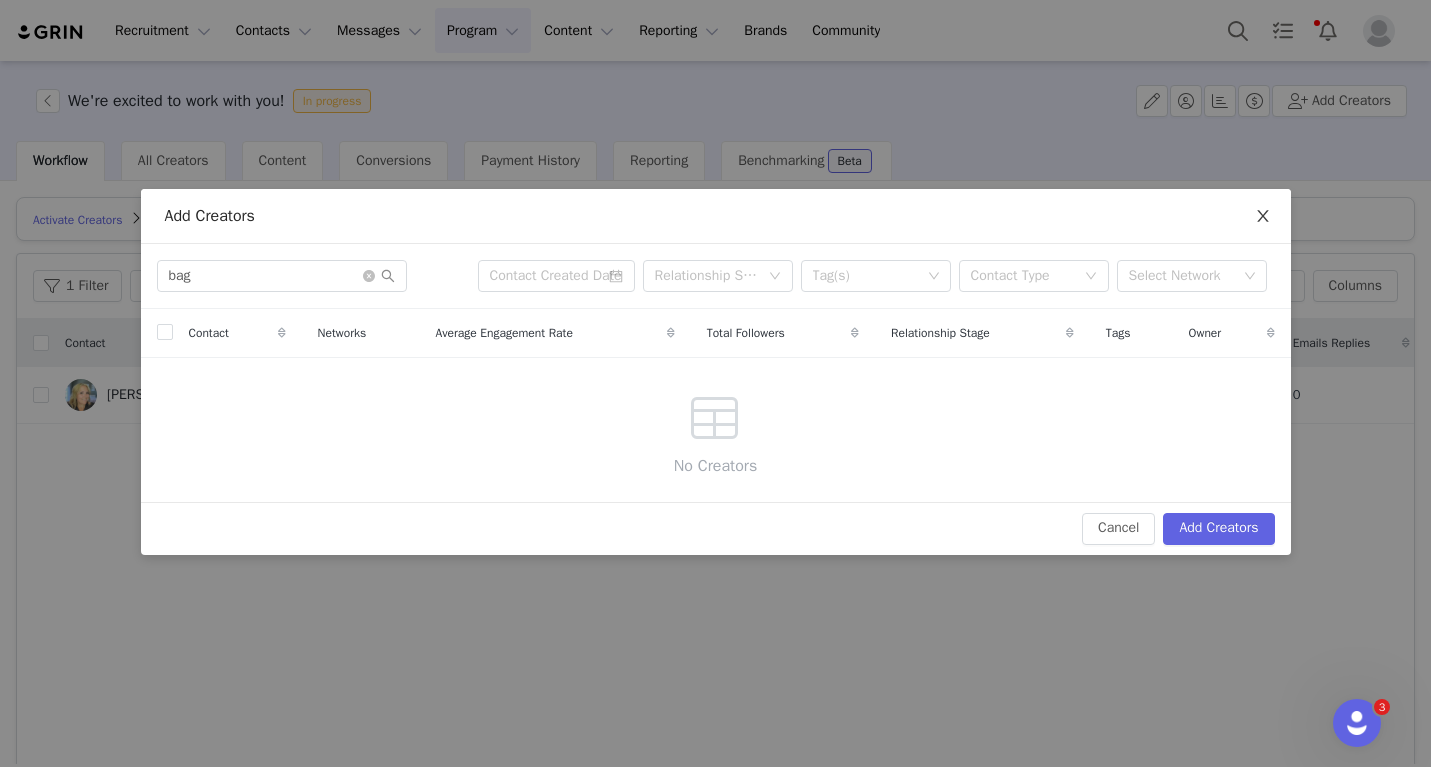 click at bounding box center (1263, 217) 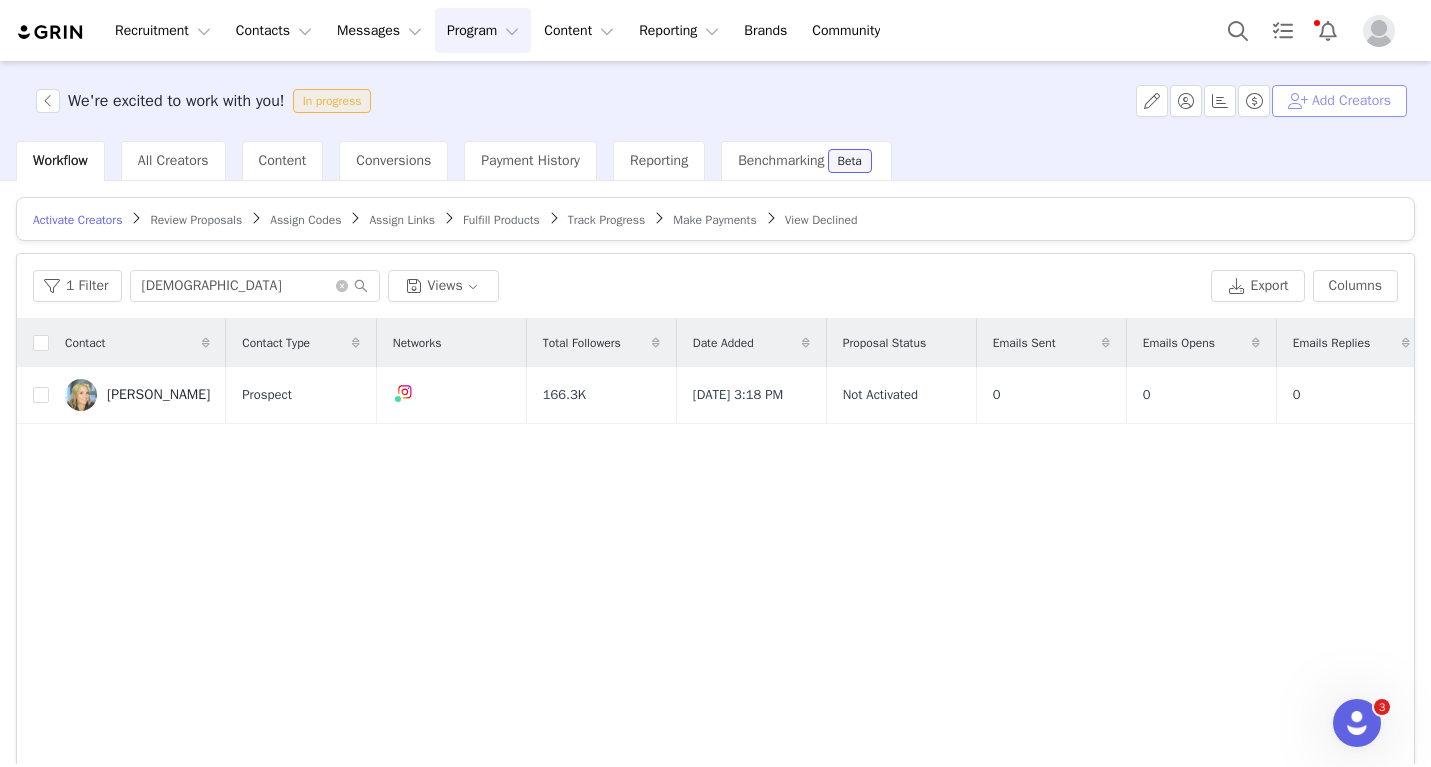 click on "Add Creators" at bounding box center [1339, 101] 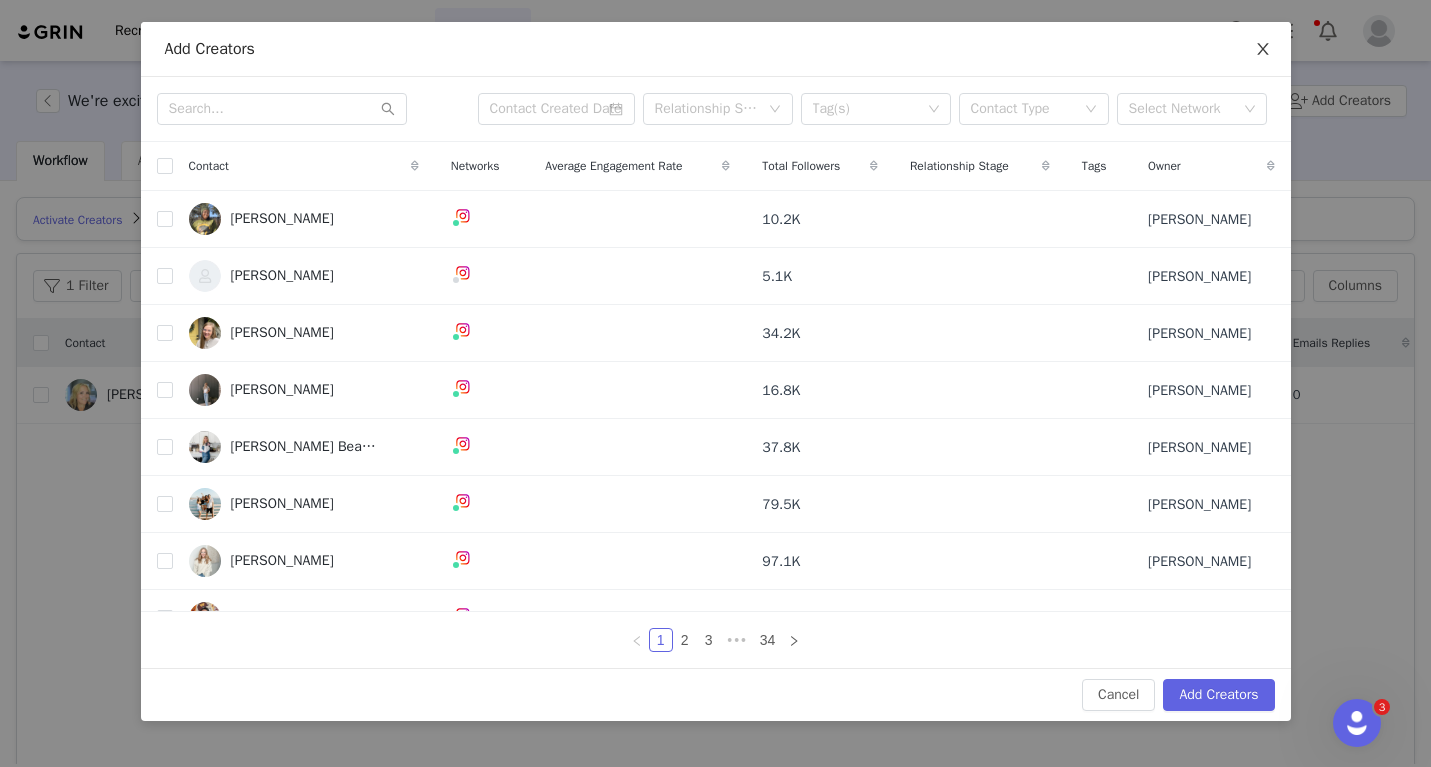 click 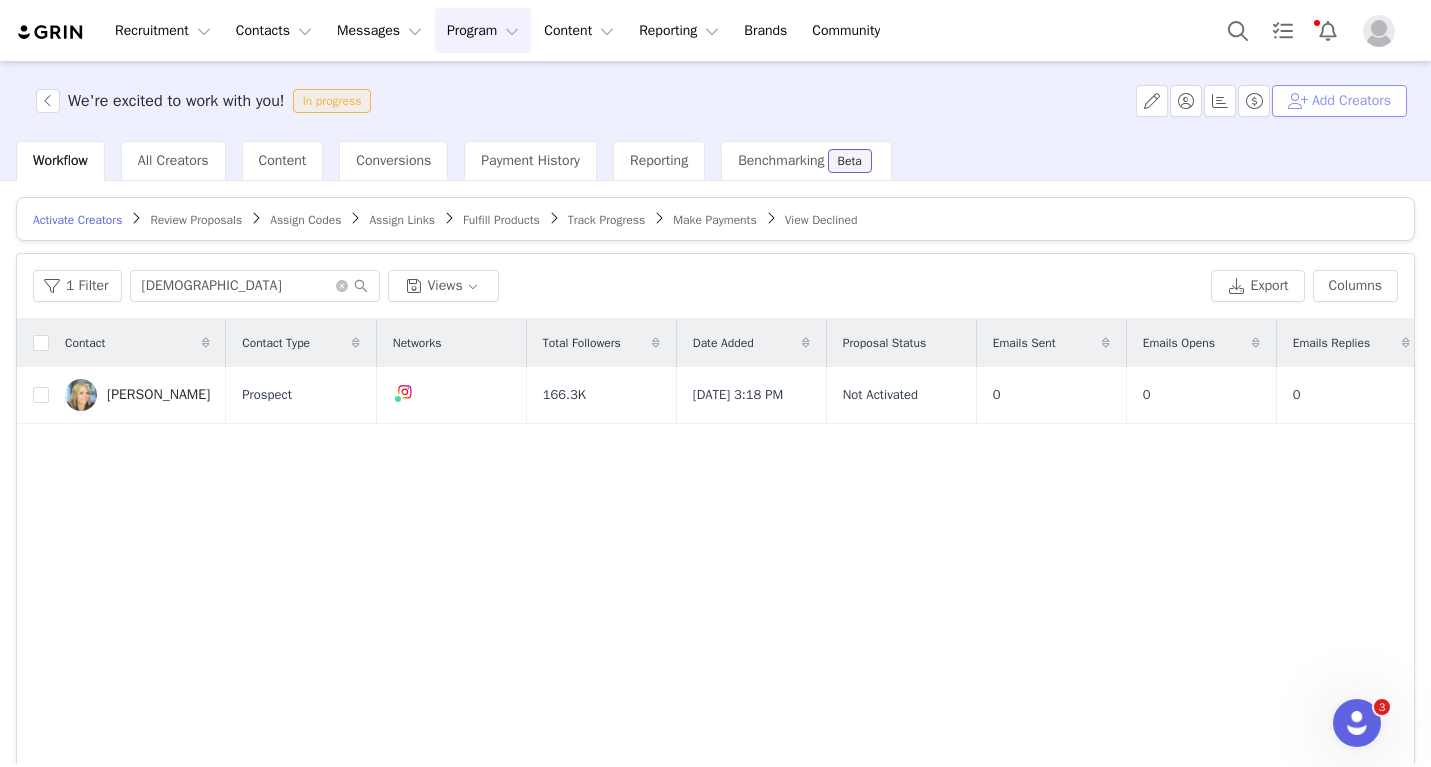 click on "Add Creators" at bounding box center (1339, 101) 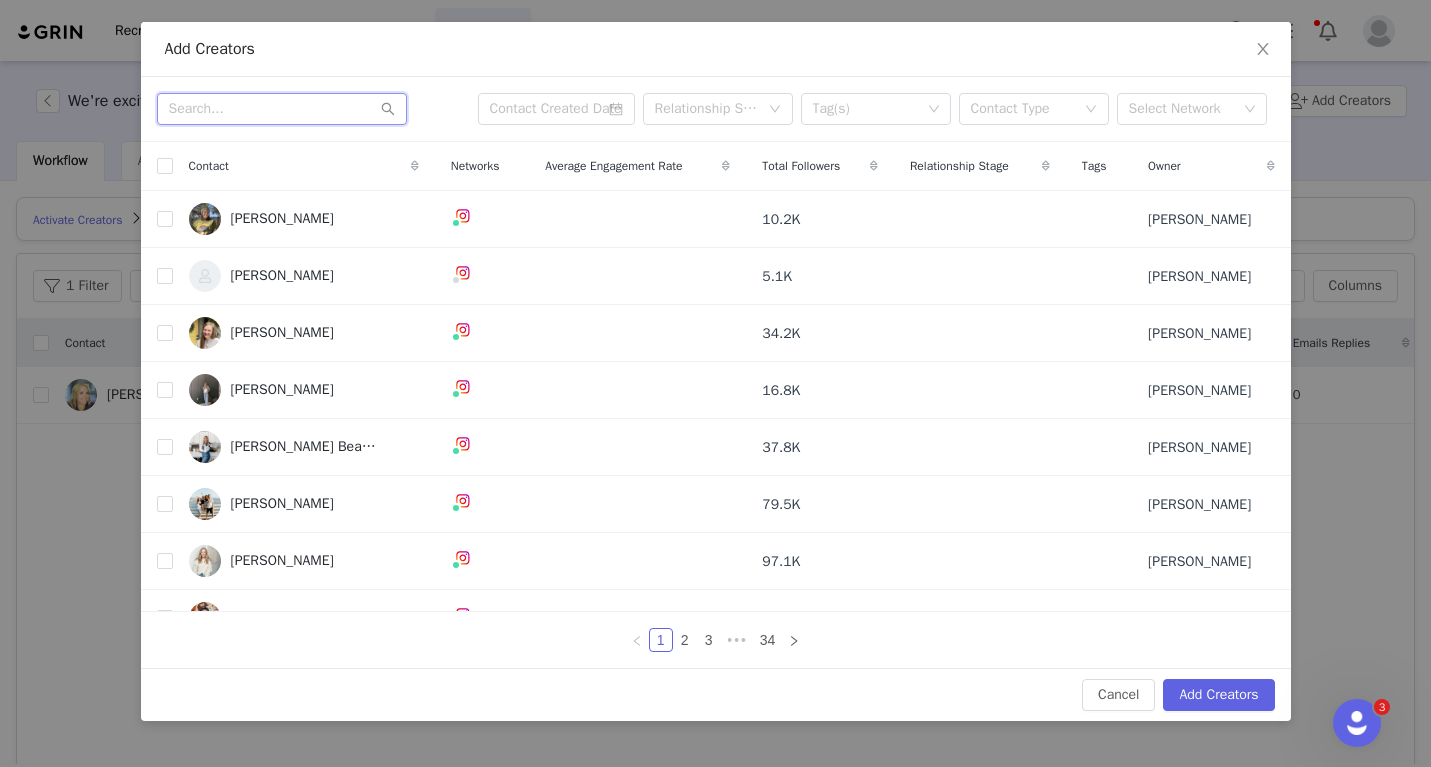 click at bounding box center [282, 109] 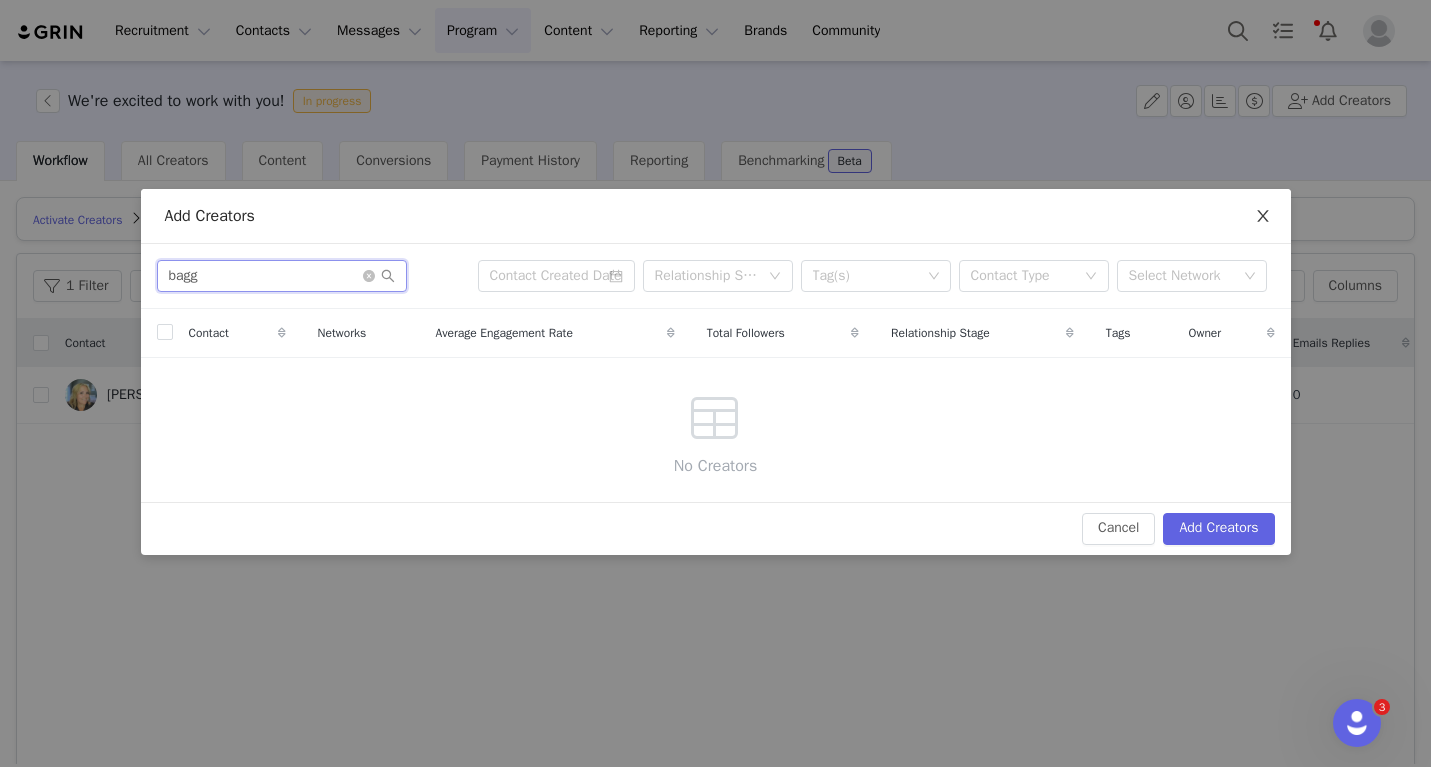 type on "bagg" 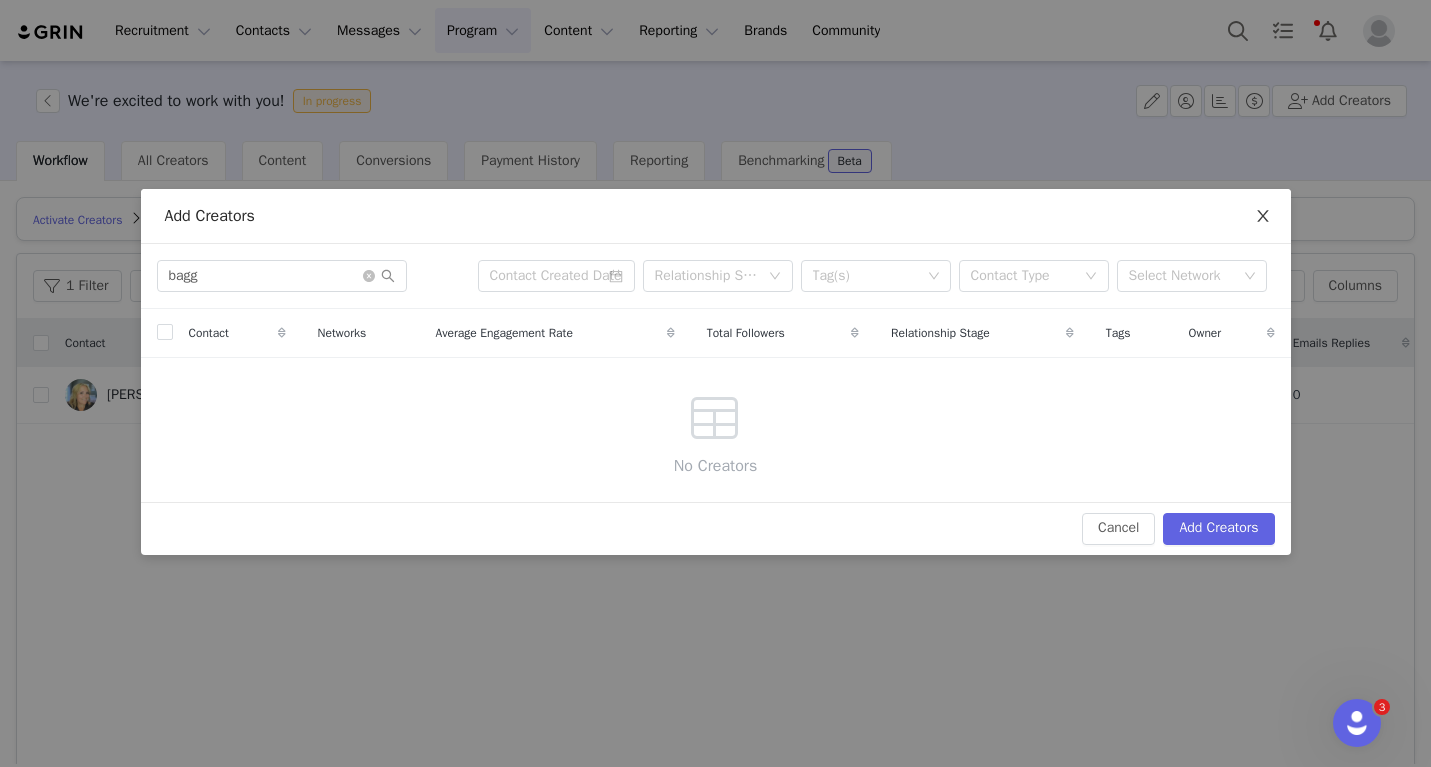 click at bounding box center (1263, 217) 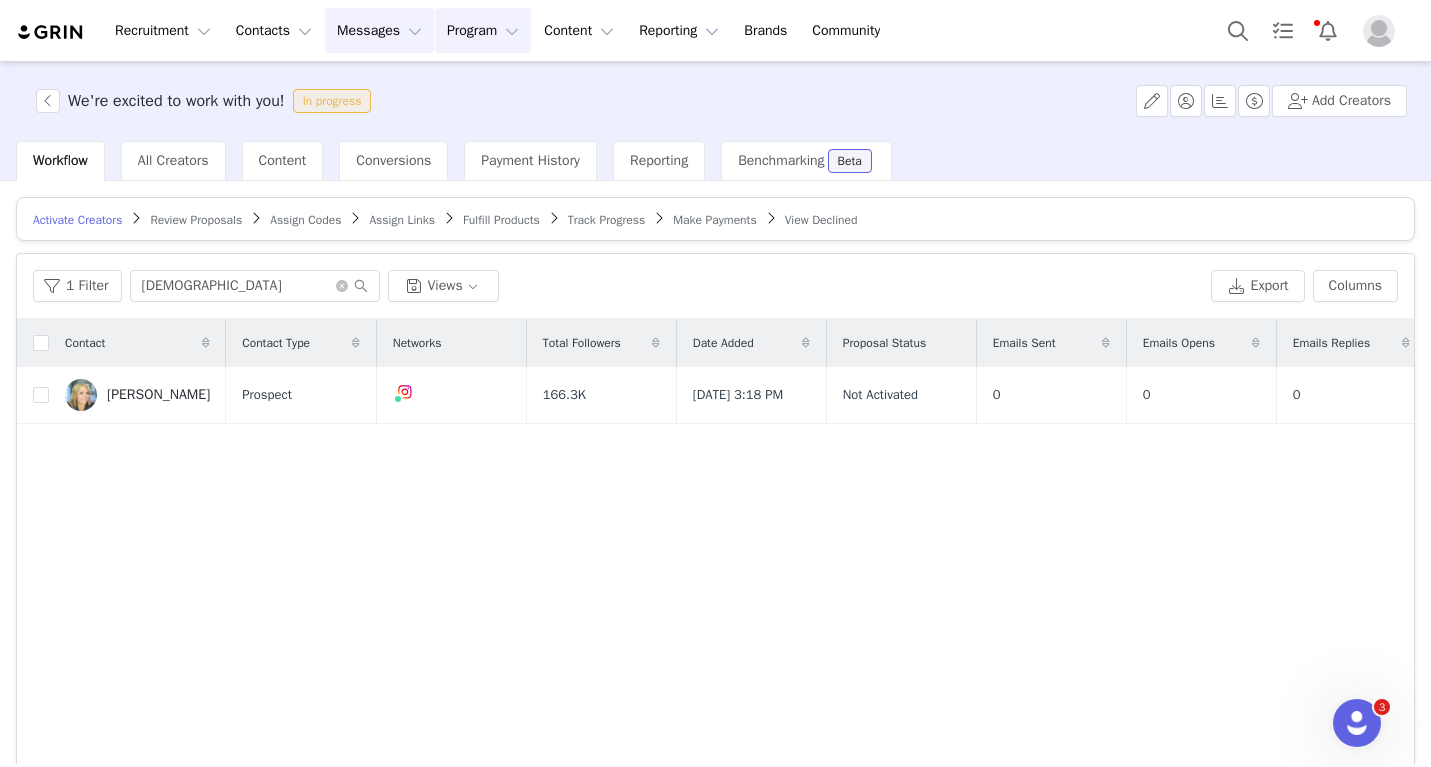 click on "Messages Messages" at bounding box center (379, 30) 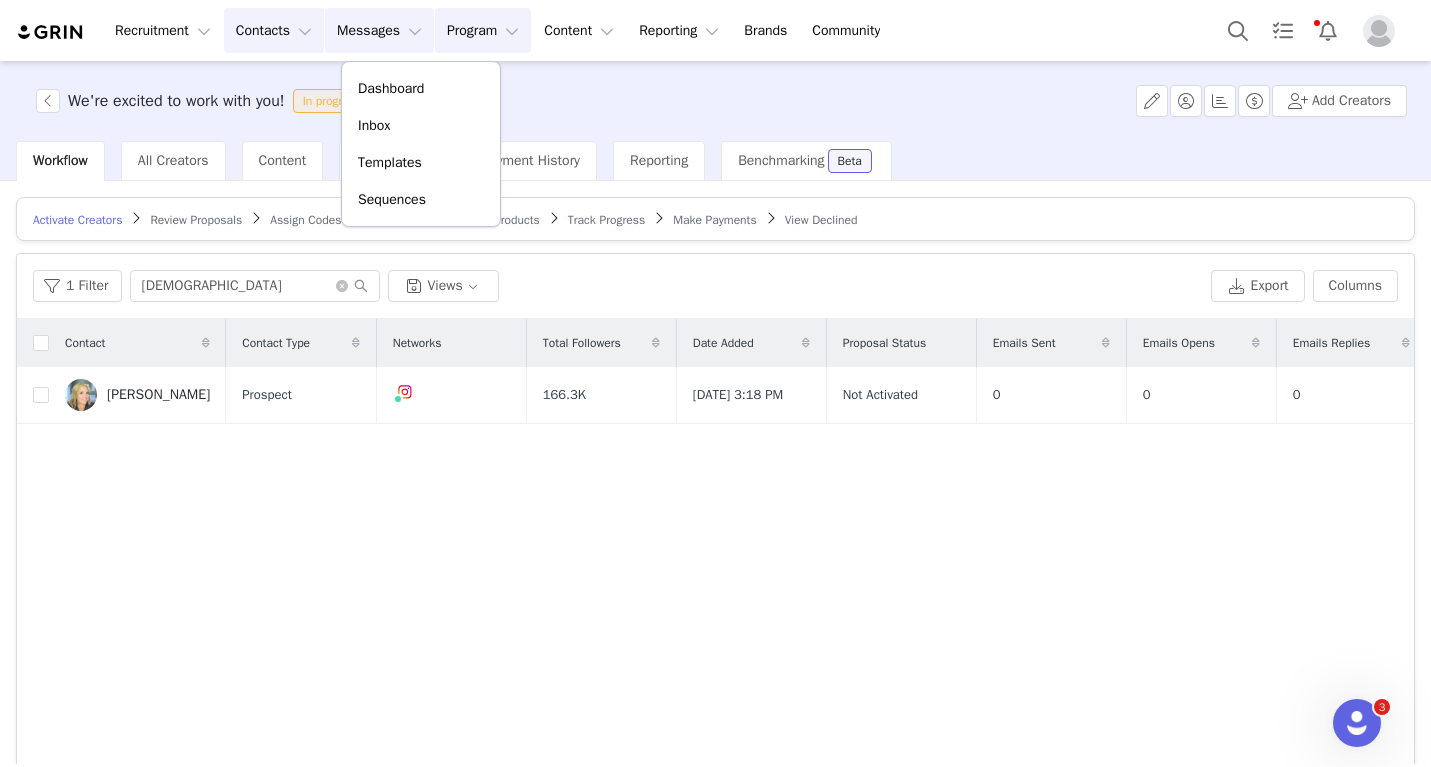 click on "Contacts Contacts" at bounding box center [274, 30] 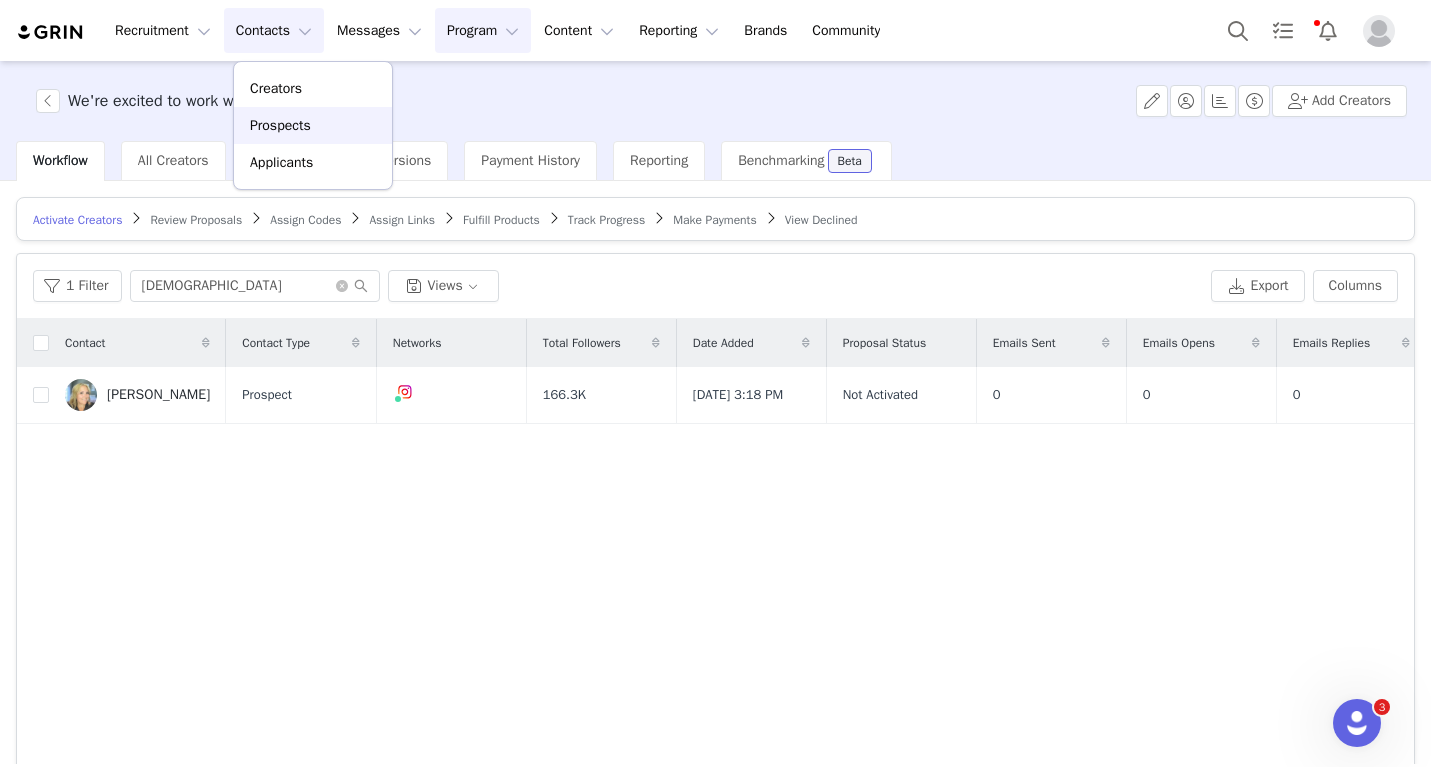 click on "Prospects" at bounding box center [280, 125] 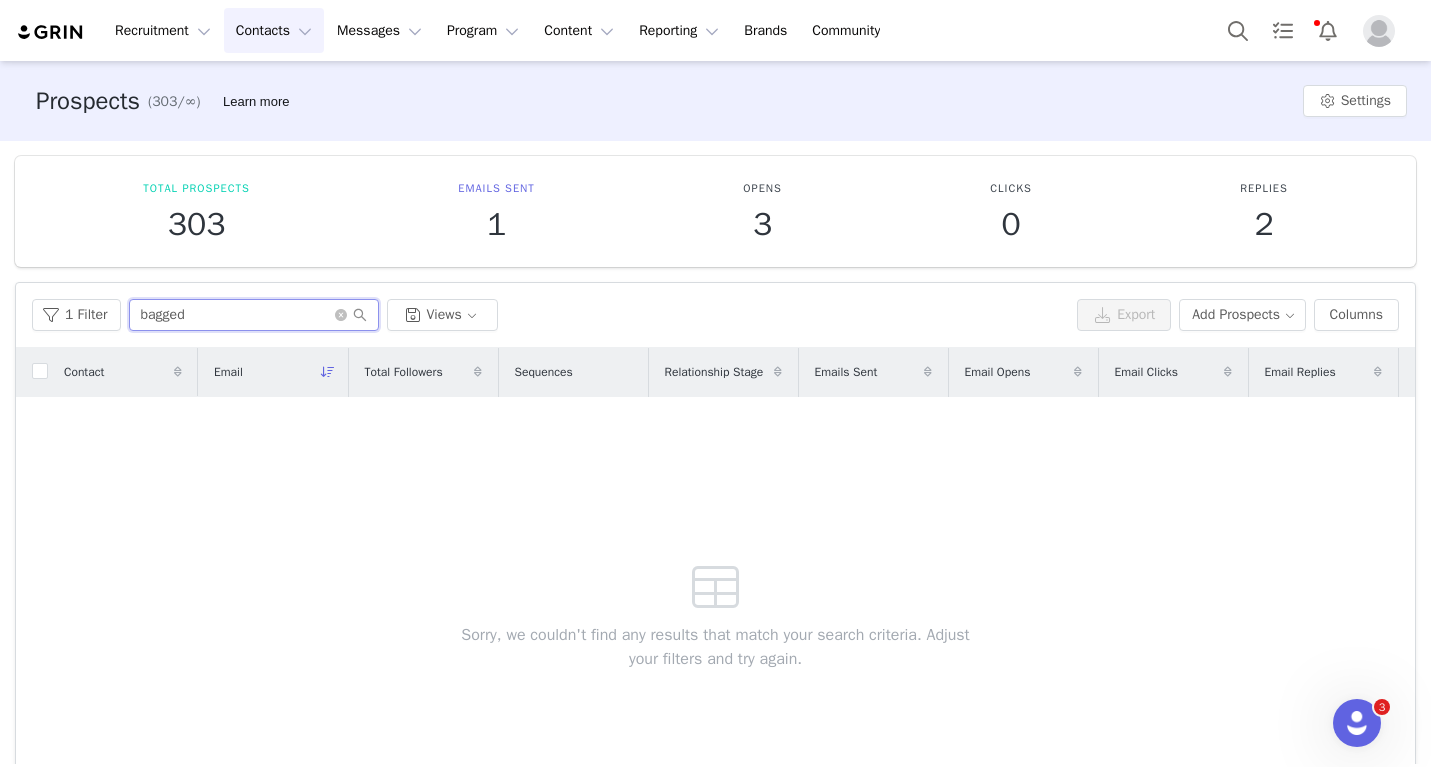 click on "bagged" at bounding box center (254, 315) 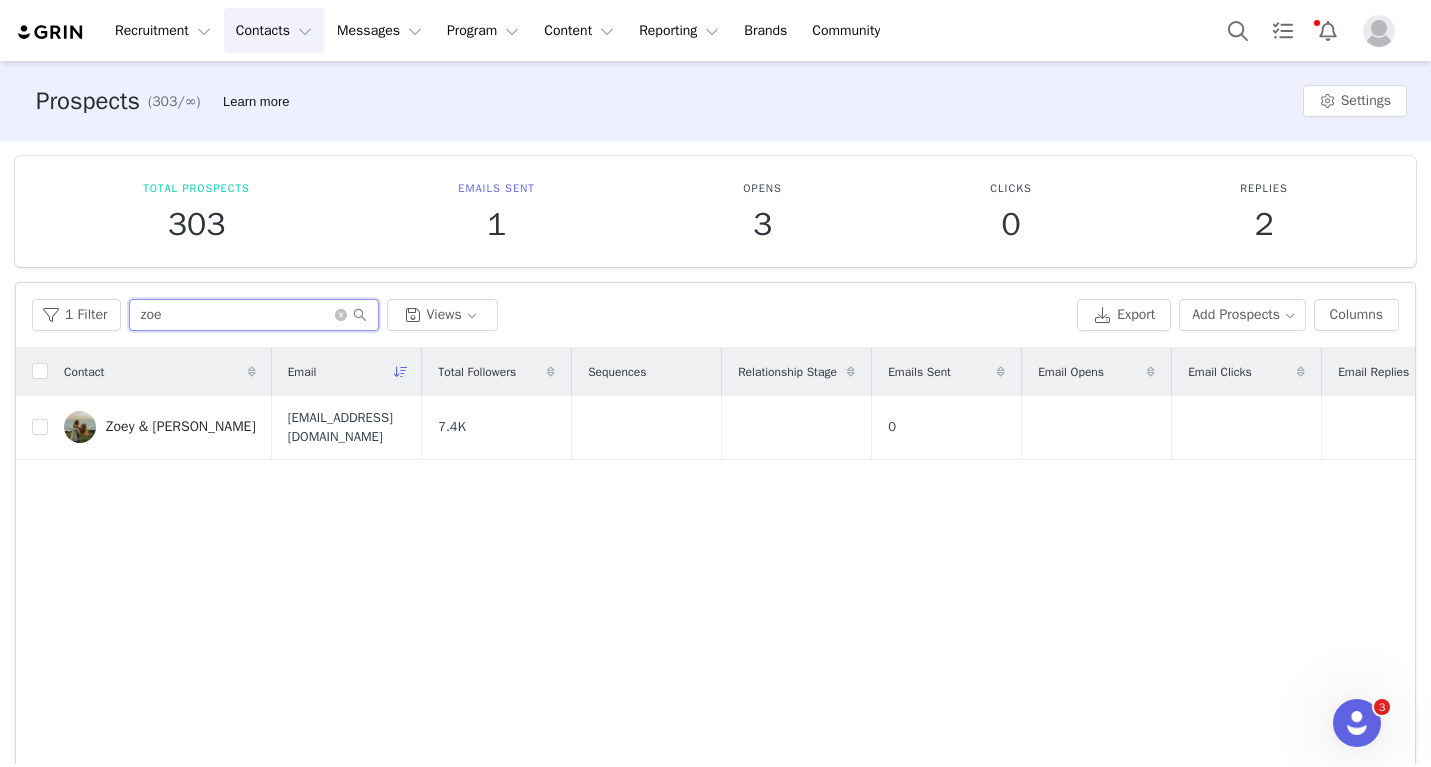 type on "[PERSON_NAME]" 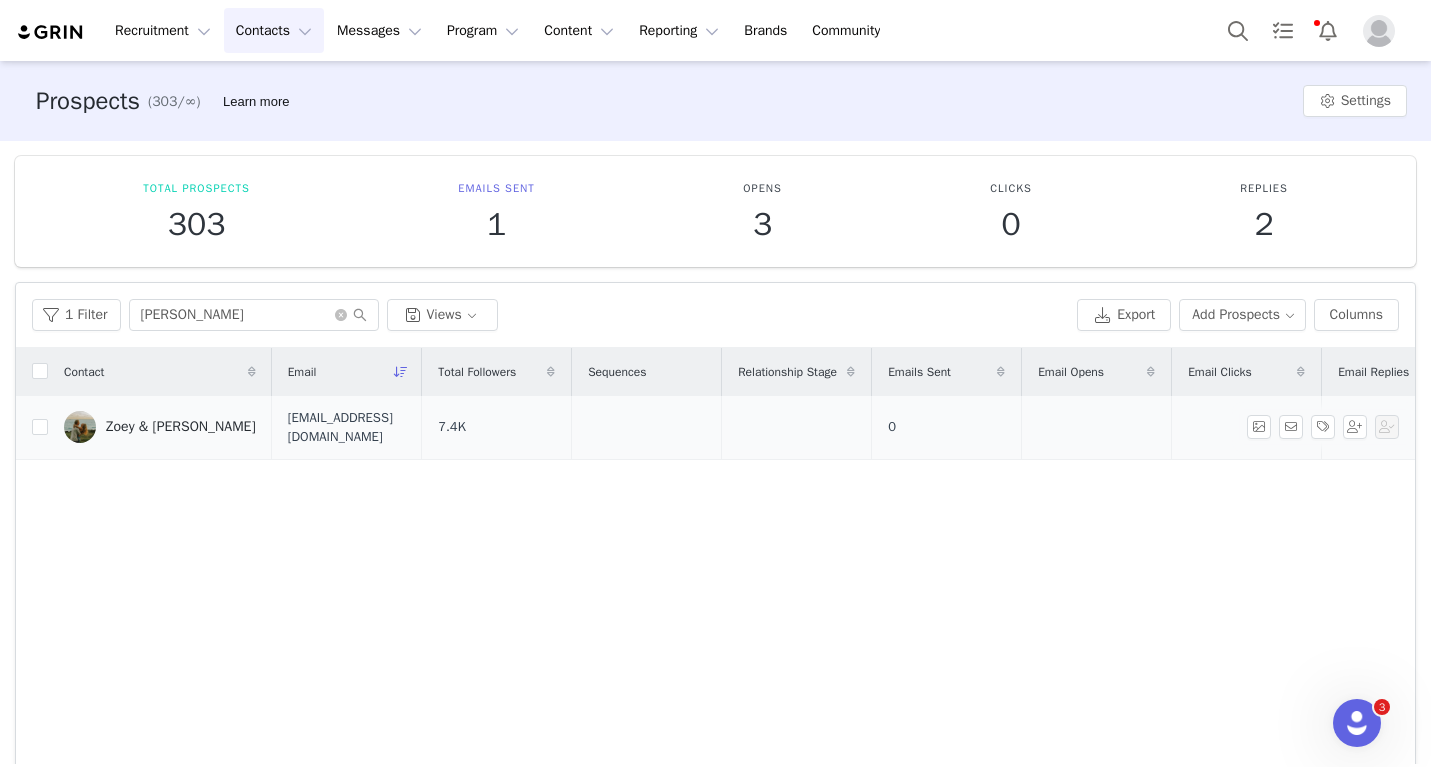 drag, startPoint x: 238, startPoint y: 312, endPoint x: 194, endPoint y: 423, distance: 119.40268 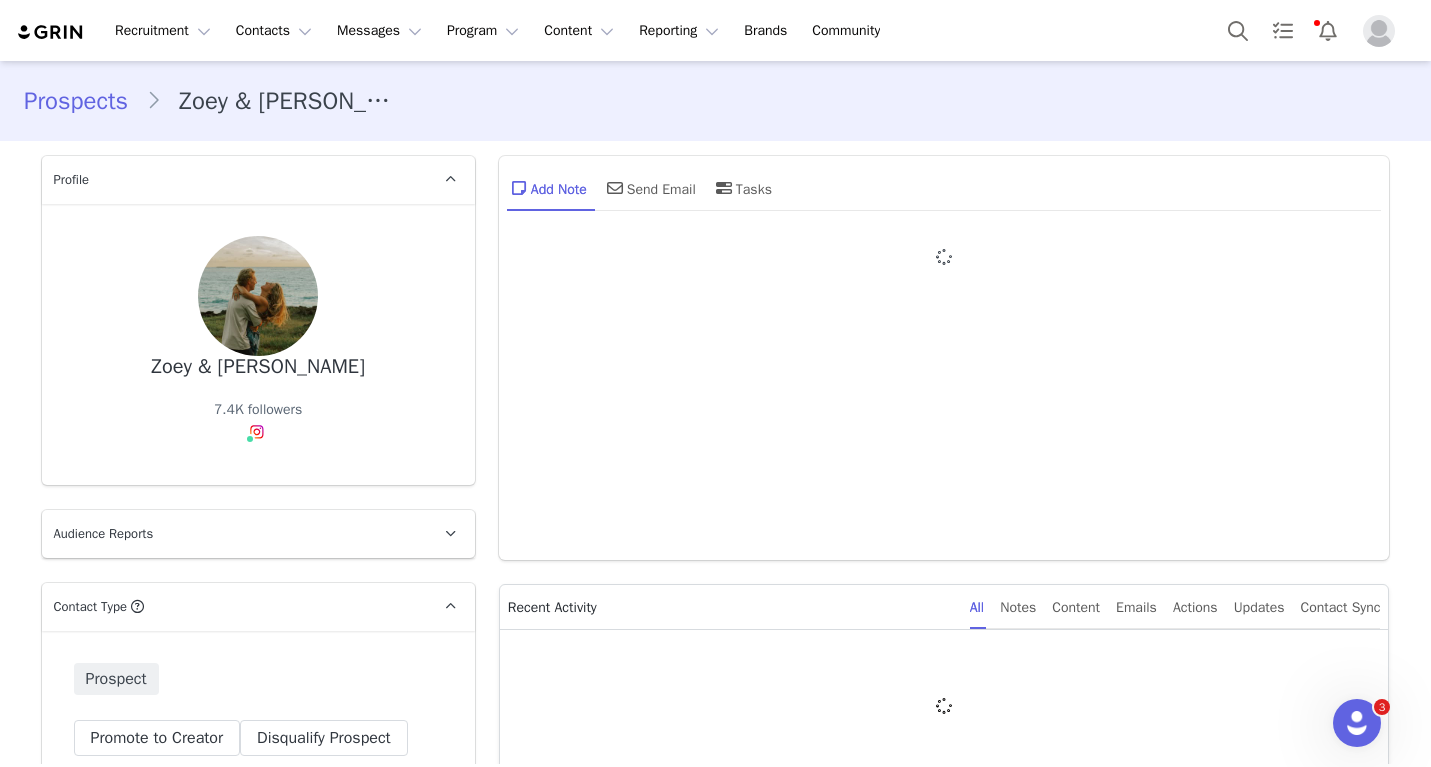 type on "+1 ([GEOGRAPHIC_DATA])" 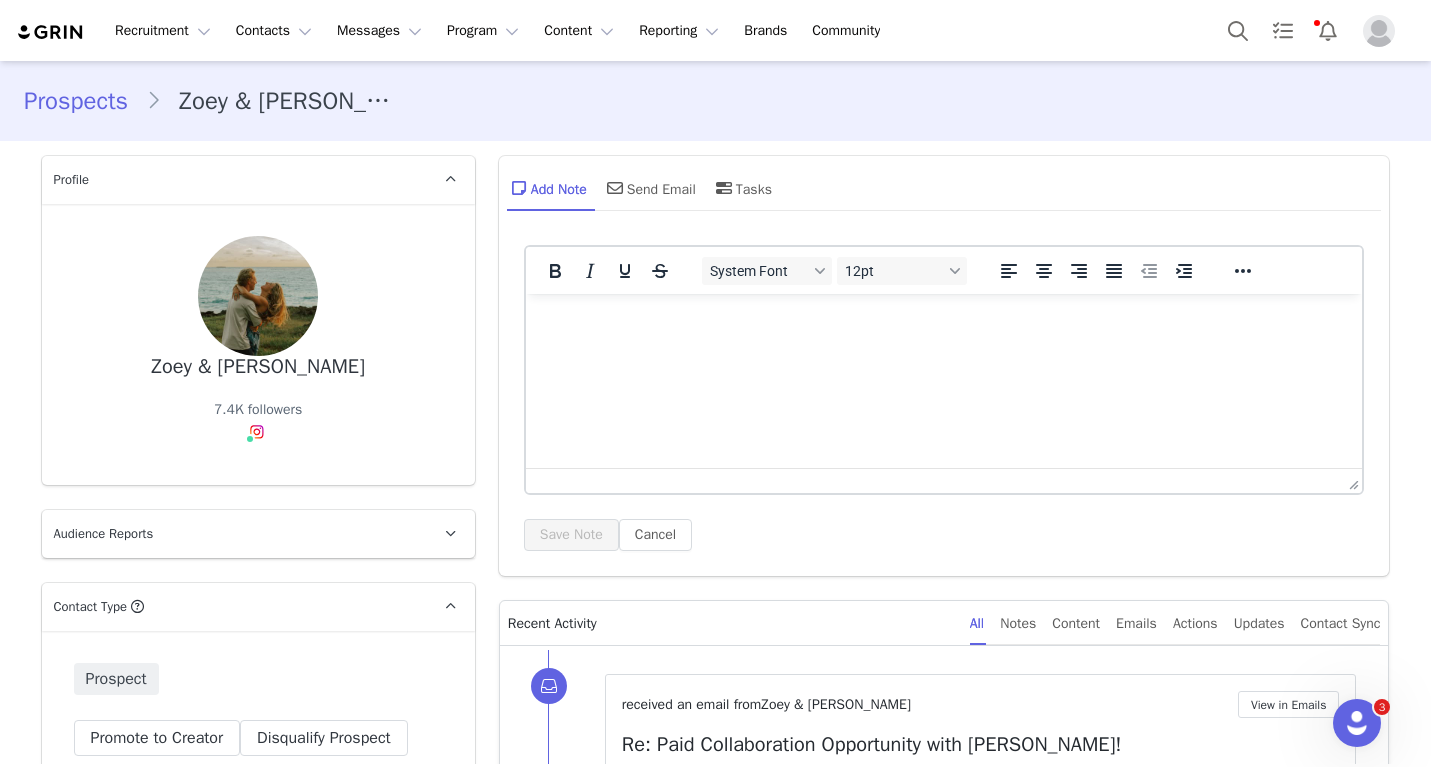 scroll, scrollTop: 0, scrollLeft: 0, axis: both 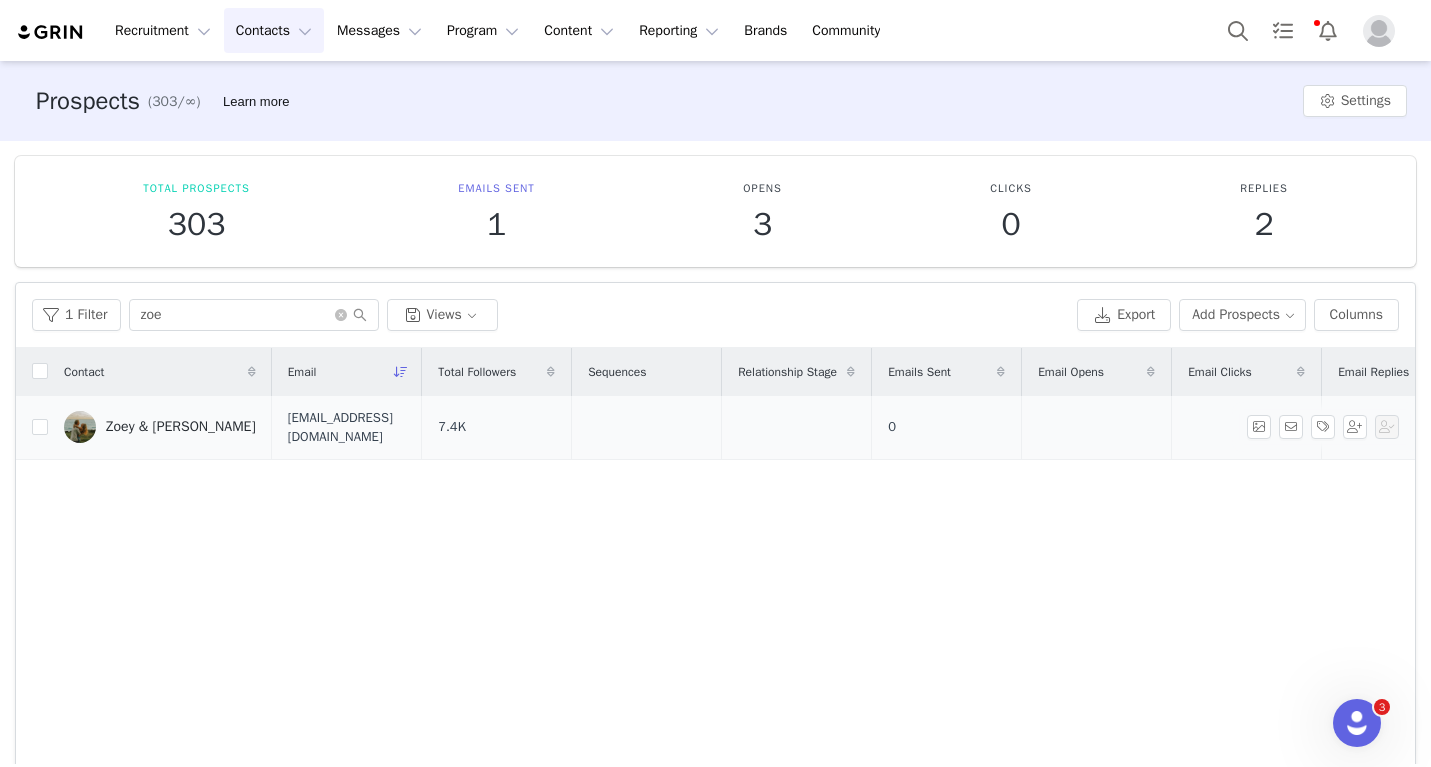 click on "Zoey & [PERSON_NAME]" at bounding box center (181, 427) 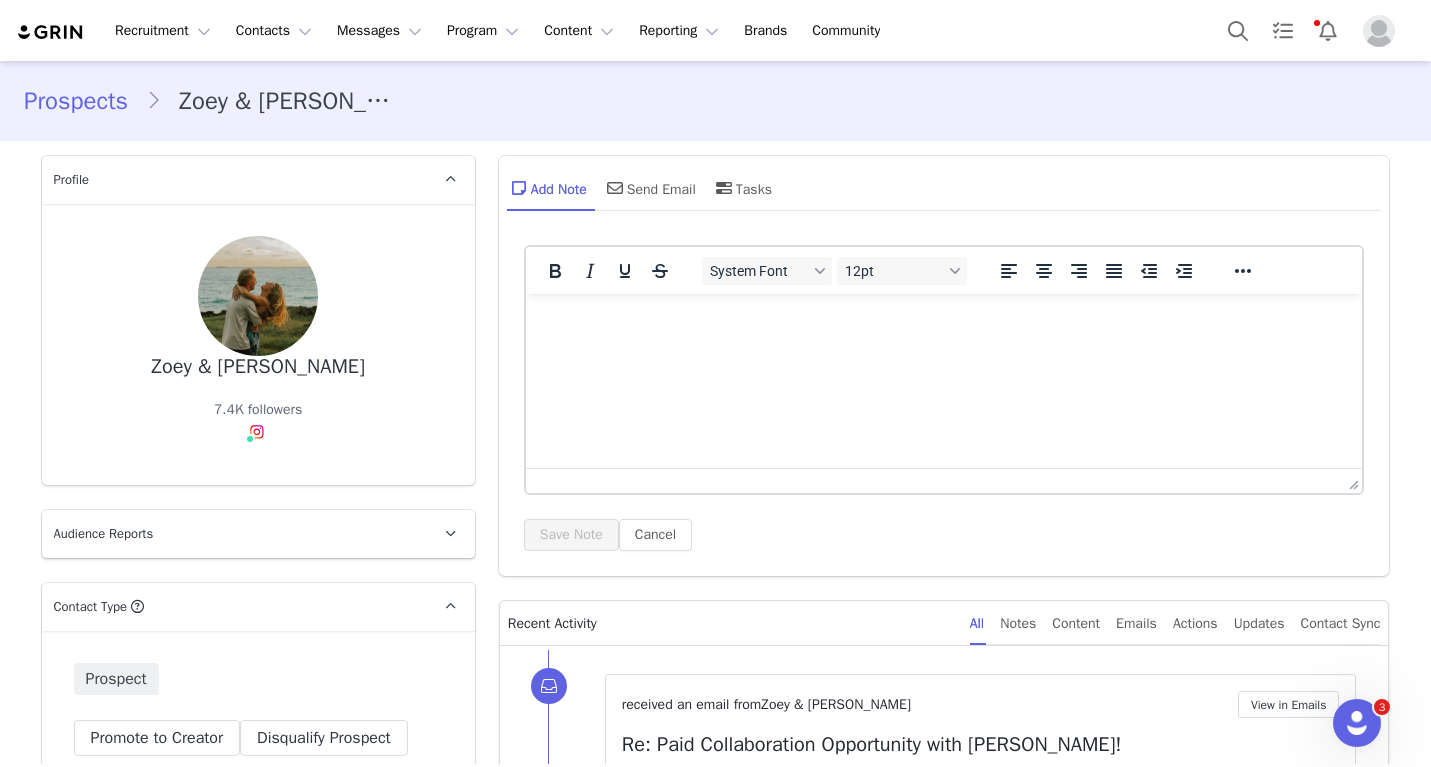 scroll, scrollTop: 230, scrollLeft: 0, axis: vertical 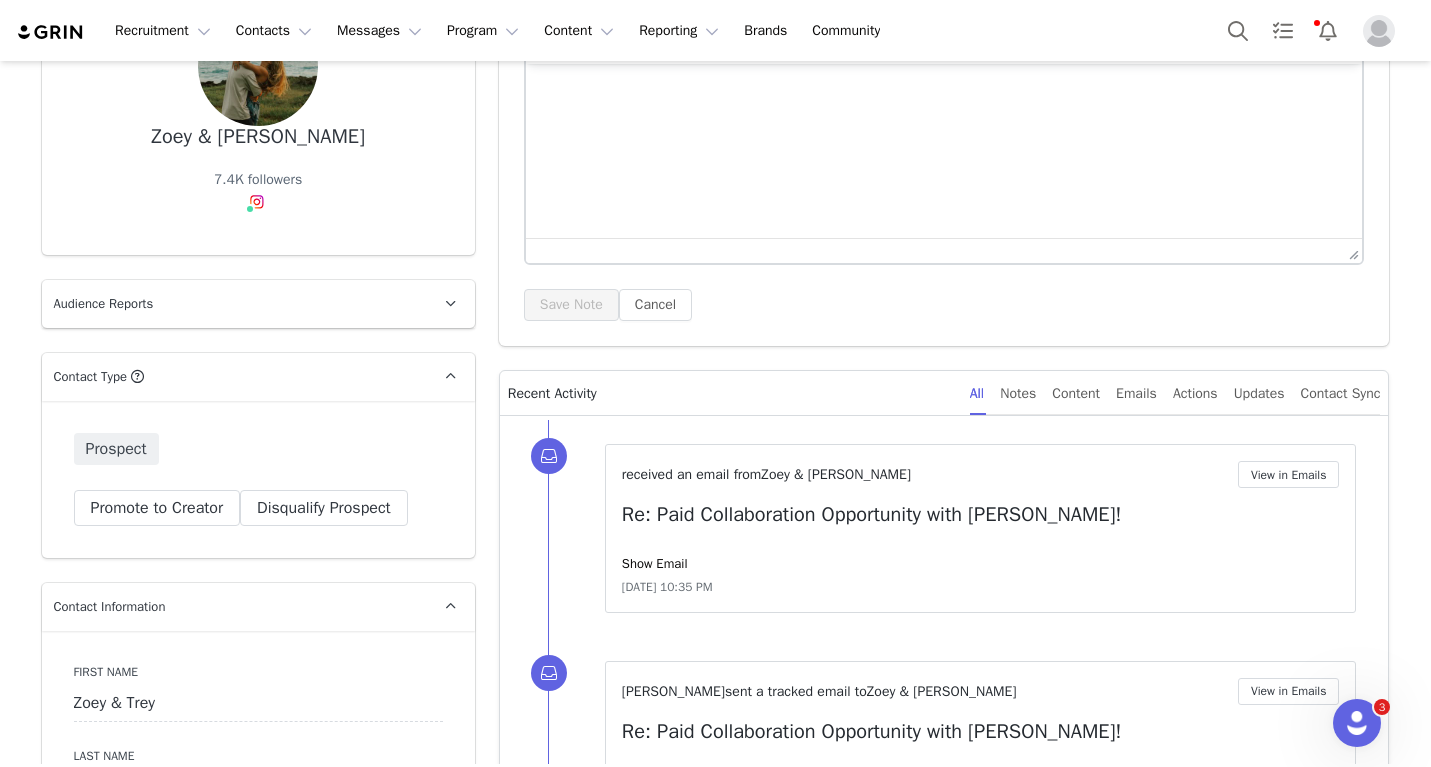 type on "+1 ([GEOGRAPHIC_DATA])" 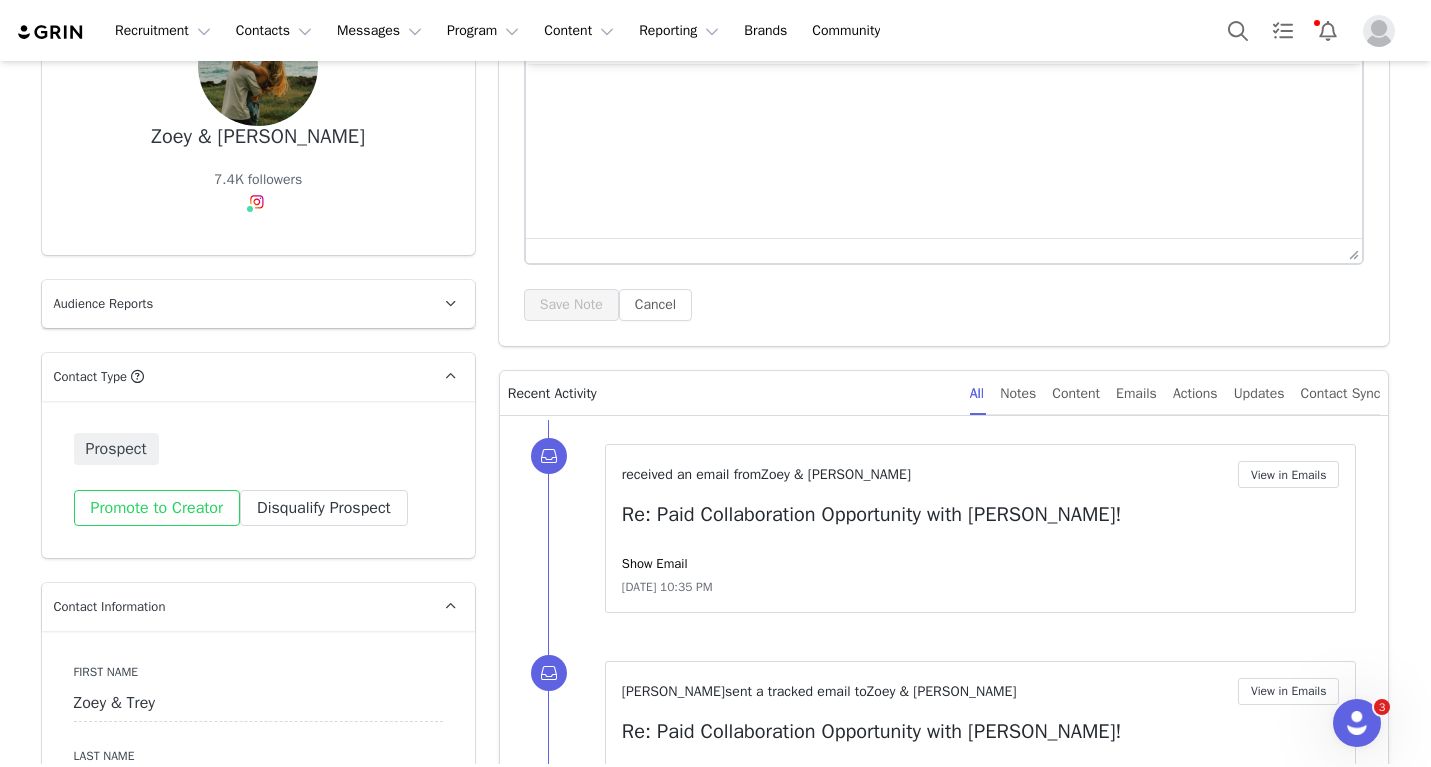 click on "Promote to Creator" at bounding box center [157, 508] 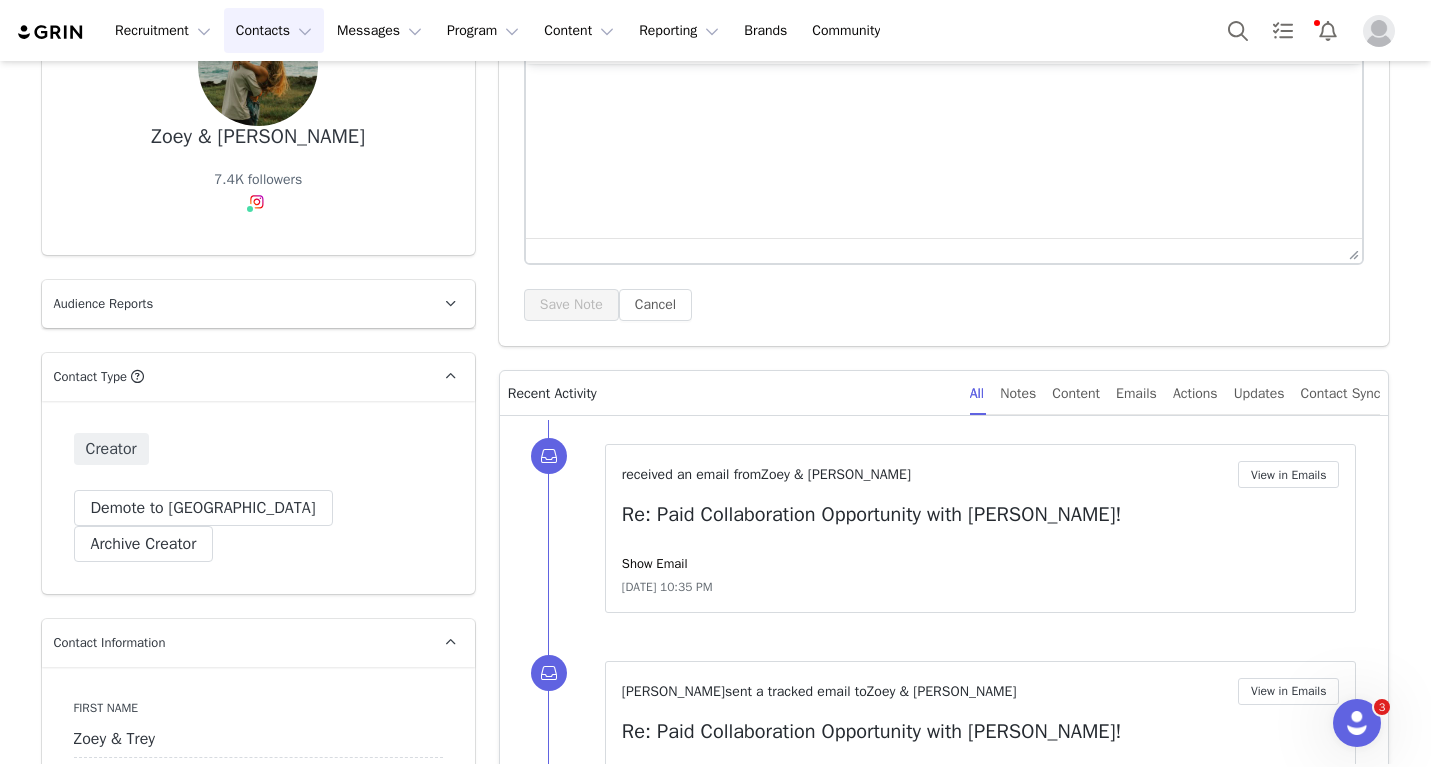 click on "Contacts Contacts" at bounding box center (274, 30) 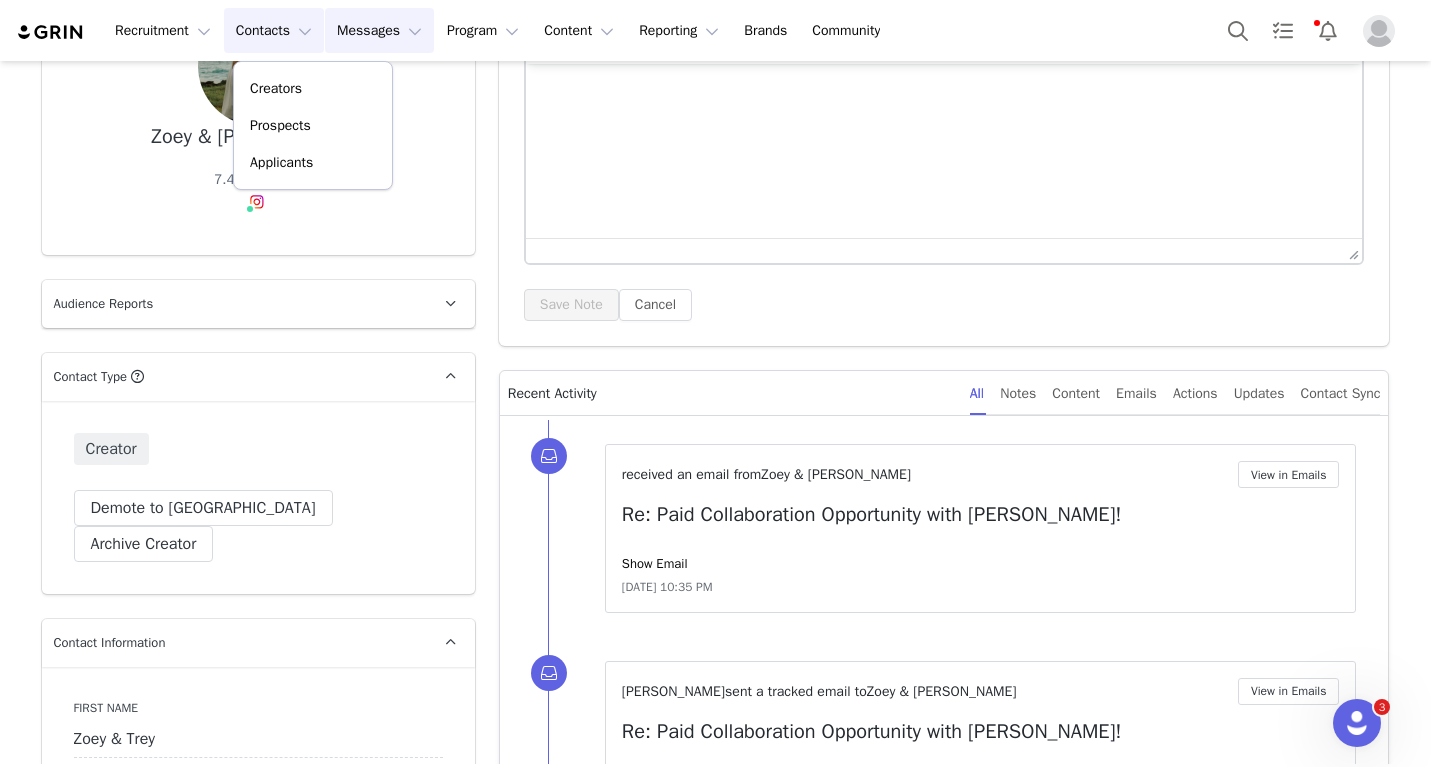 click on "Messages Messages" at bounding box center [379, 30] 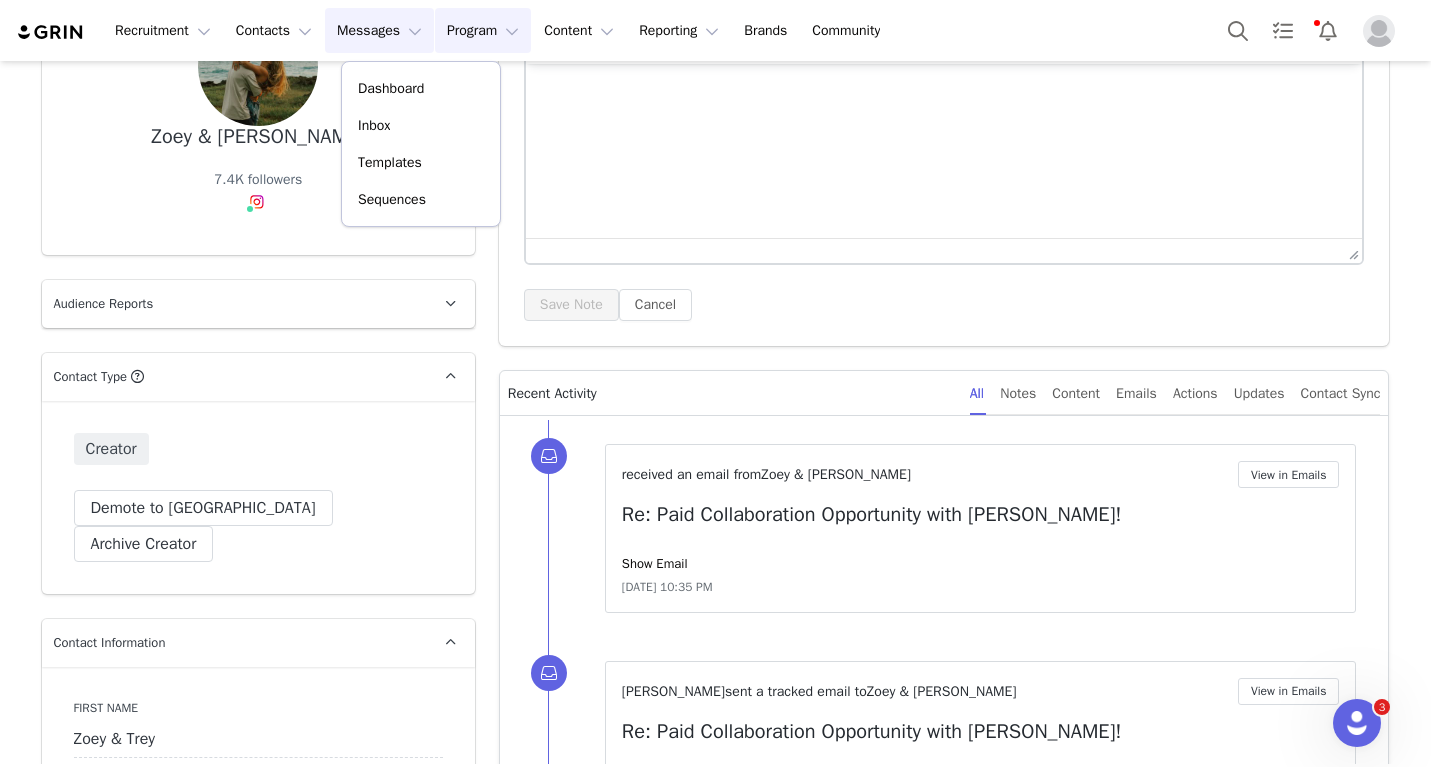 click on "Program Program" at bounding box center (483, 30) 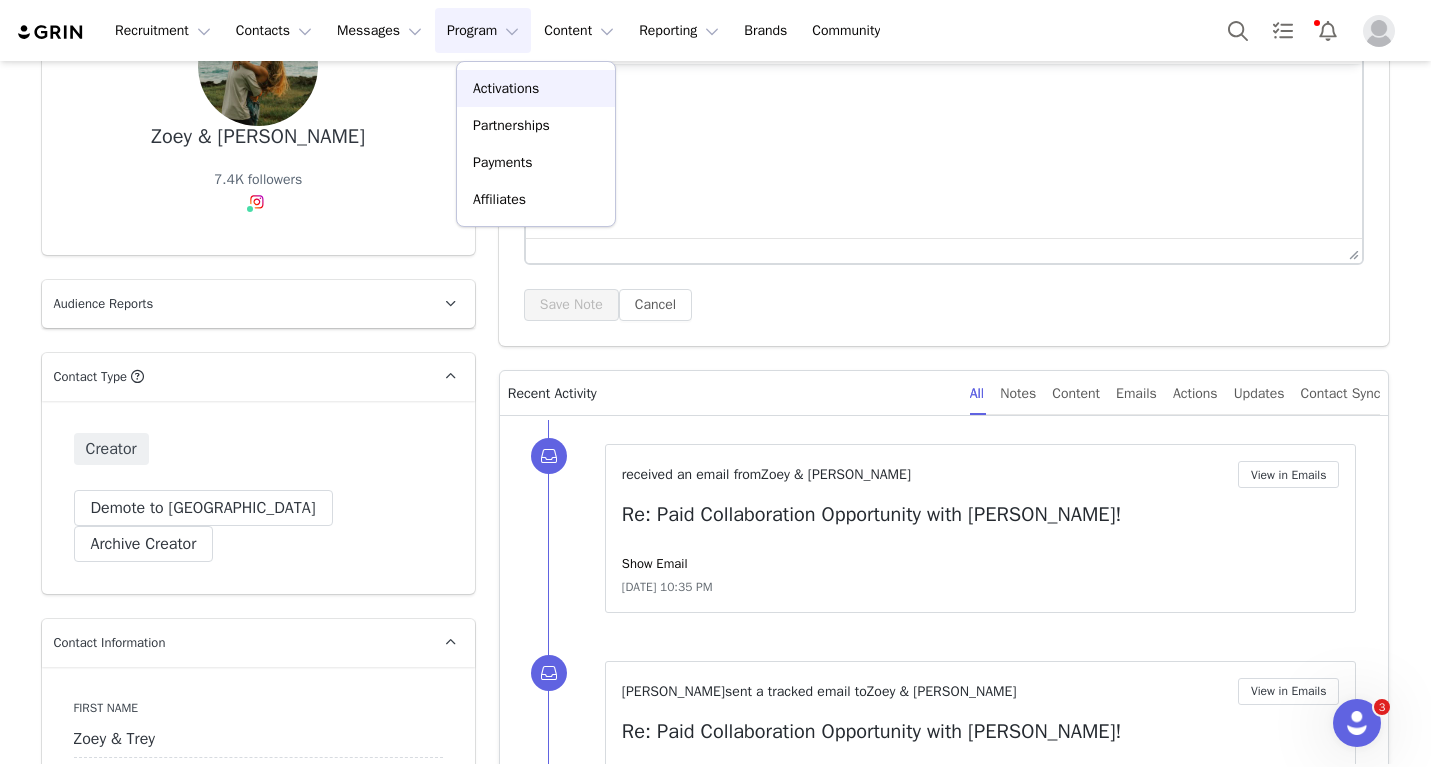 click on "Activations" at bounding box center [506, 88] 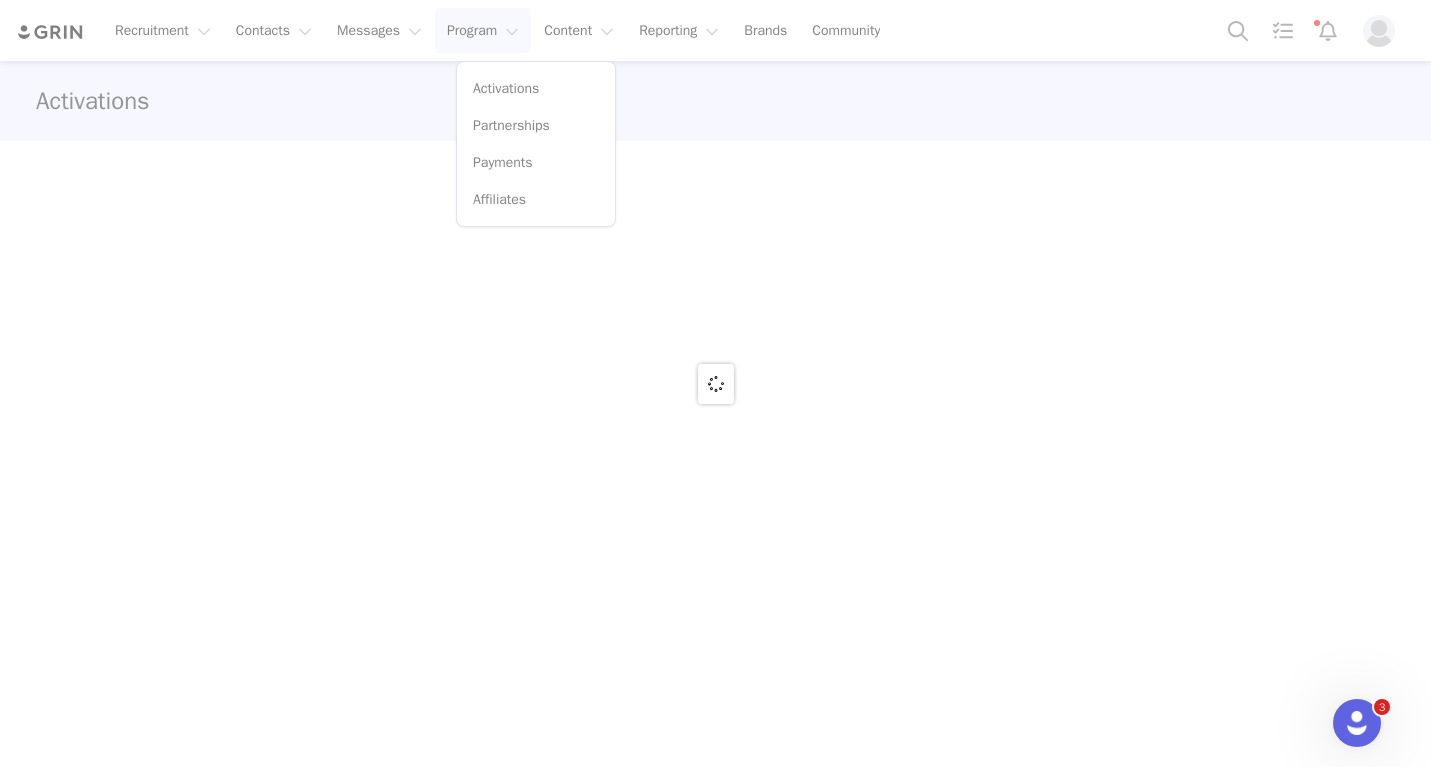 scroll, scrollTop: 0, scrollLeft: 0, axis: both 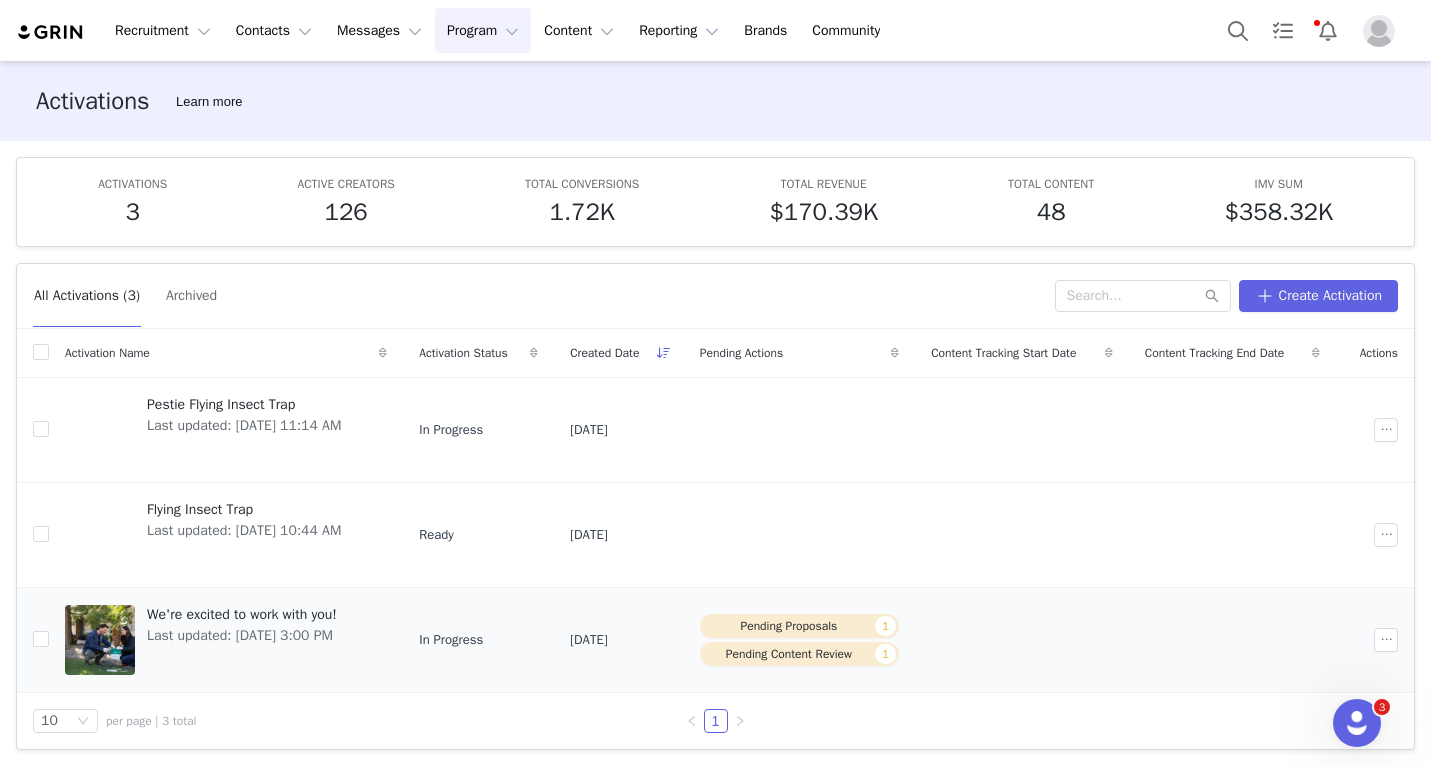 click on "We're excited to work with you!" at bounding box center [242, 614] 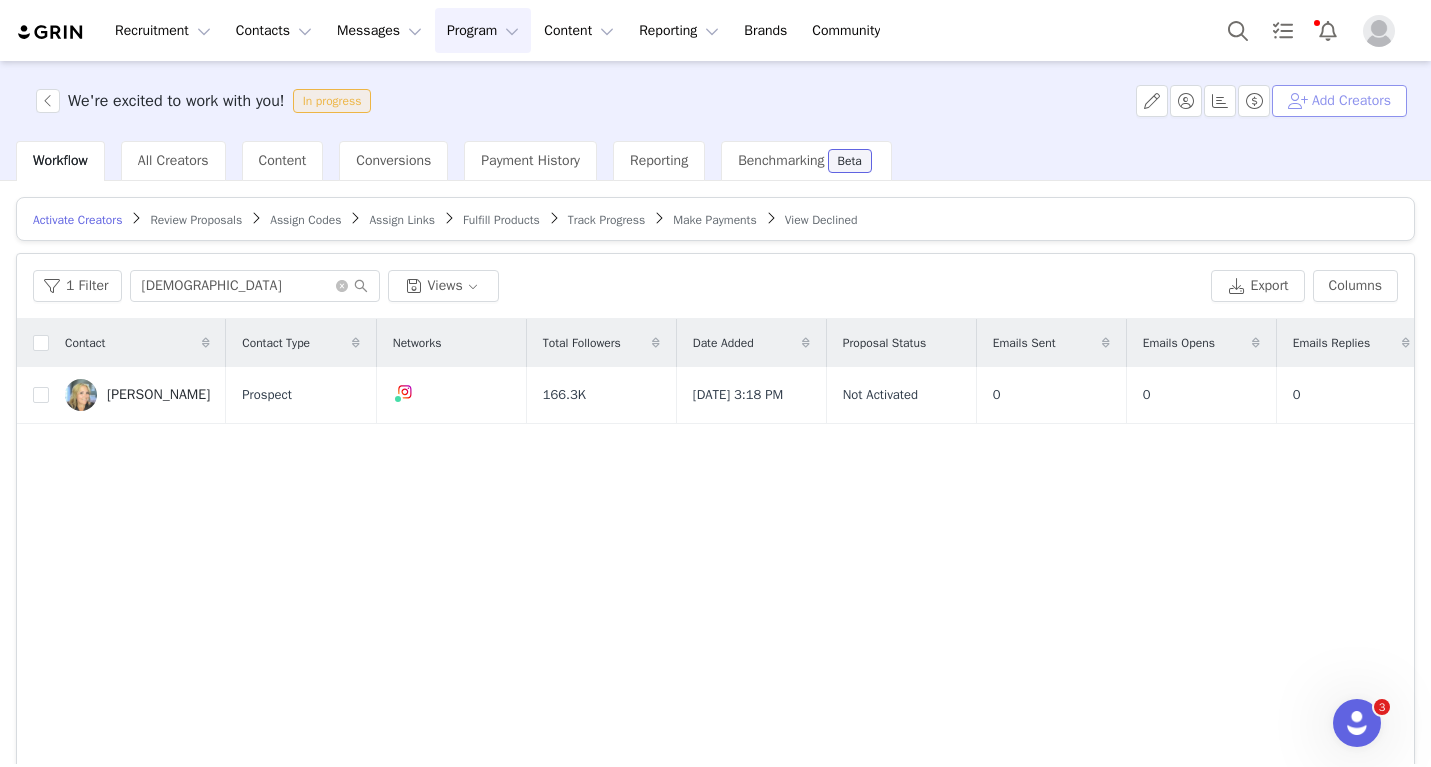 click on "Add Creators" at bounding box center [1339, 101] 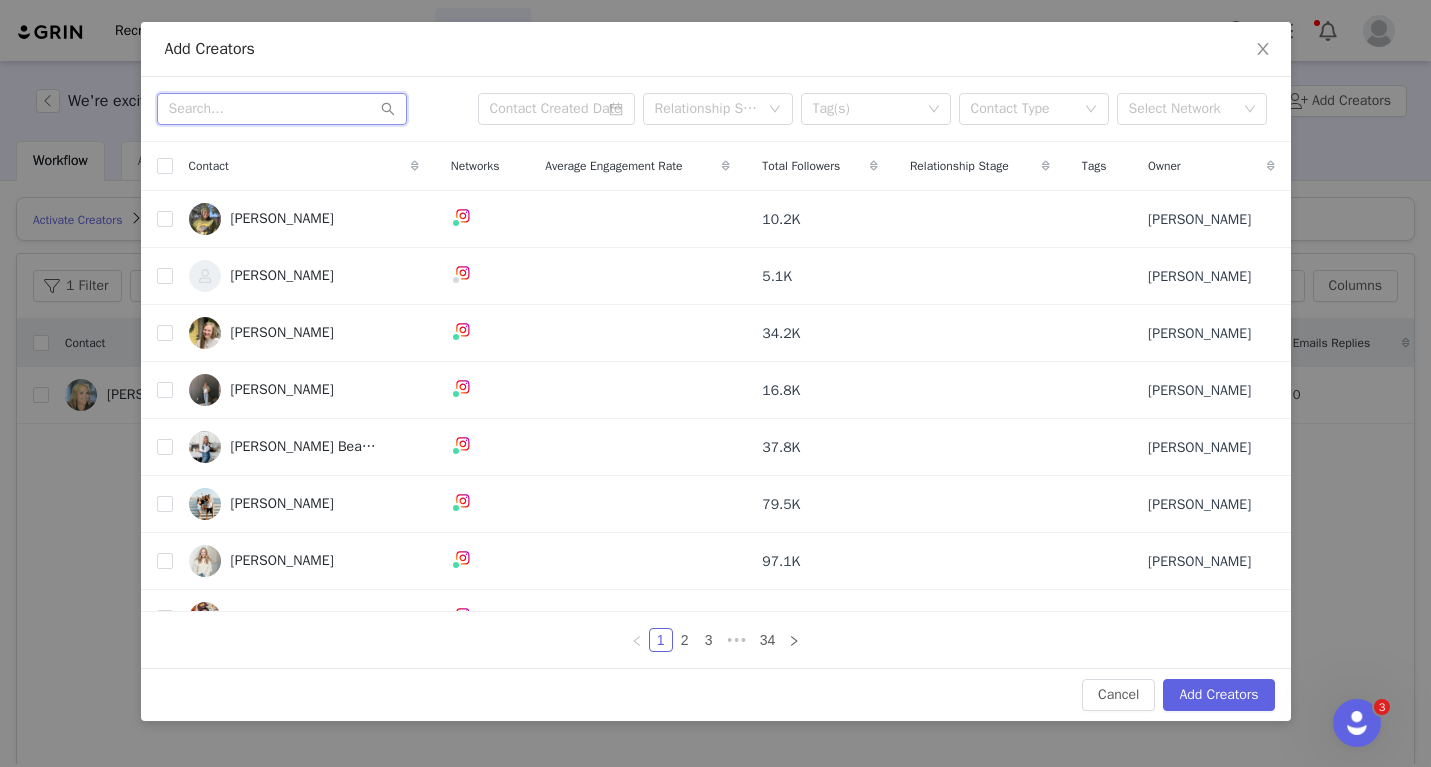 click at bounding box center [282, 109] 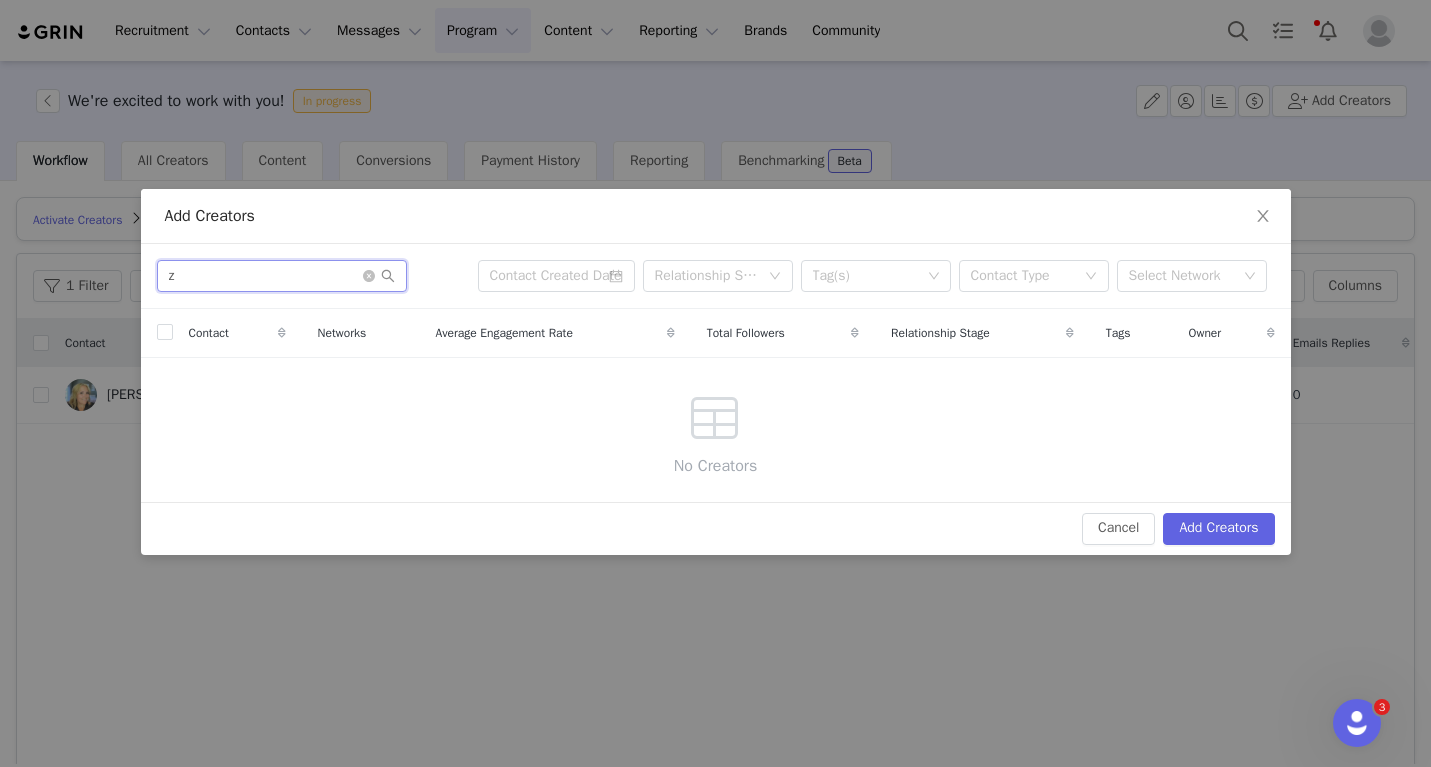 type on "zo" 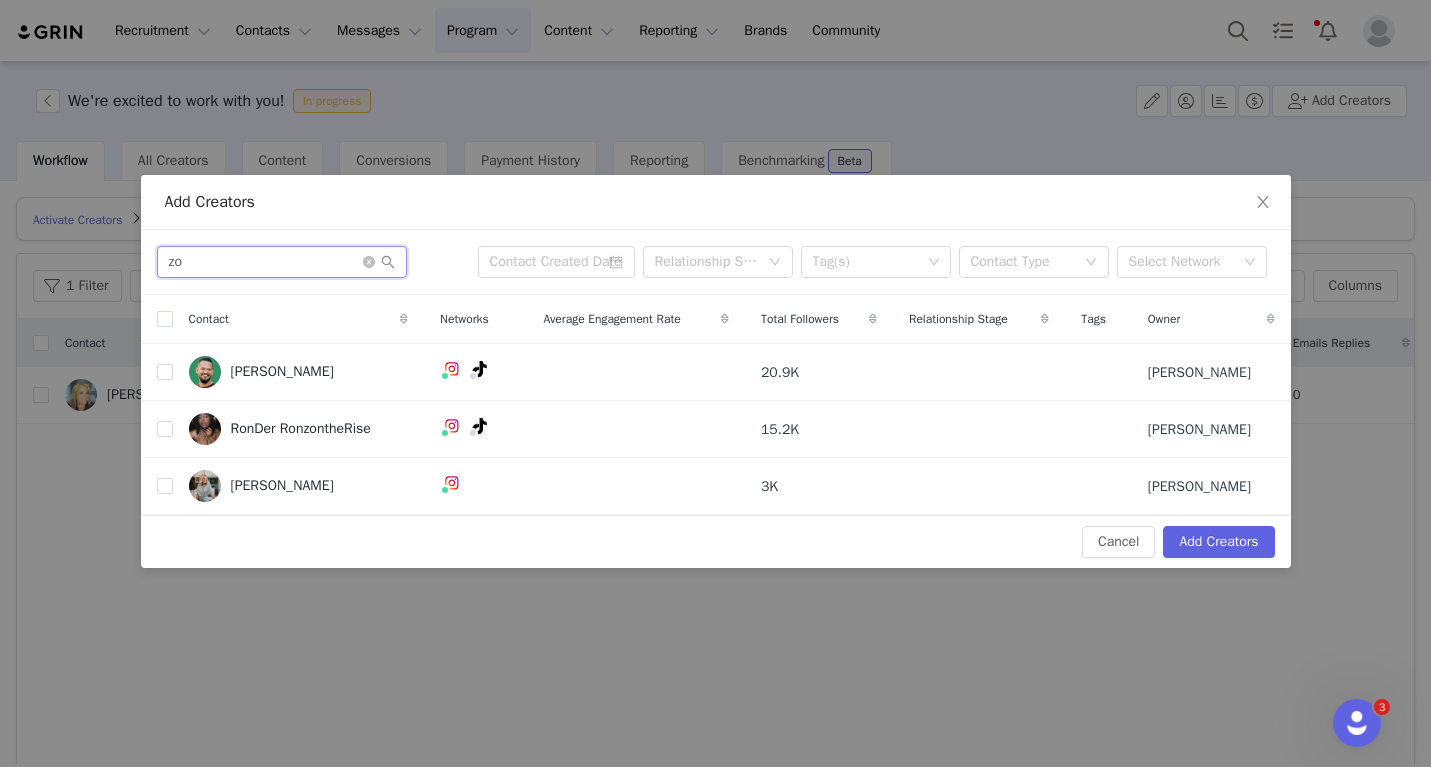 click on "zo" at bounding box center [282, 262] 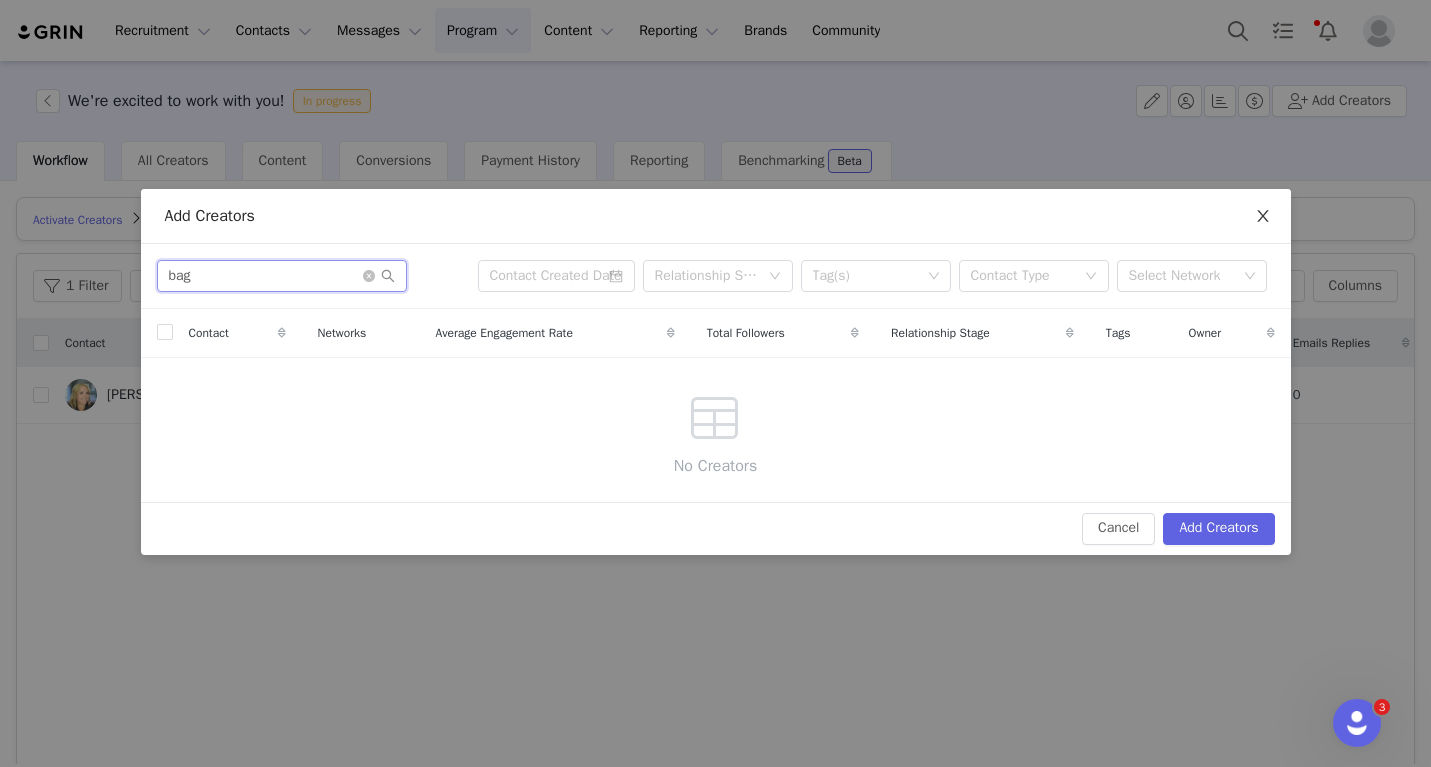 type on "bag" 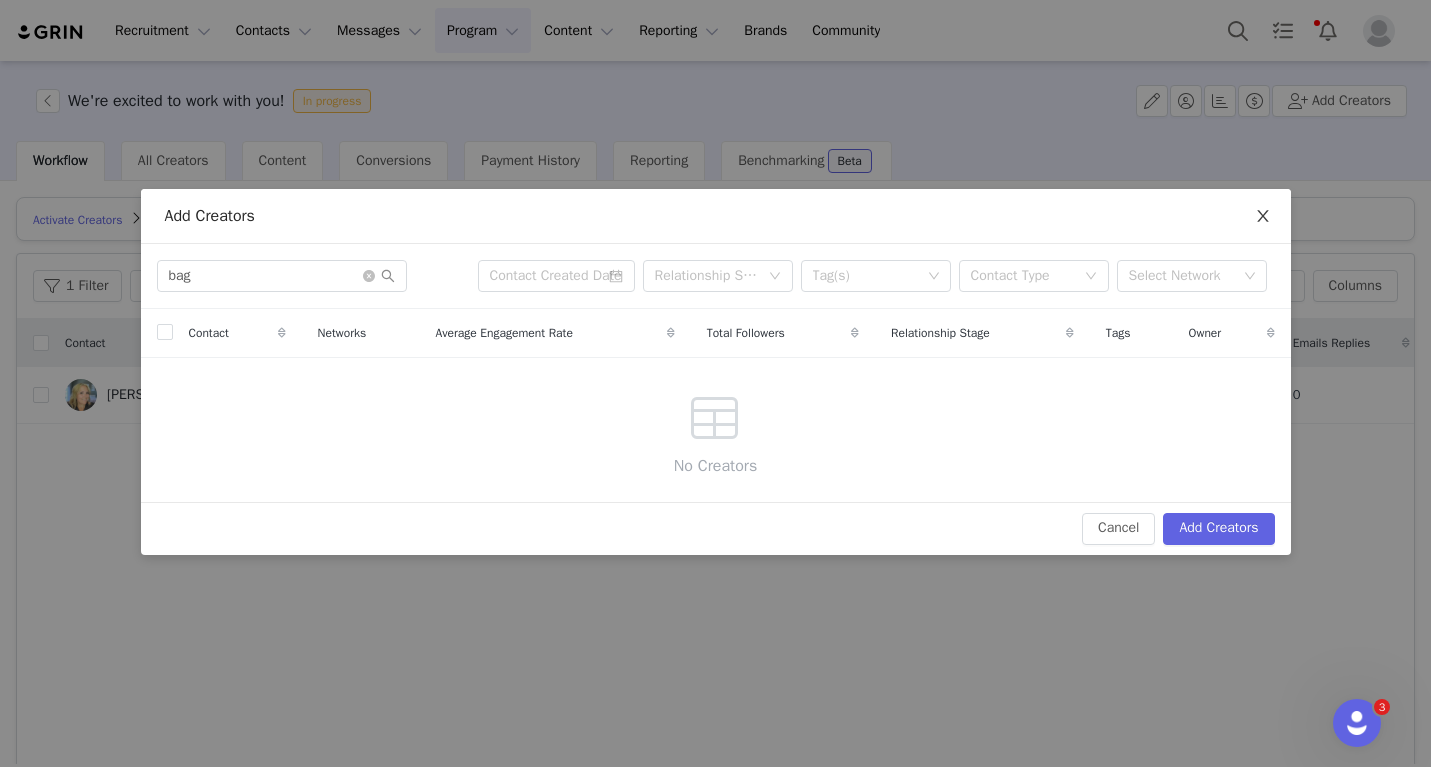 click at bounding box center (1263, 217) 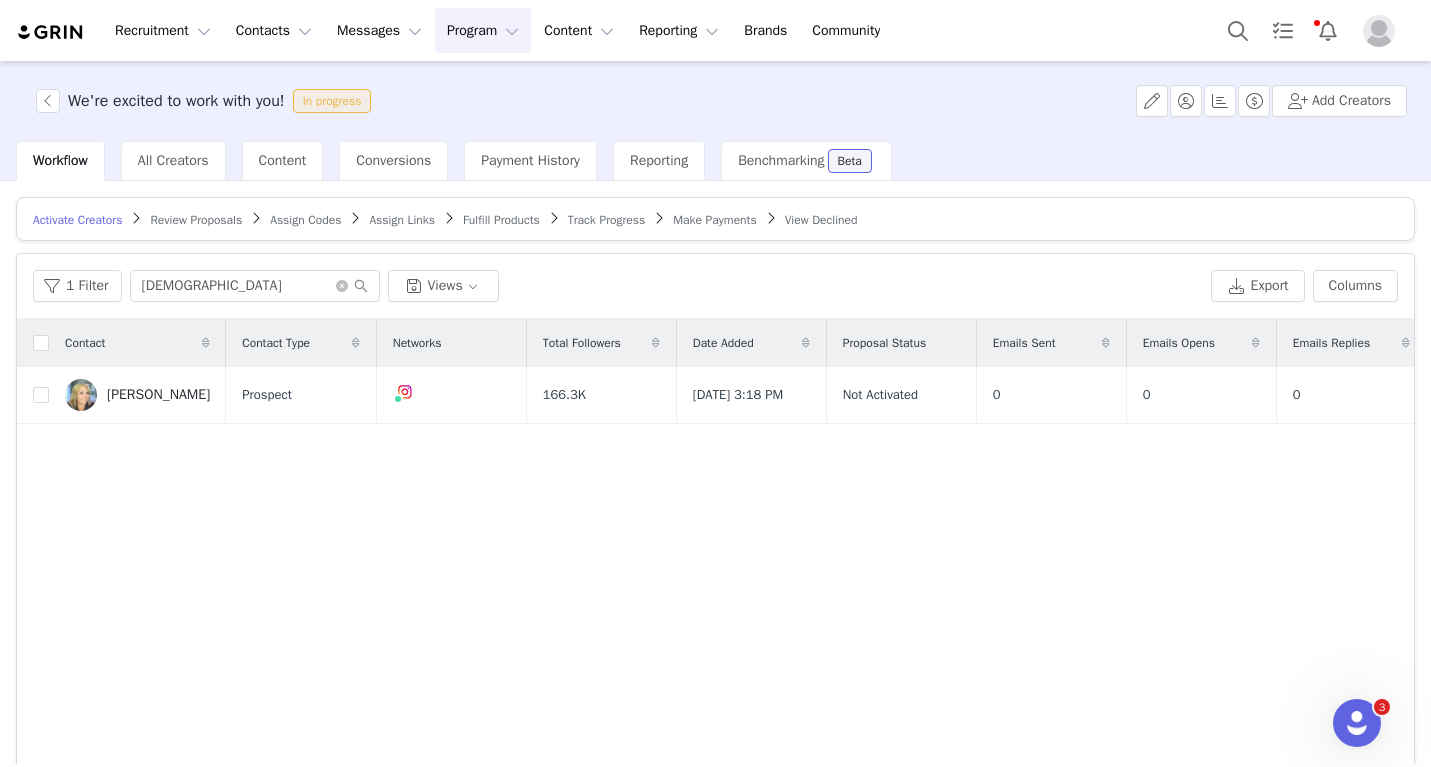click on "Program Program" at bounding box center [483, 30] 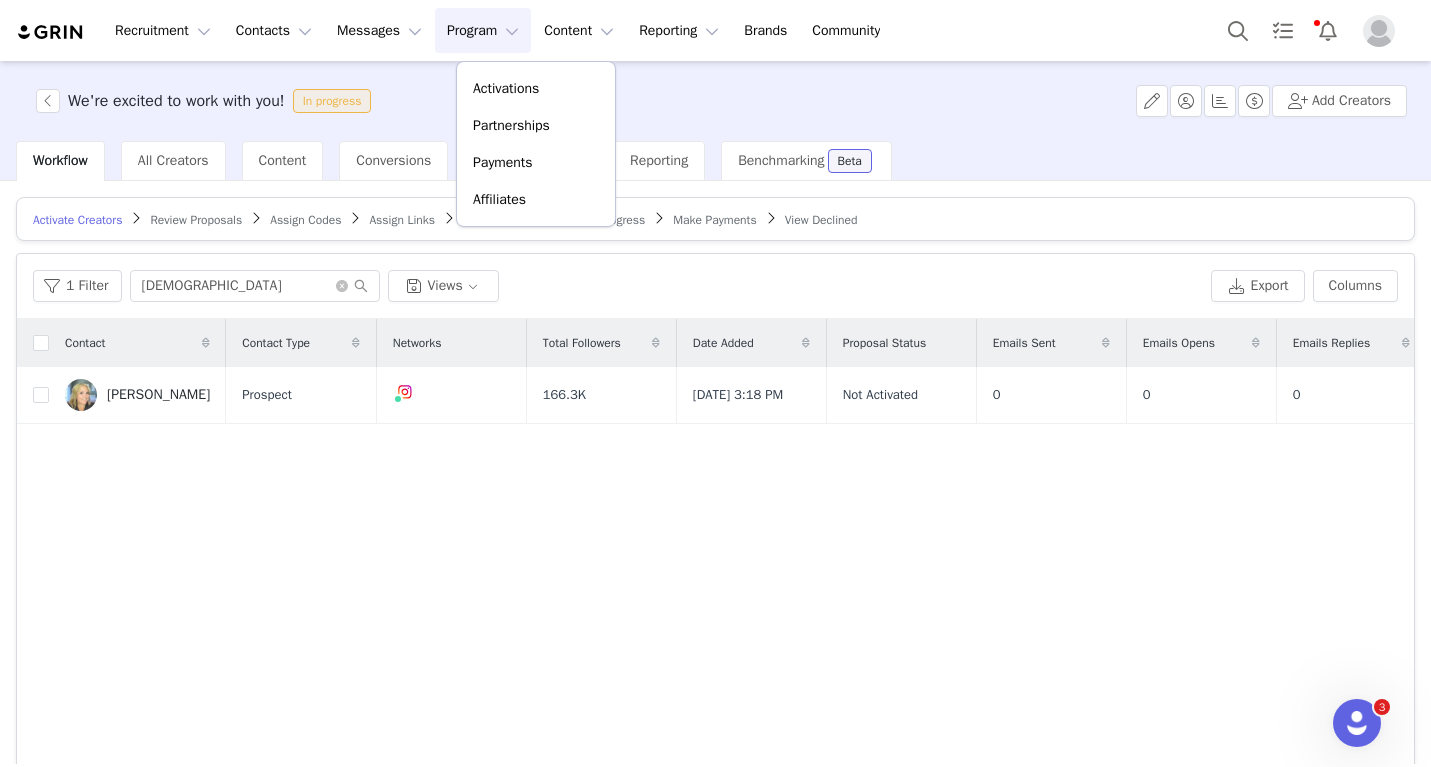 click on "Contact   Contact Type   Networks   Total Followers   Date Added   Proposal Status   Emails Sent   Emails Opens   Emails Replies   Available Tasks   [PERSON_NAME]  Prospect 166.3K [DATE] 3:18 PM Not Activated 0 0 0 IG Reel (0/1)" at bounding box center (715, 557) 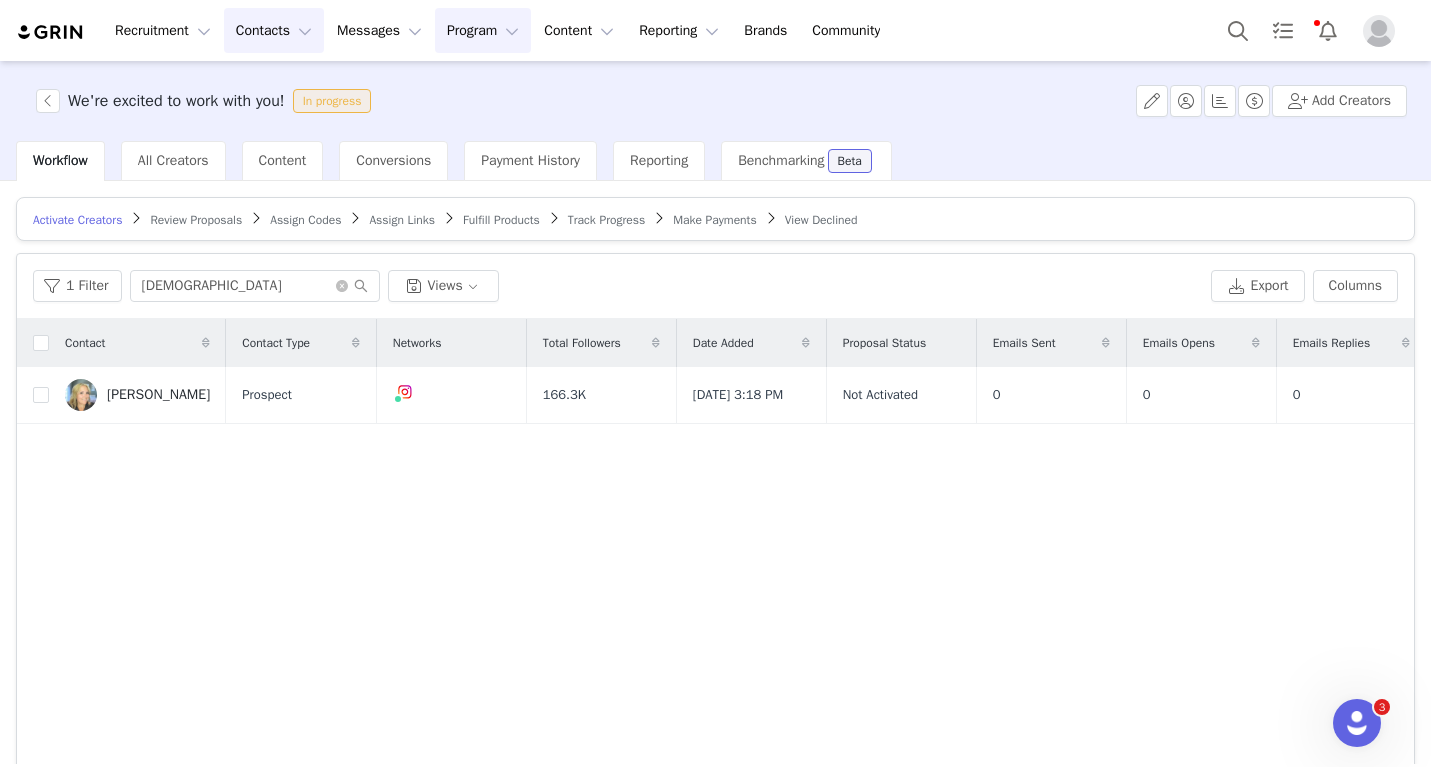 click on "Contacts Contacts" at bounding box center [274, 30] 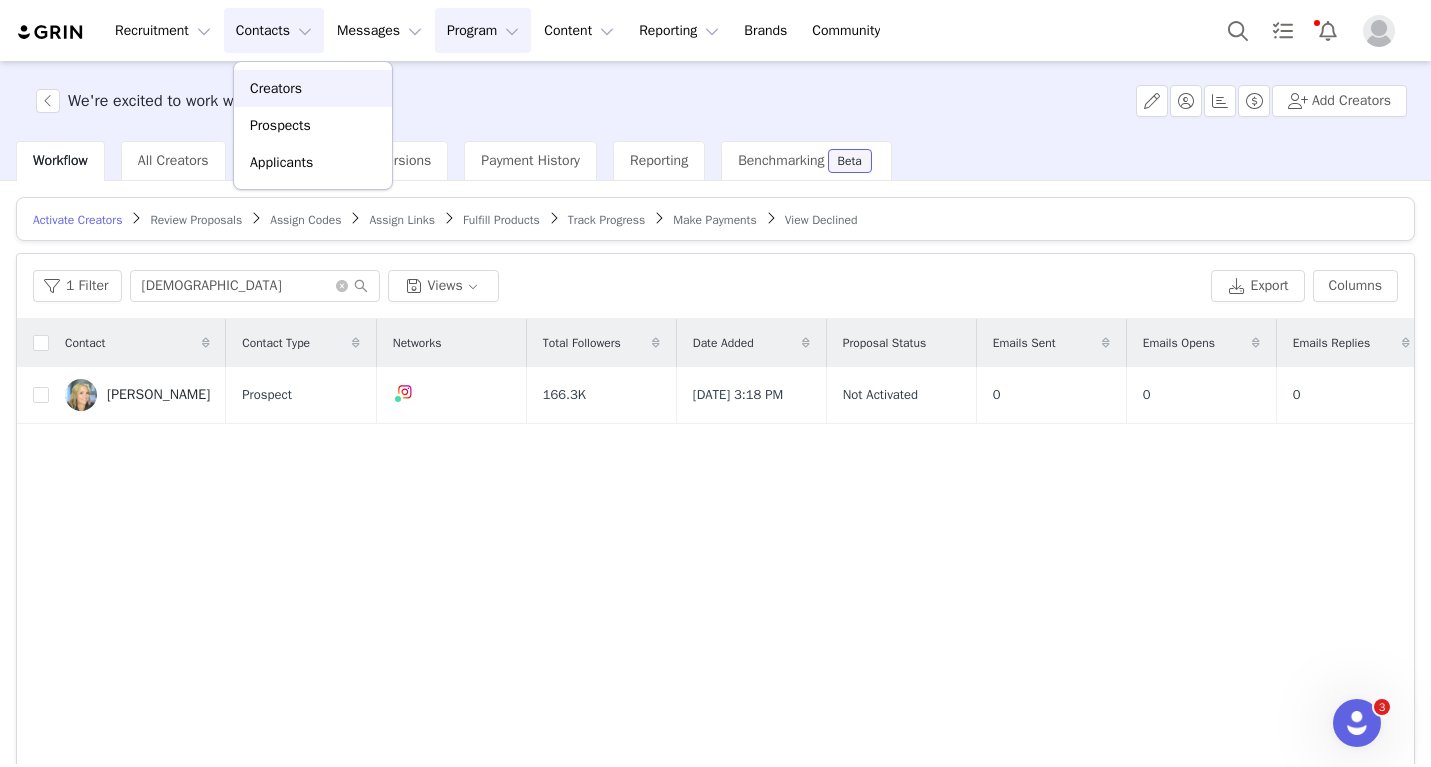 click on "Creators" at bounding box center (276, 88) 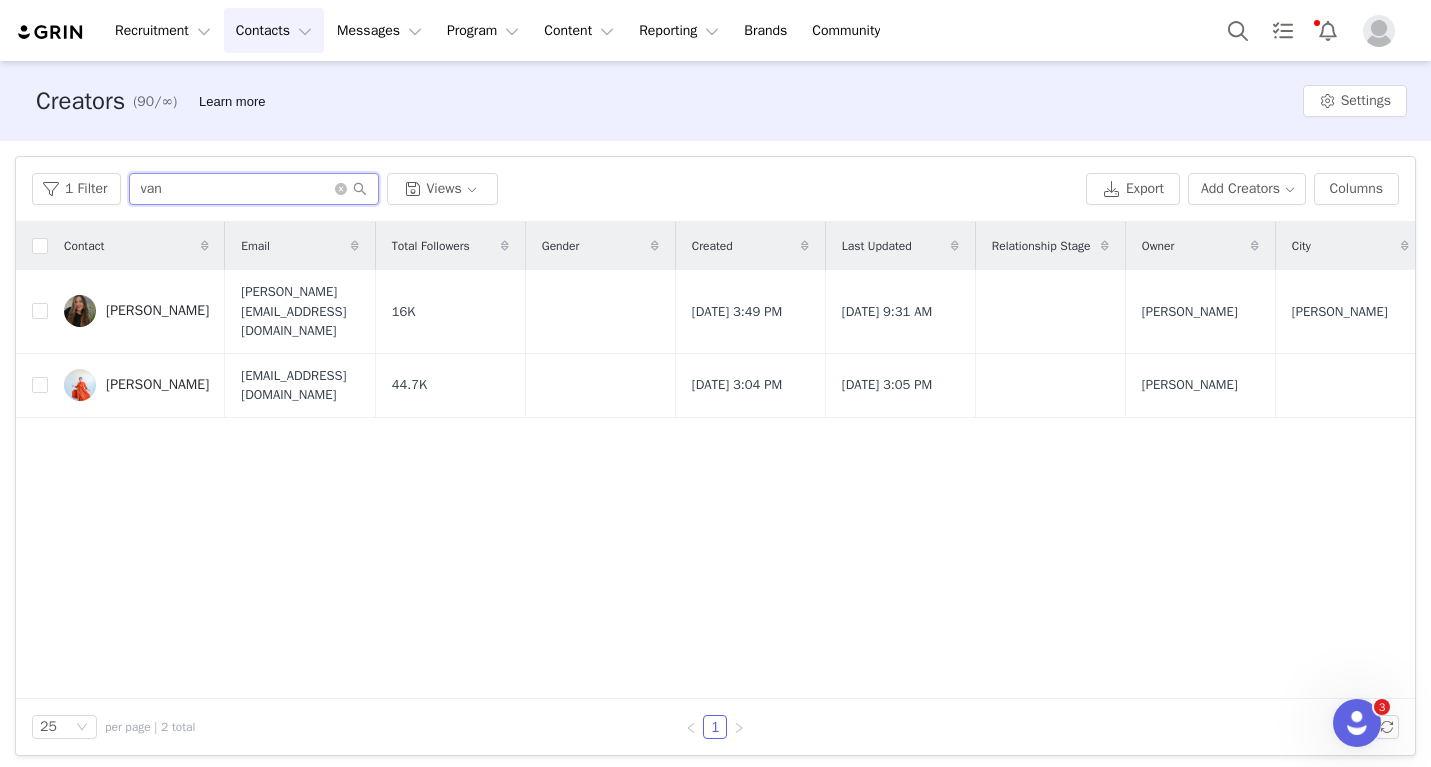 click on "van" at bounding box center (254, 189) 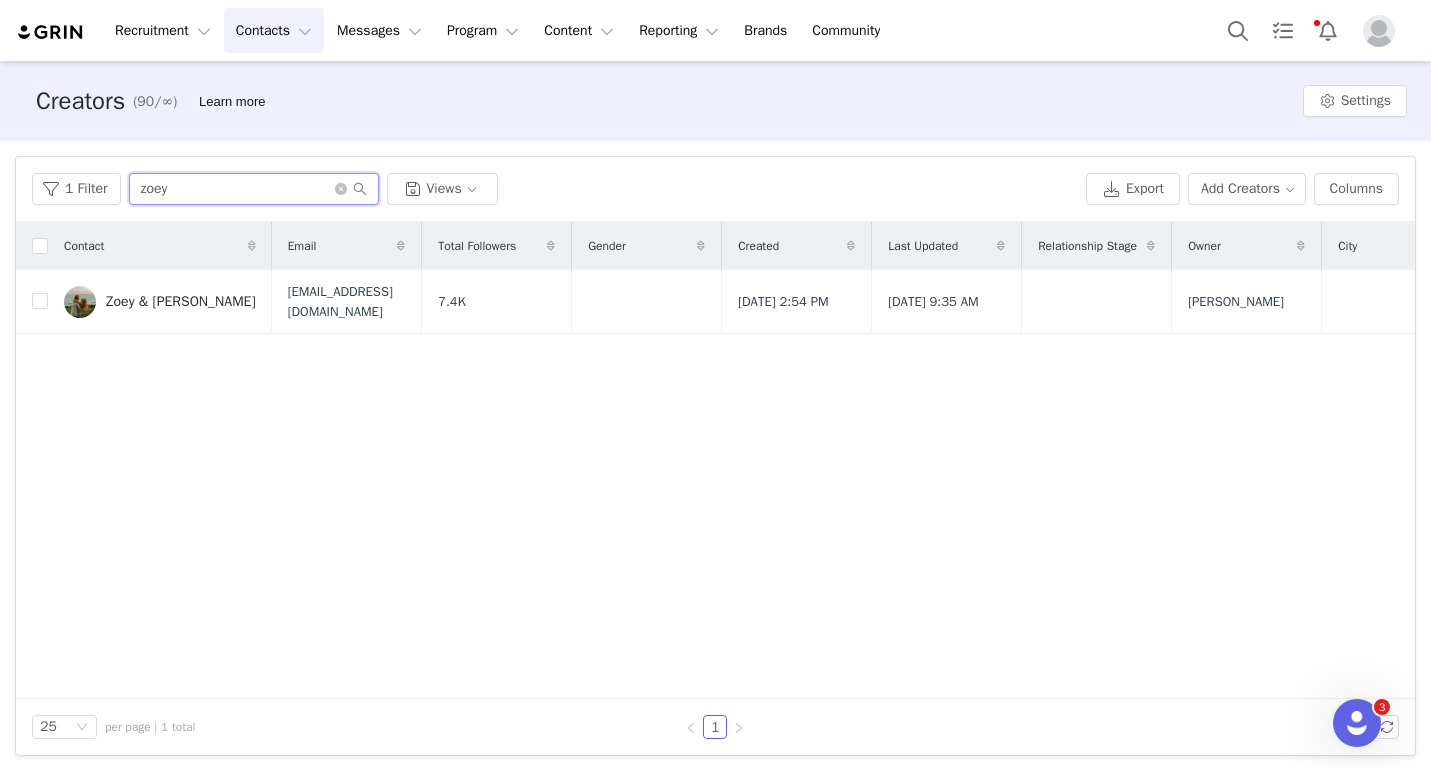 type on "Zoey" 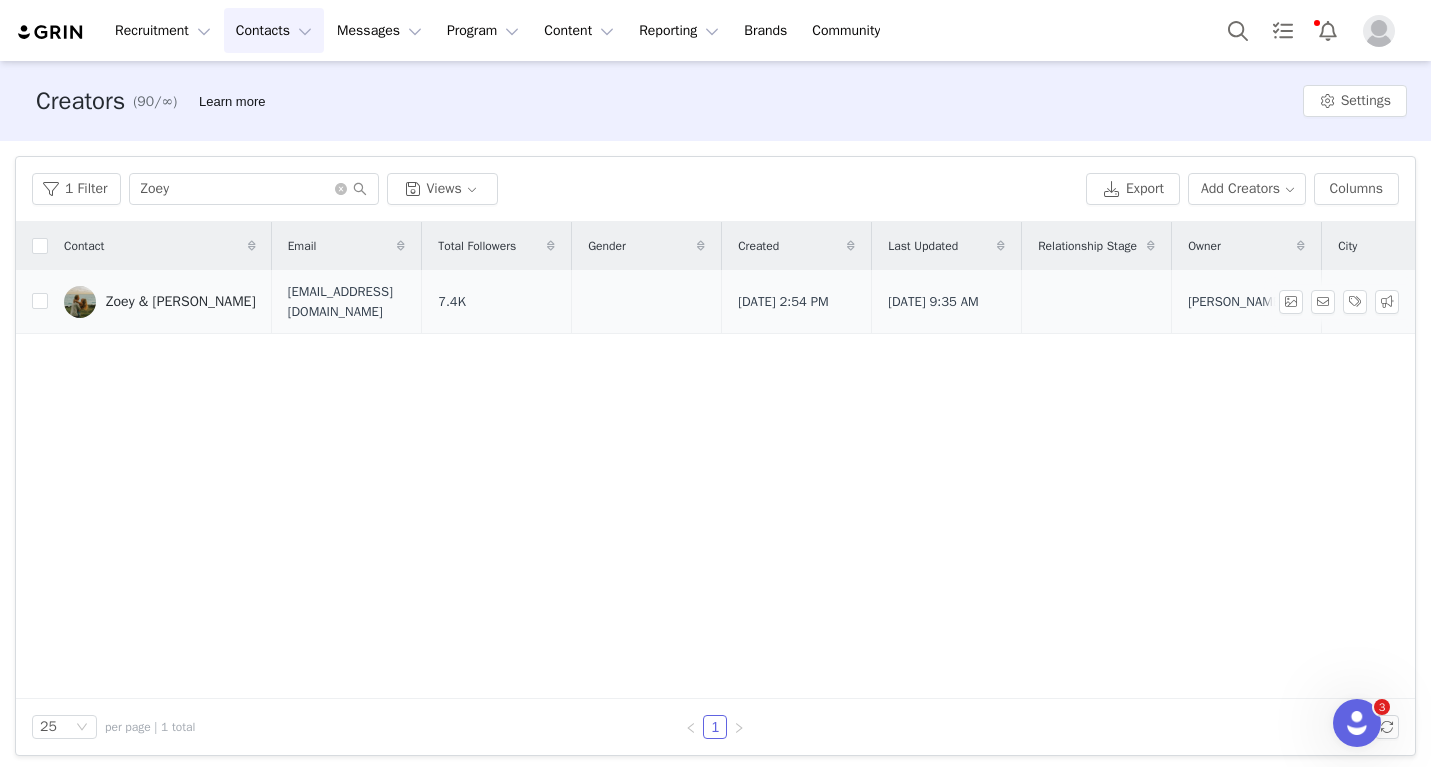 drag, startPoint x: 205, startPoint y: 181, endPoint x: 199, endPoint y: 301, distance: 120.14991 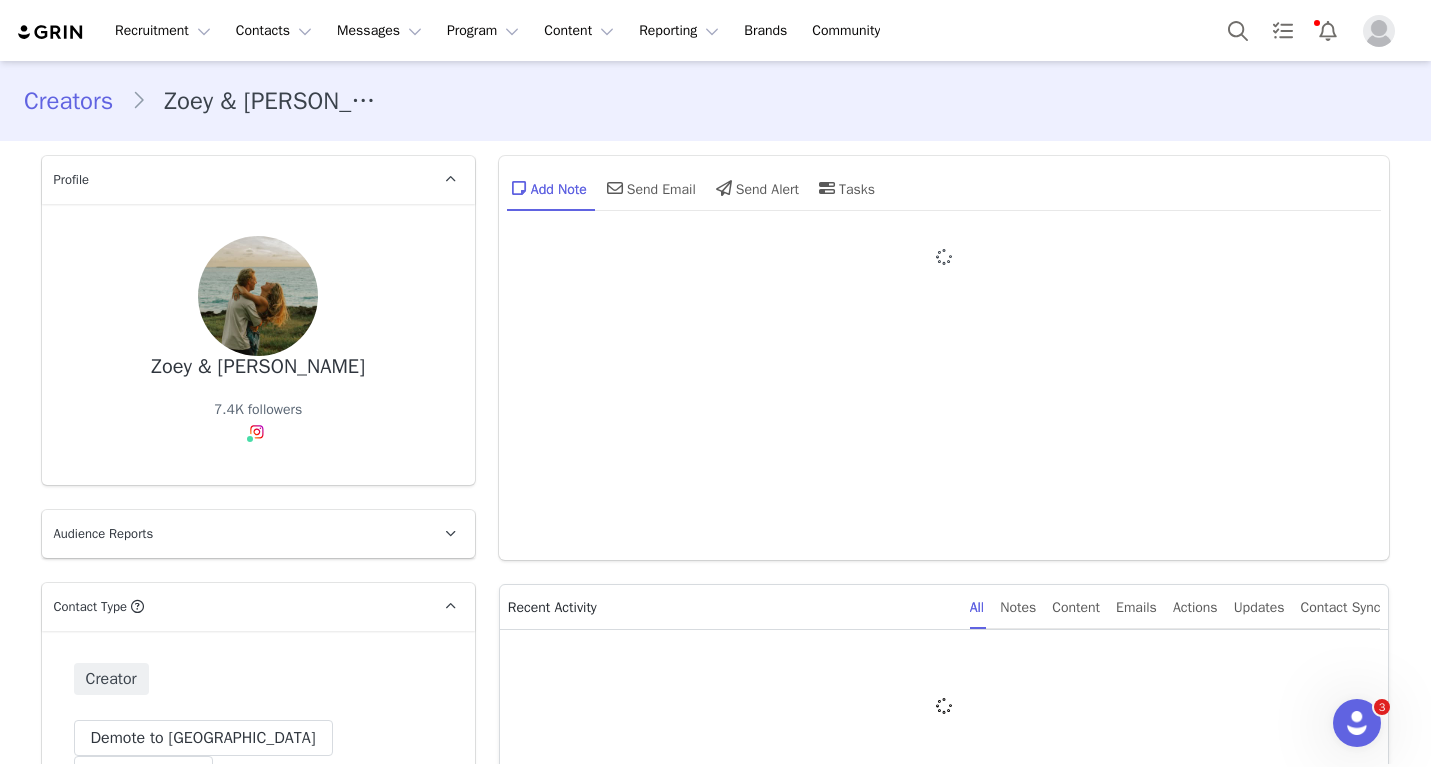 type on "+1 ([GEOGRAPHIC_DATA])" 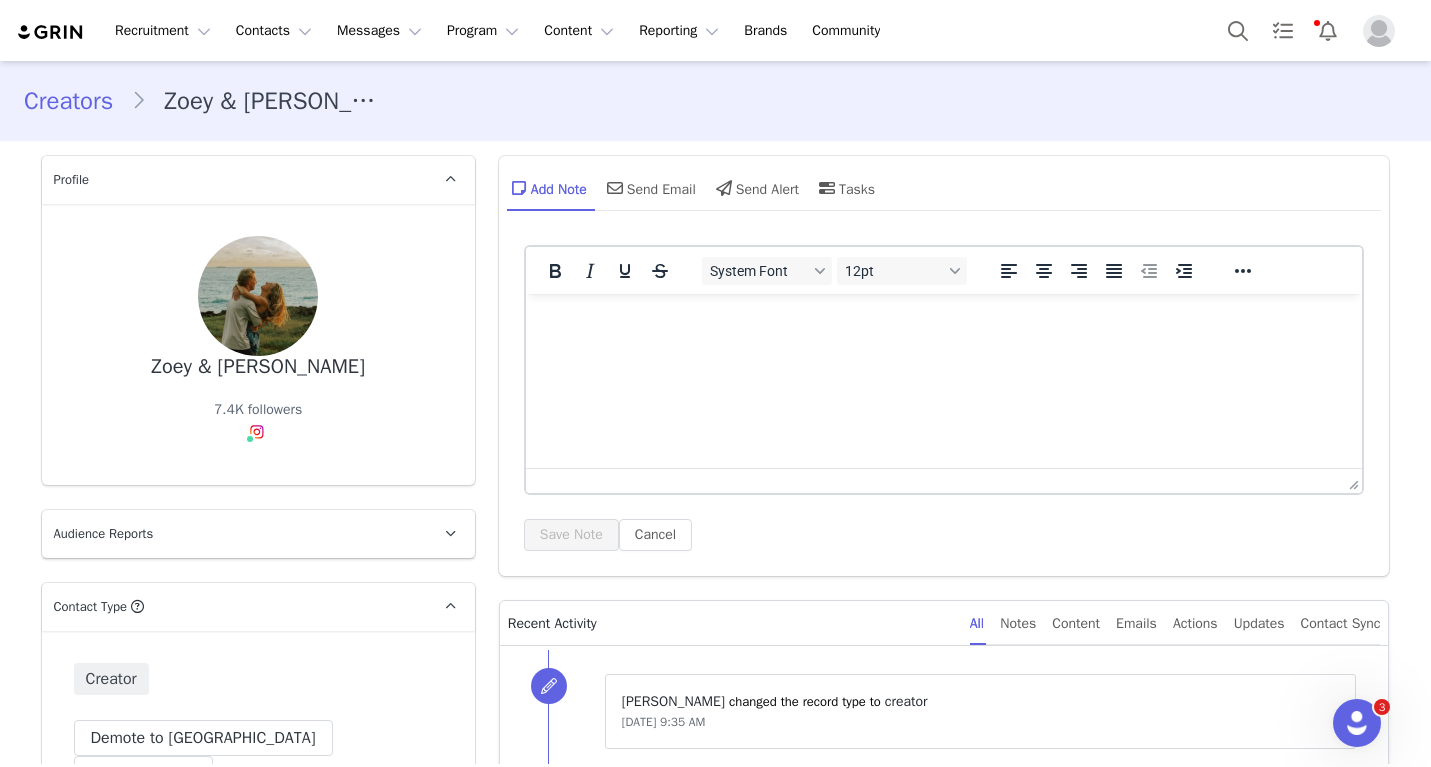 scroll, scrollTop: 623, scrollLeft: 0, axis: vertical 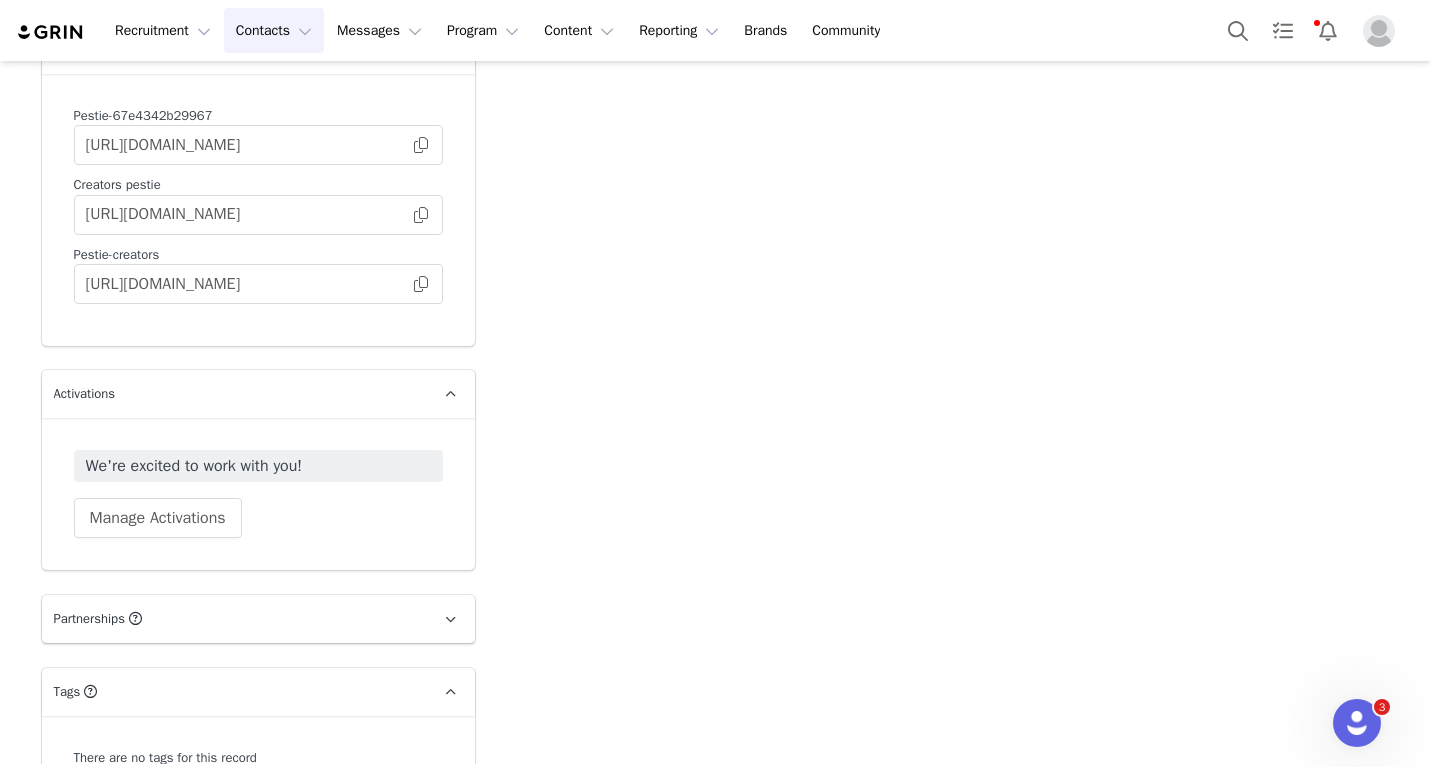 click on "Contacts Contacts" at bounding box center (274, 30) 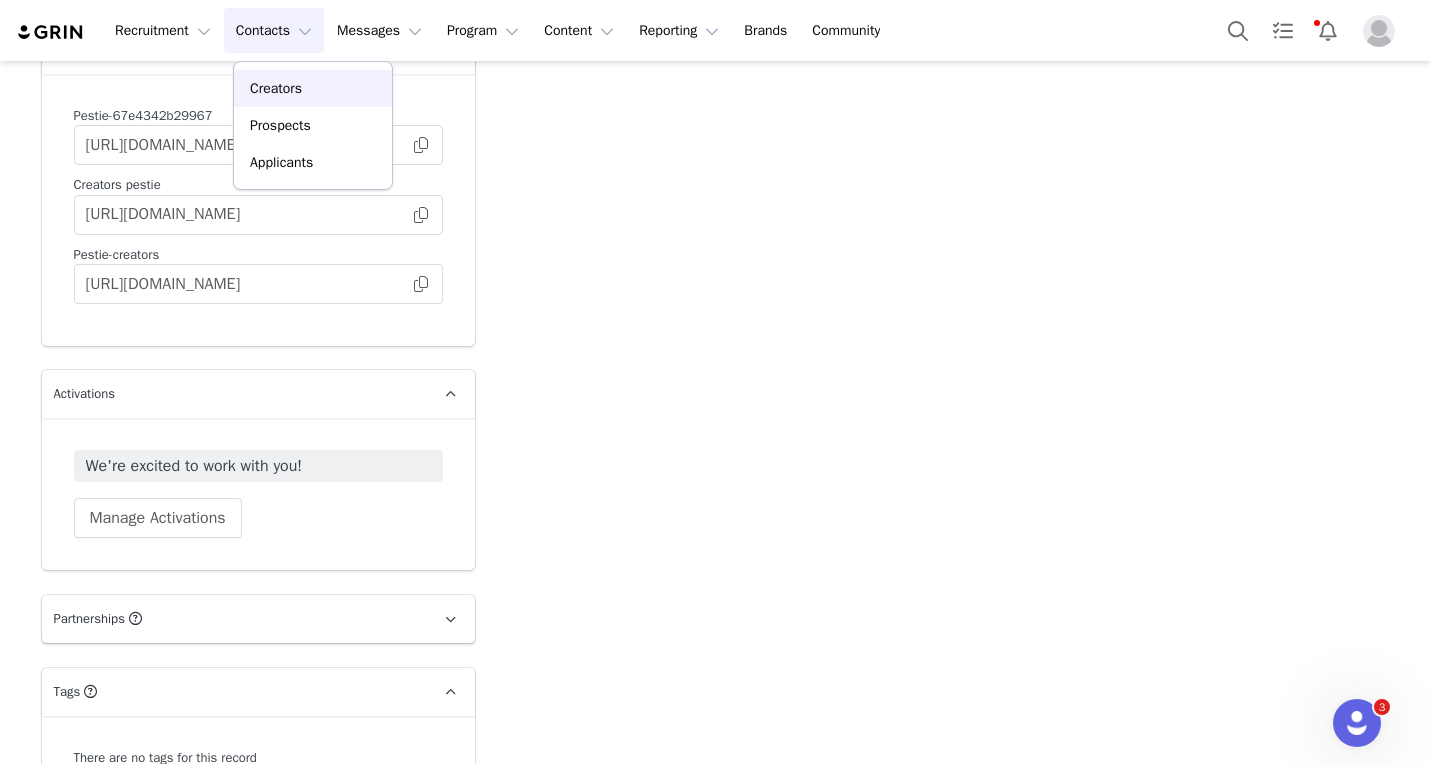 click on "Creators" at bounding box center [313, 88] 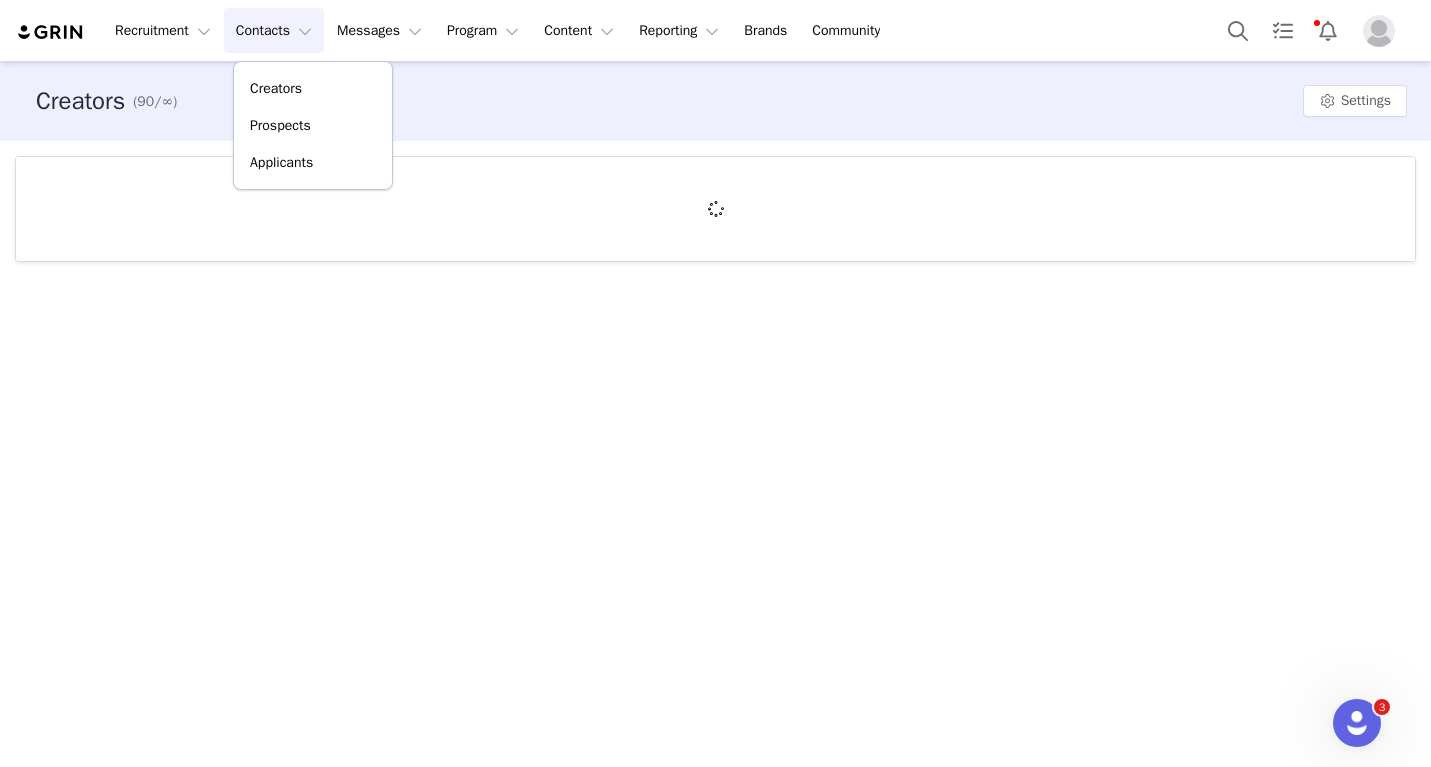 scroll, scrollTop: 0, scrollLeft: 0, axis: both 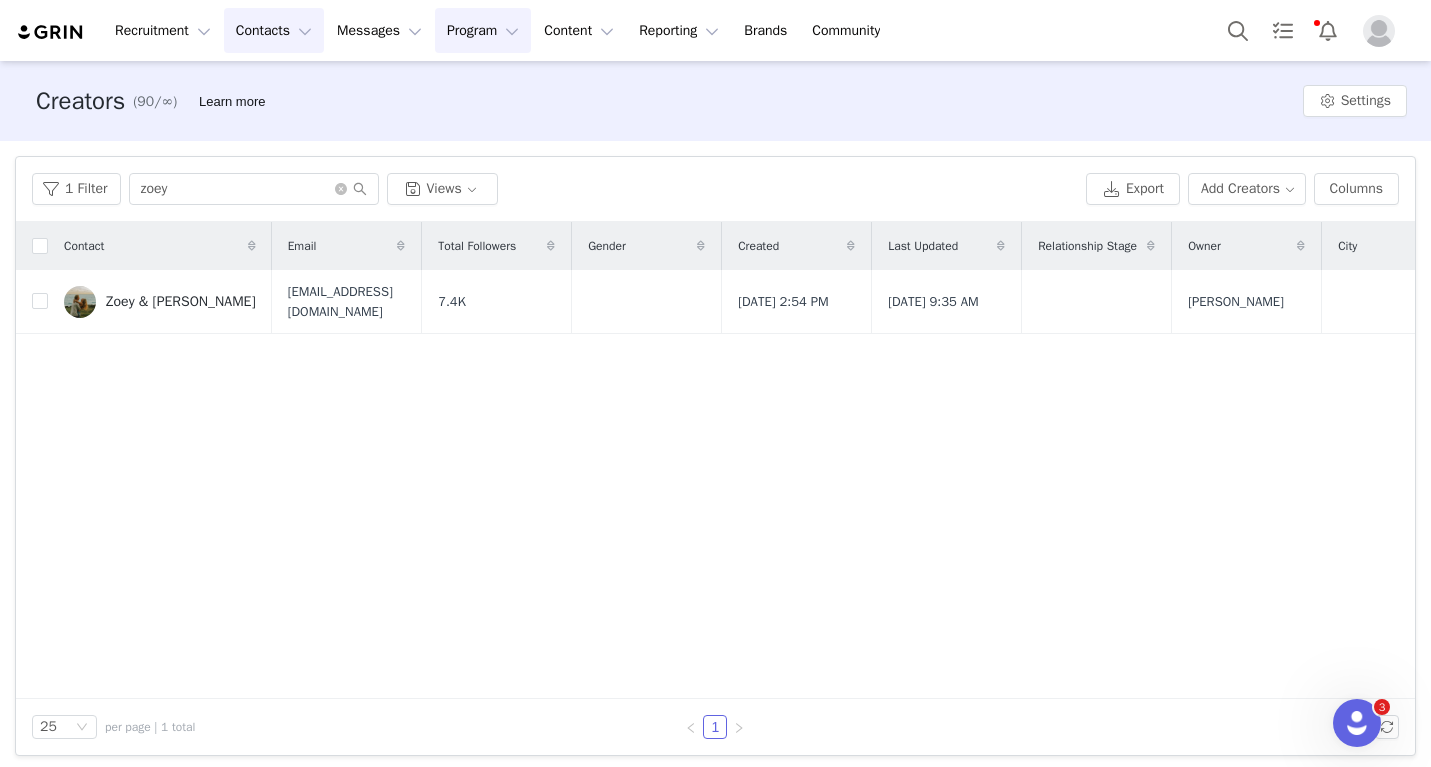 click on "Program Program" at bounding box center (483, 30) 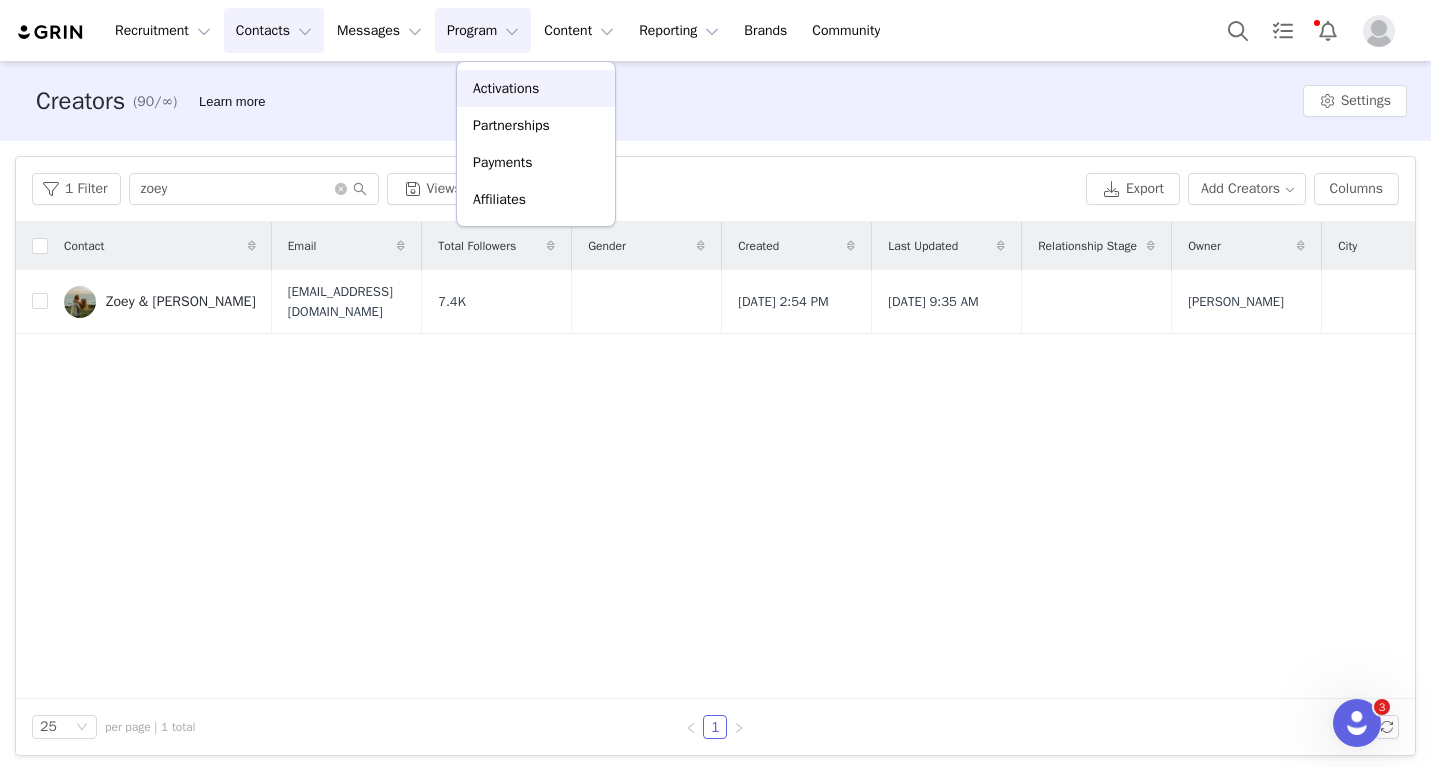 click on "Activations" at bounding box center (506, 88) 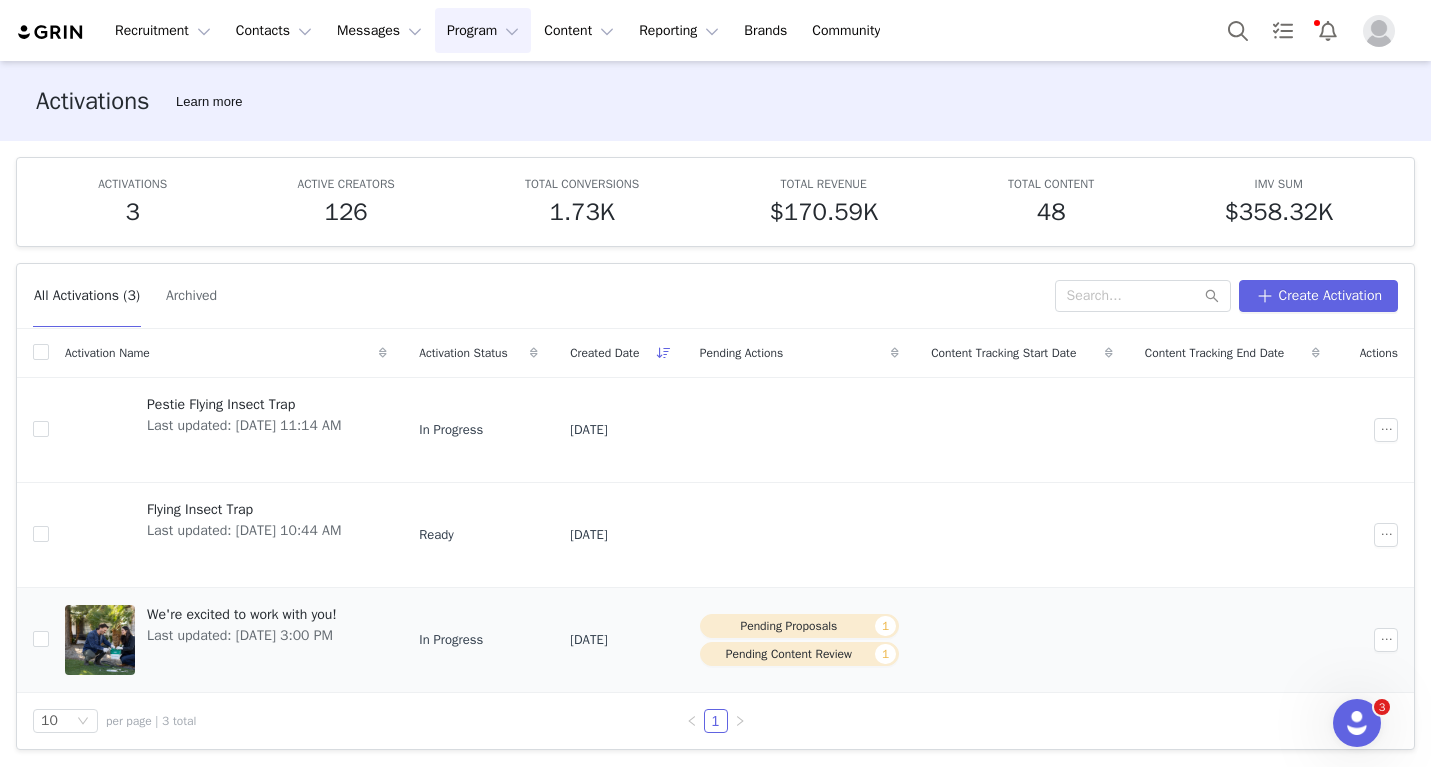 click on "We're excited to work with you! Last updated: [DATE] 3:00 PM" at bounding box center [242, 640] 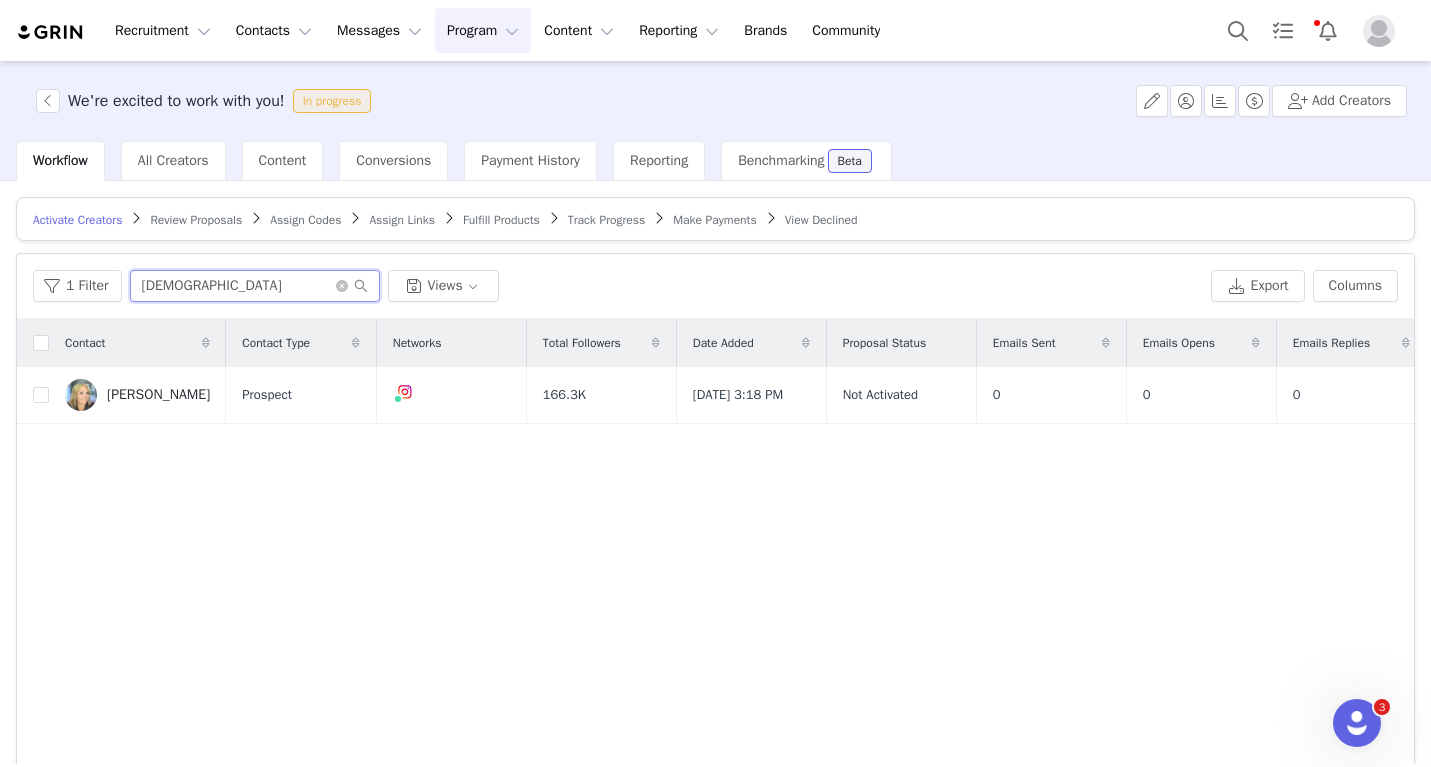 click on "[DEMOGRAPHIC_DATA]" at bounding box center (255, 286) 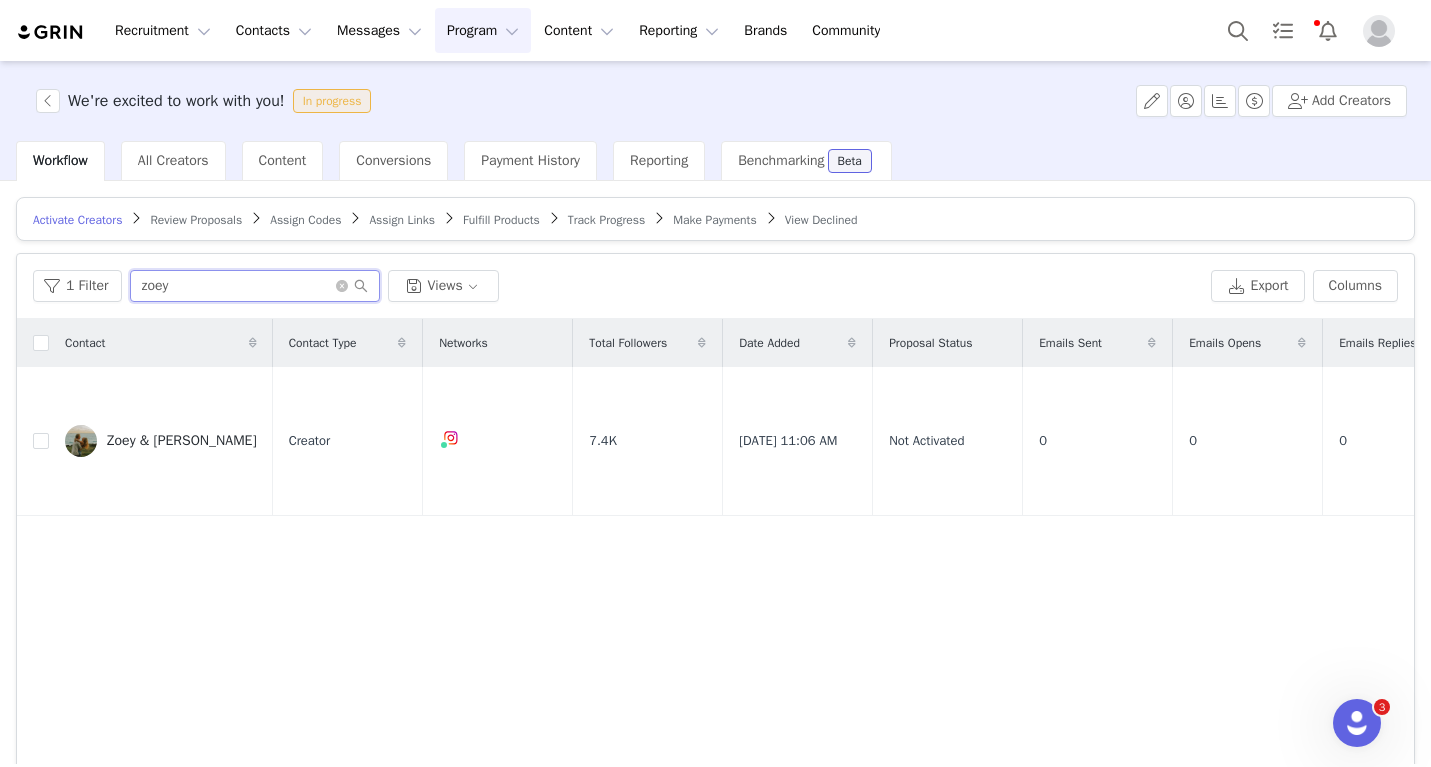 type on "Zoey" 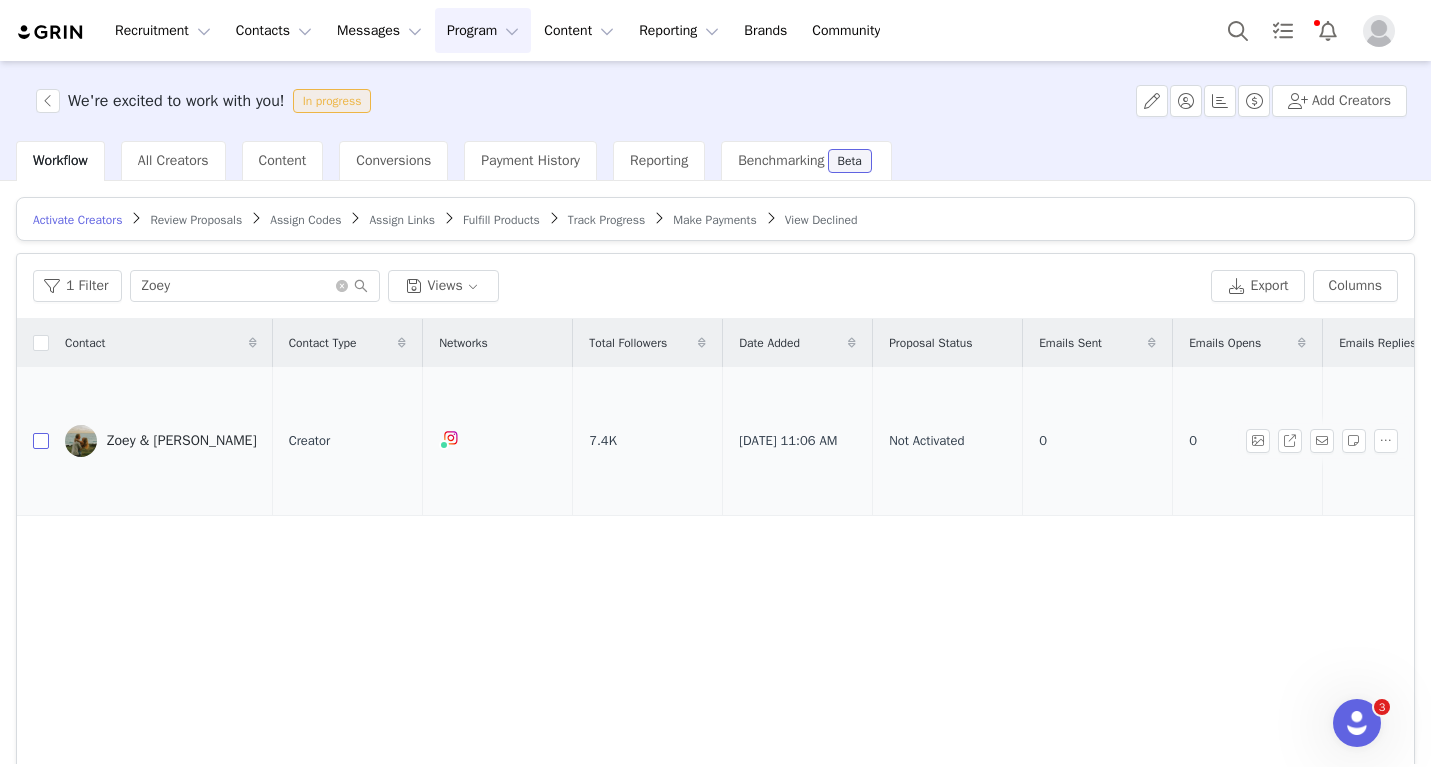 drag, startPoint x: 214, startPoint y: 288, endPoint x: 35, endPoint y: 452, distance: 242.76944 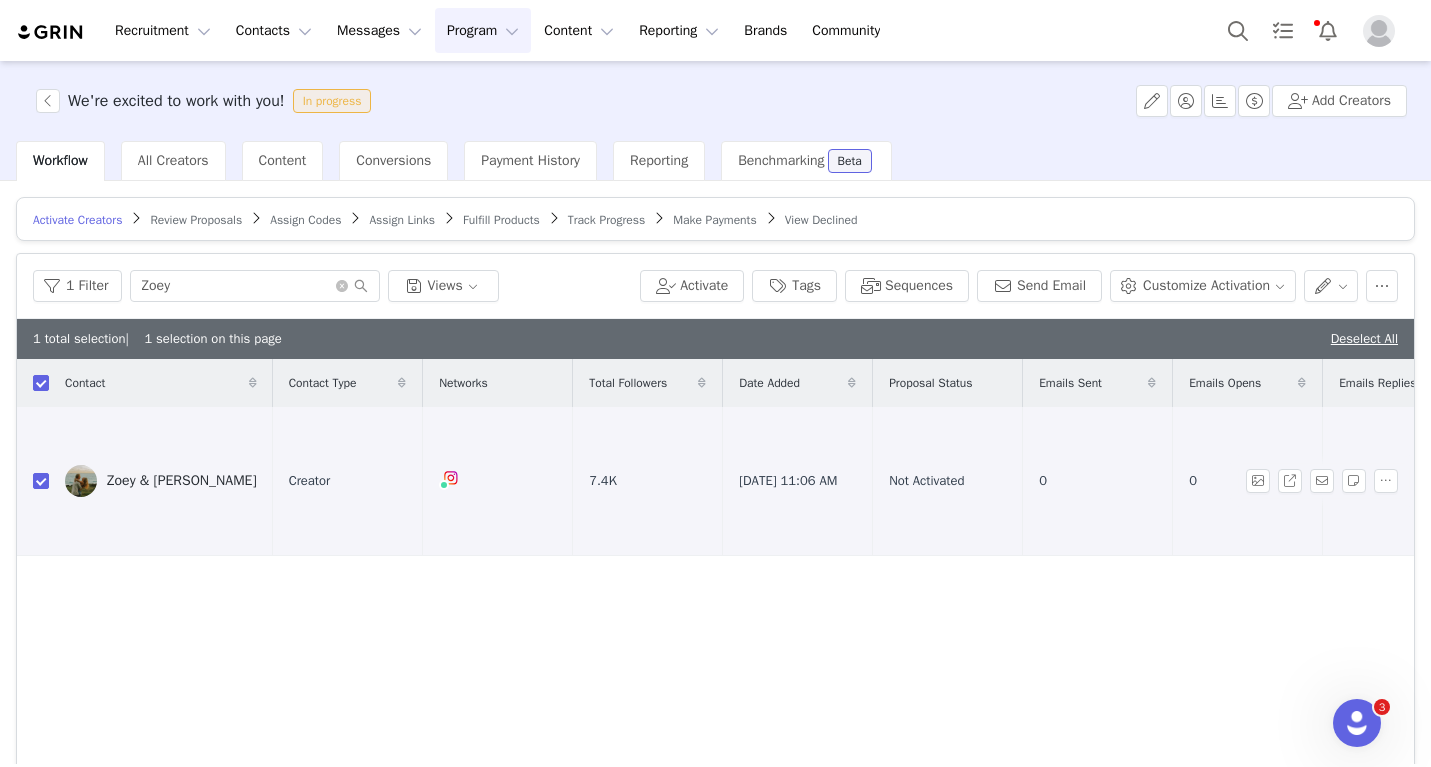 click on "0" at bounding box center [1248, 481] 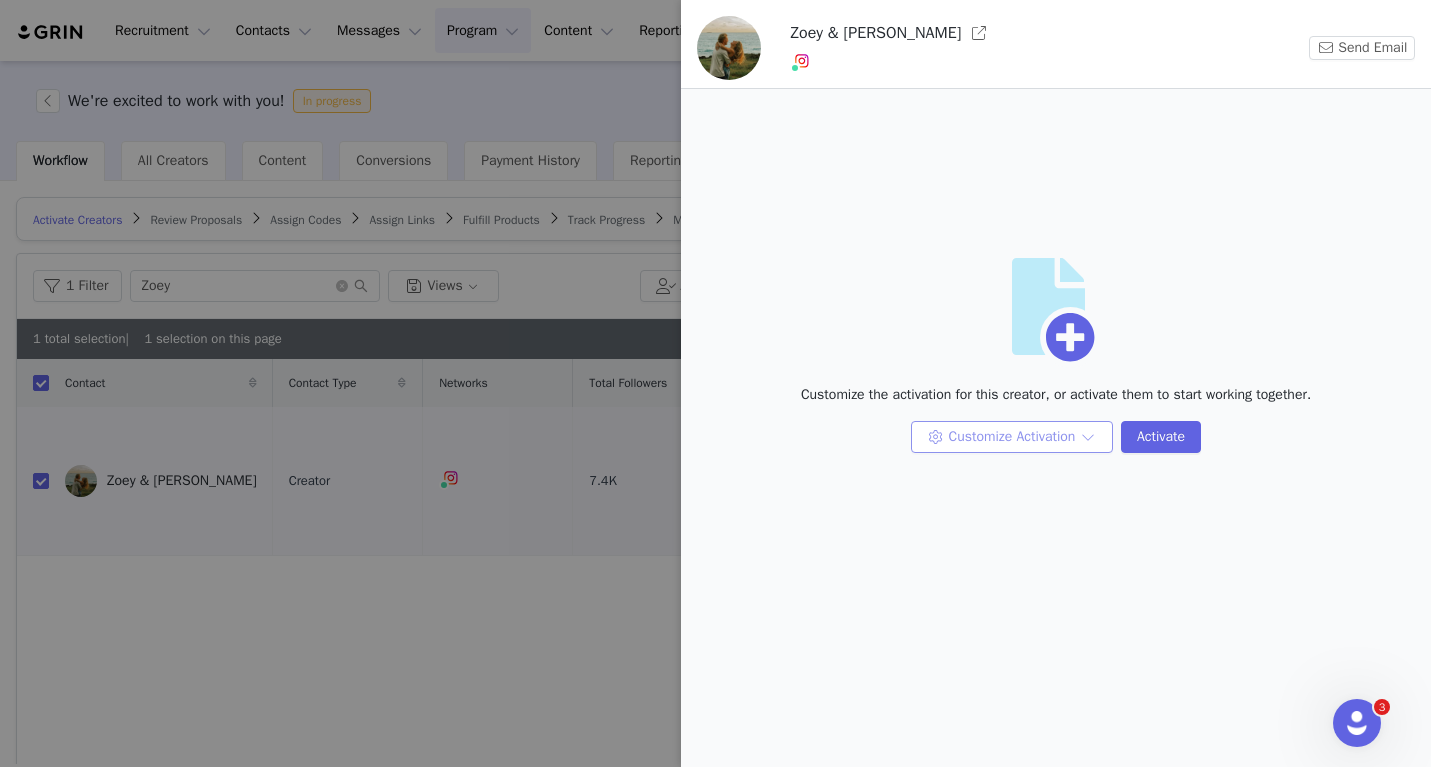 click on "Customize Activation" at bounding box center (1012, 437) 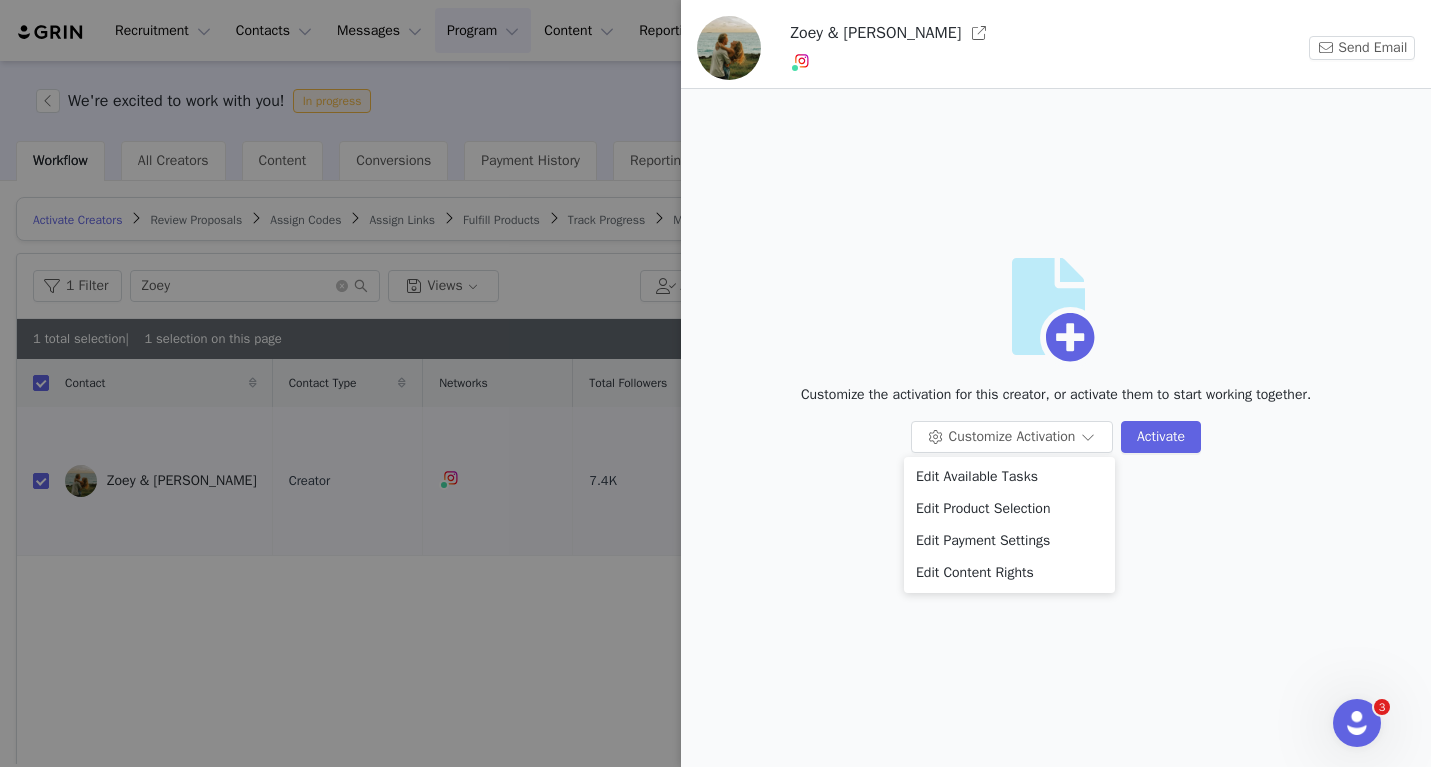 click on "Edit Available Tasks   Edit Product Selection   Edit Payment Settings   Edit Content Rights" at bounding box center [1009, 525] 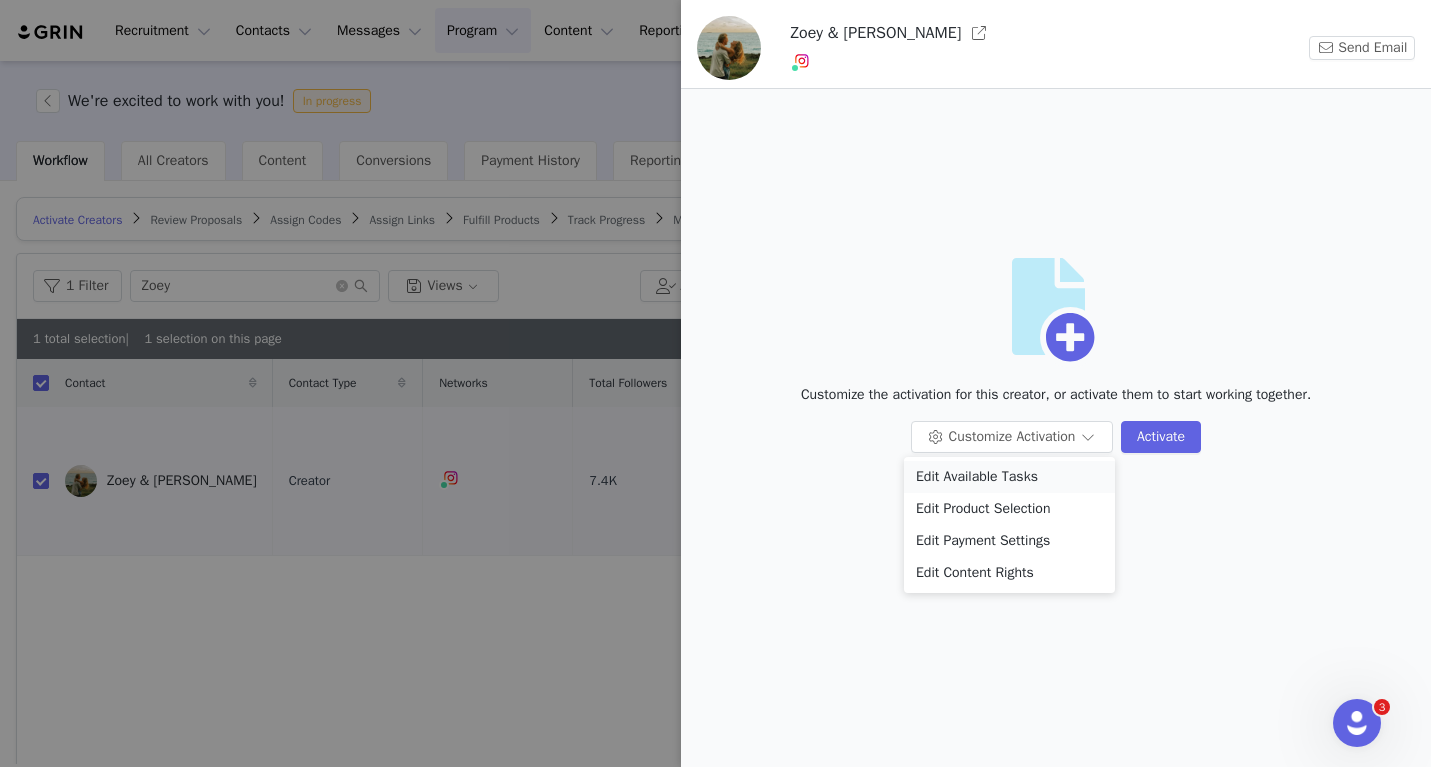 click on "Edit Available Tasks" at bounding box center [1009, 477] 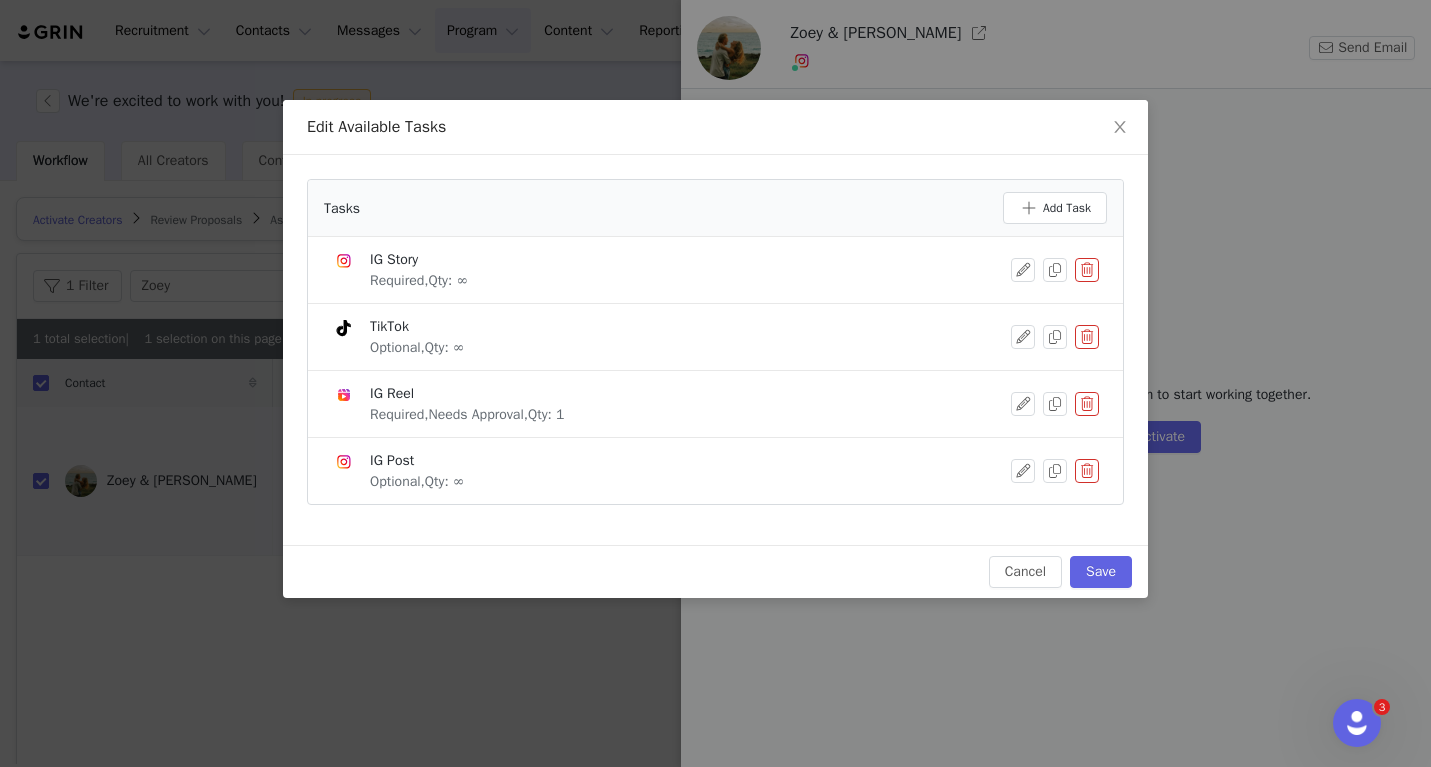 click at bounding box center (1087, 270) 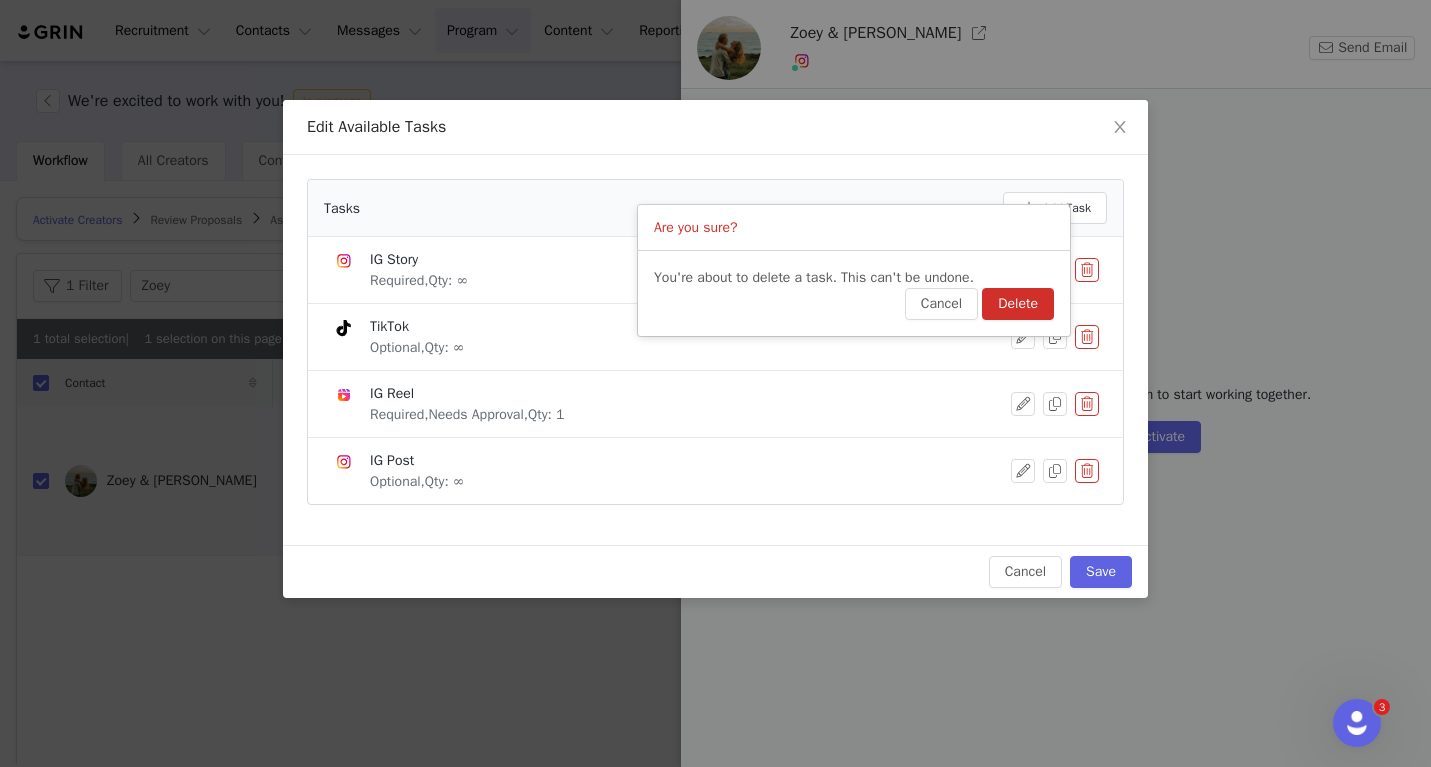 click on "Delete" at bounding box center [1018, 304] 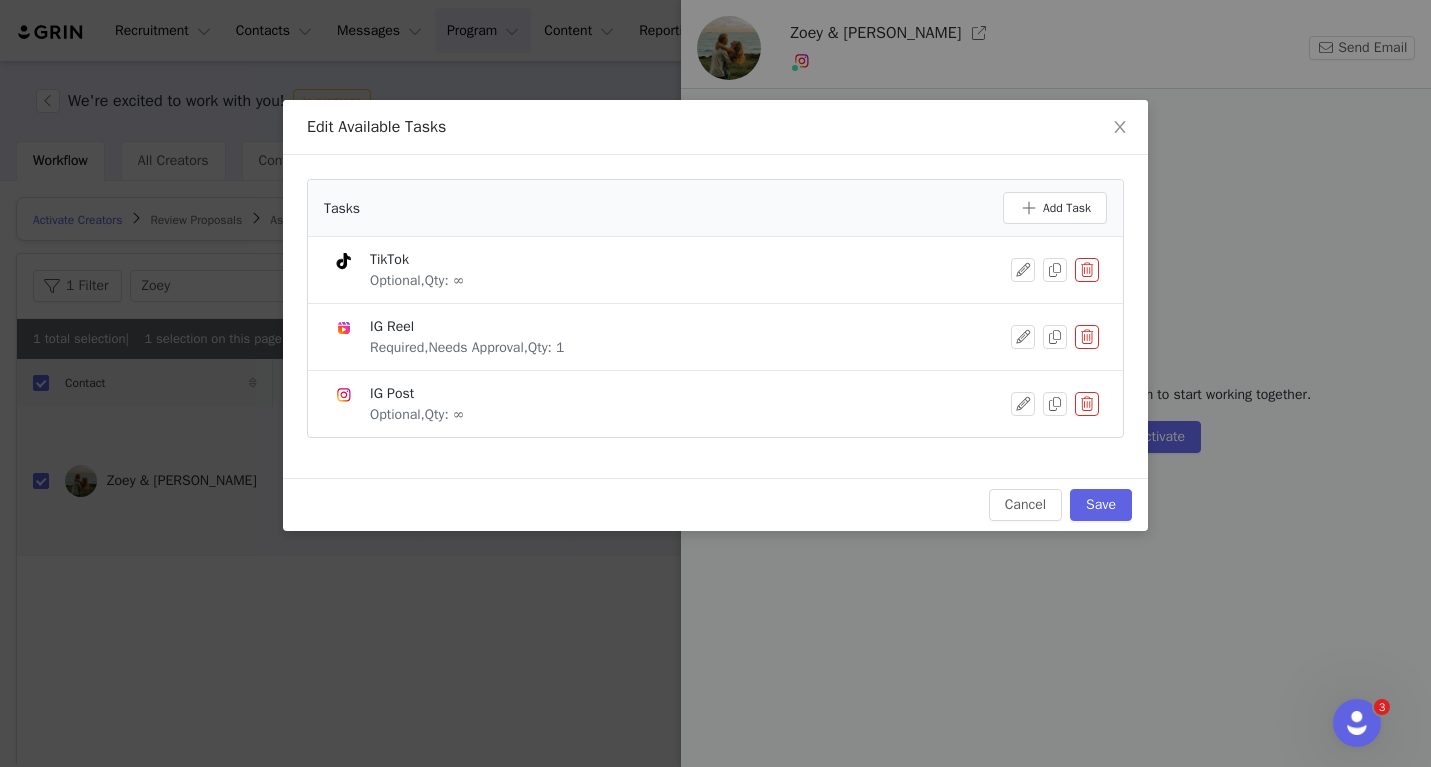 click at bounding box center (1087, 270) 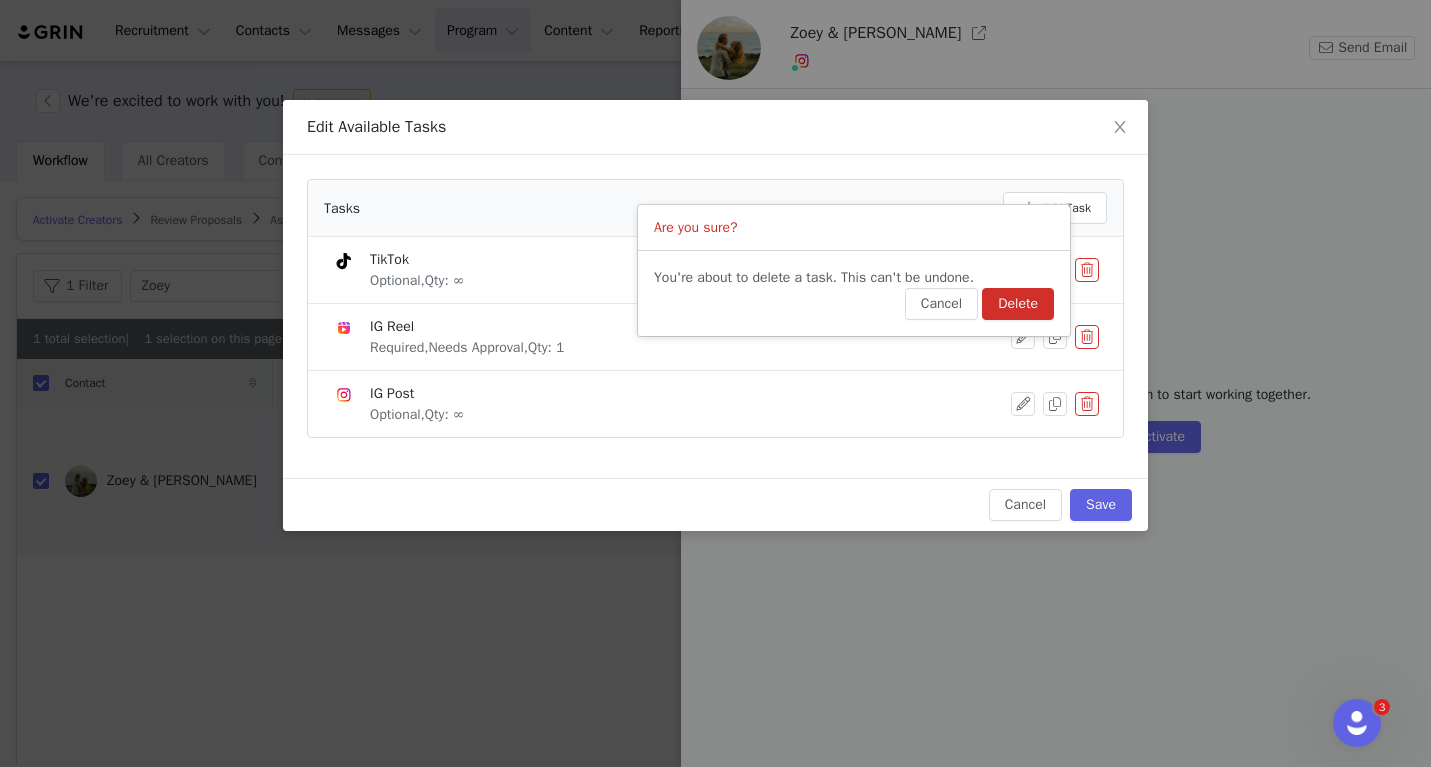 click on "Delete" at bounding box center [1018, 304] 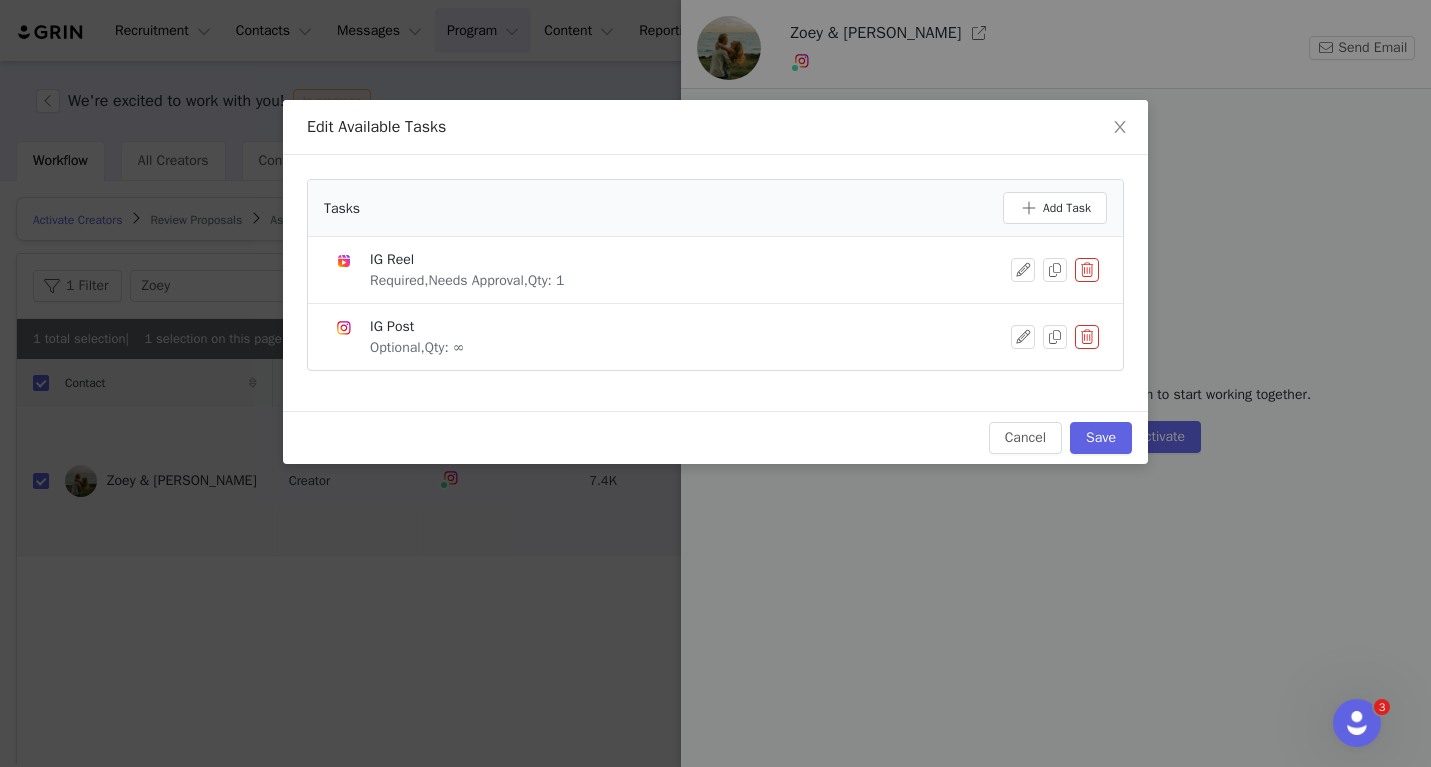 click at bounding box center [1087, 337] 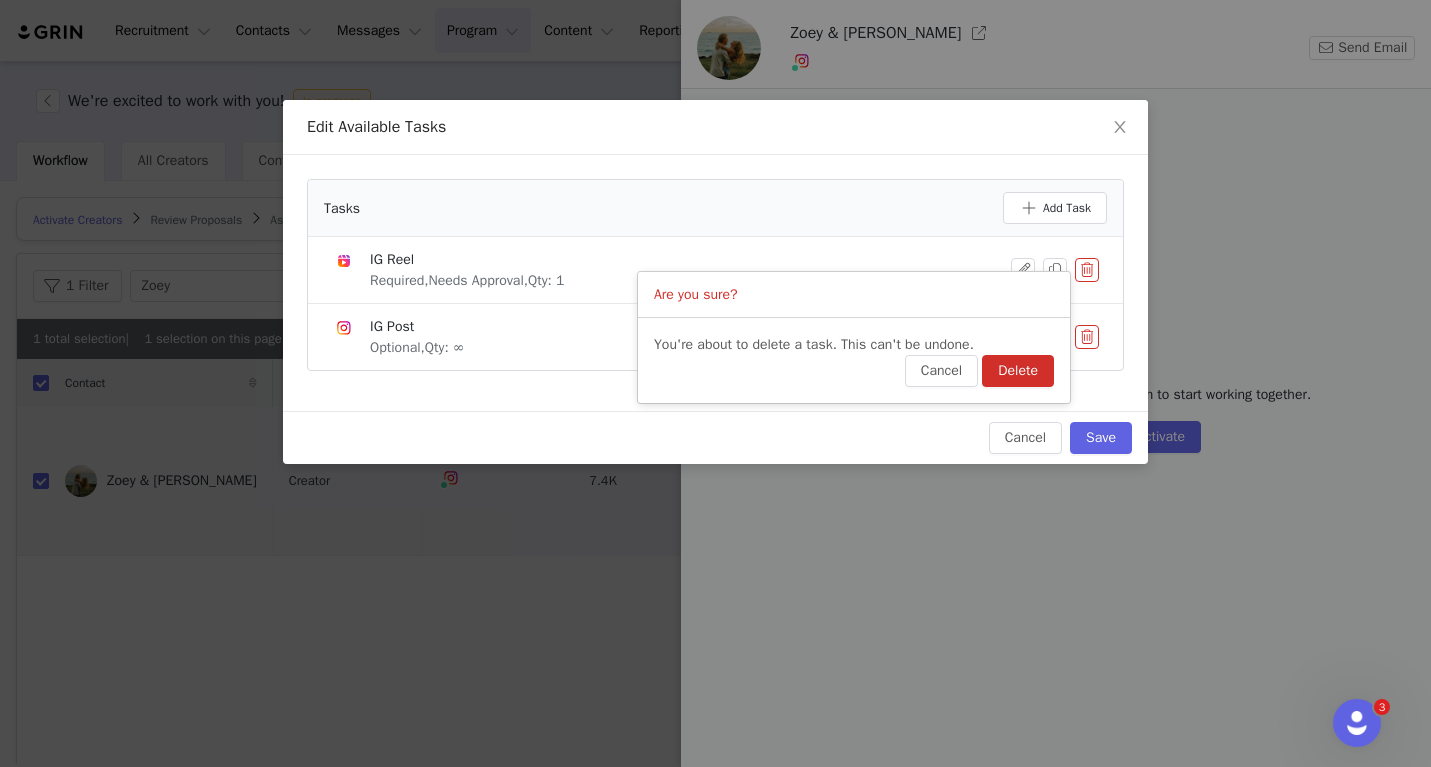 click on "Delete" at bounding box center (1018, 371) 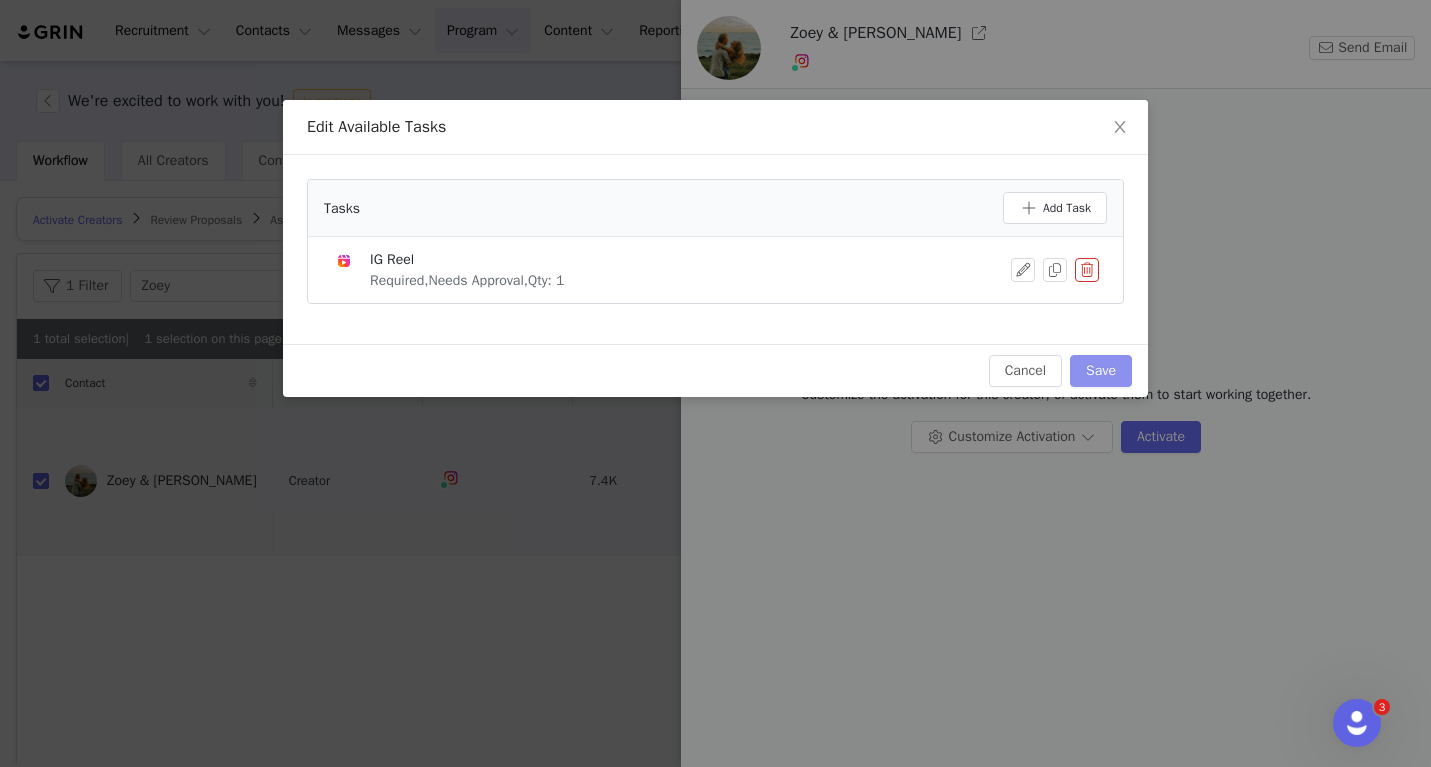 click on "Save" at bounding box center (1101, 371) 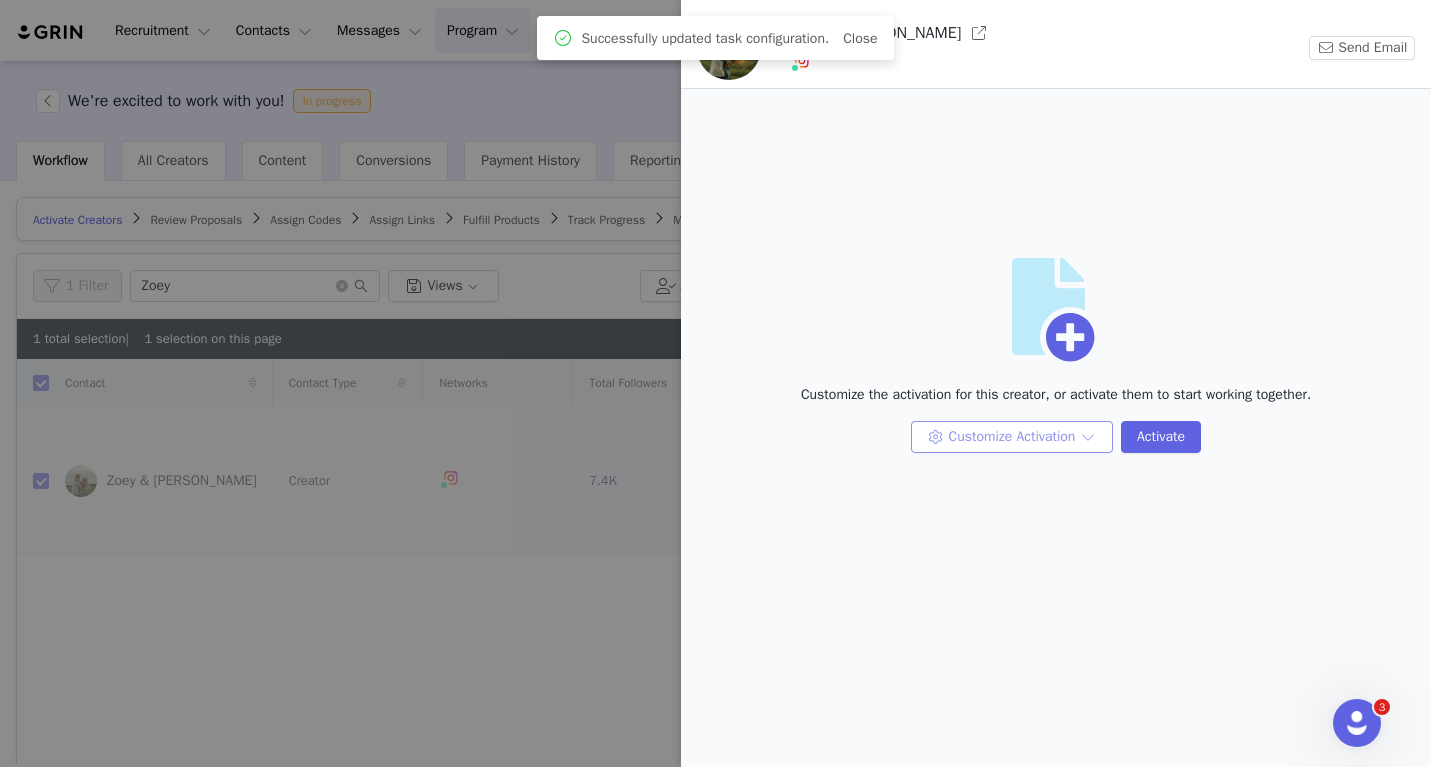 click on "Customize Activation" at bounding box center [1012, 437] 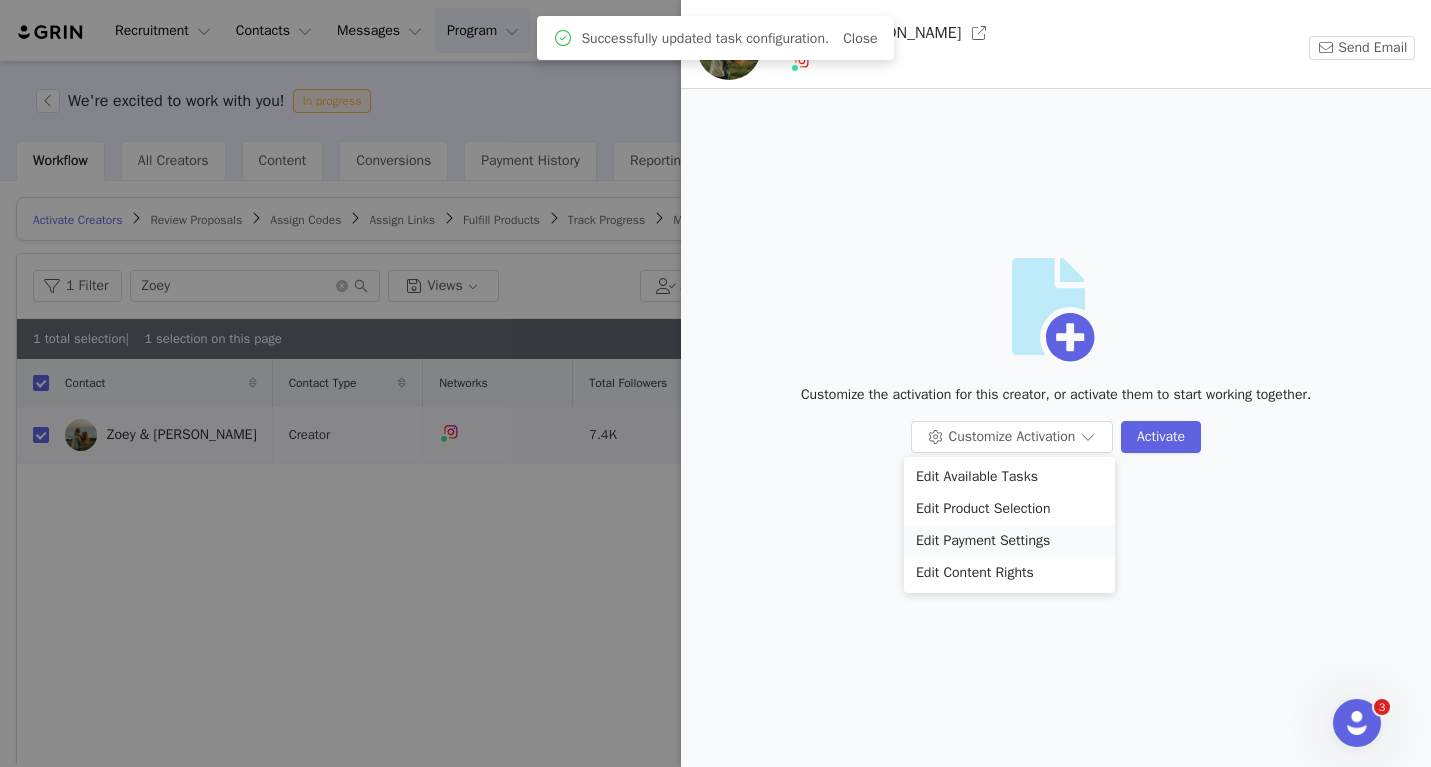 click on "Edit Payment Settings" at bounding box center (1009, 541) 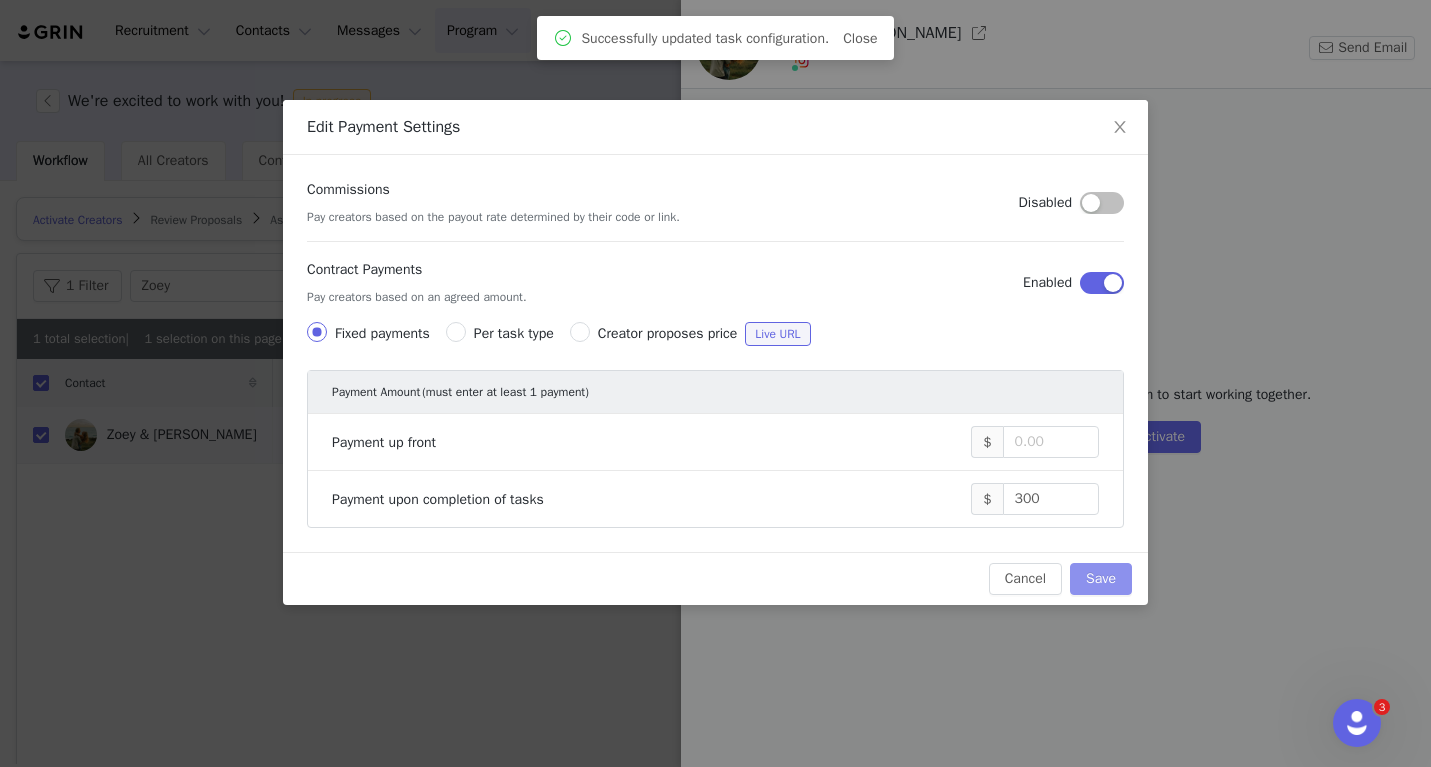 click on "Save" at bounding box center [1101, 579] 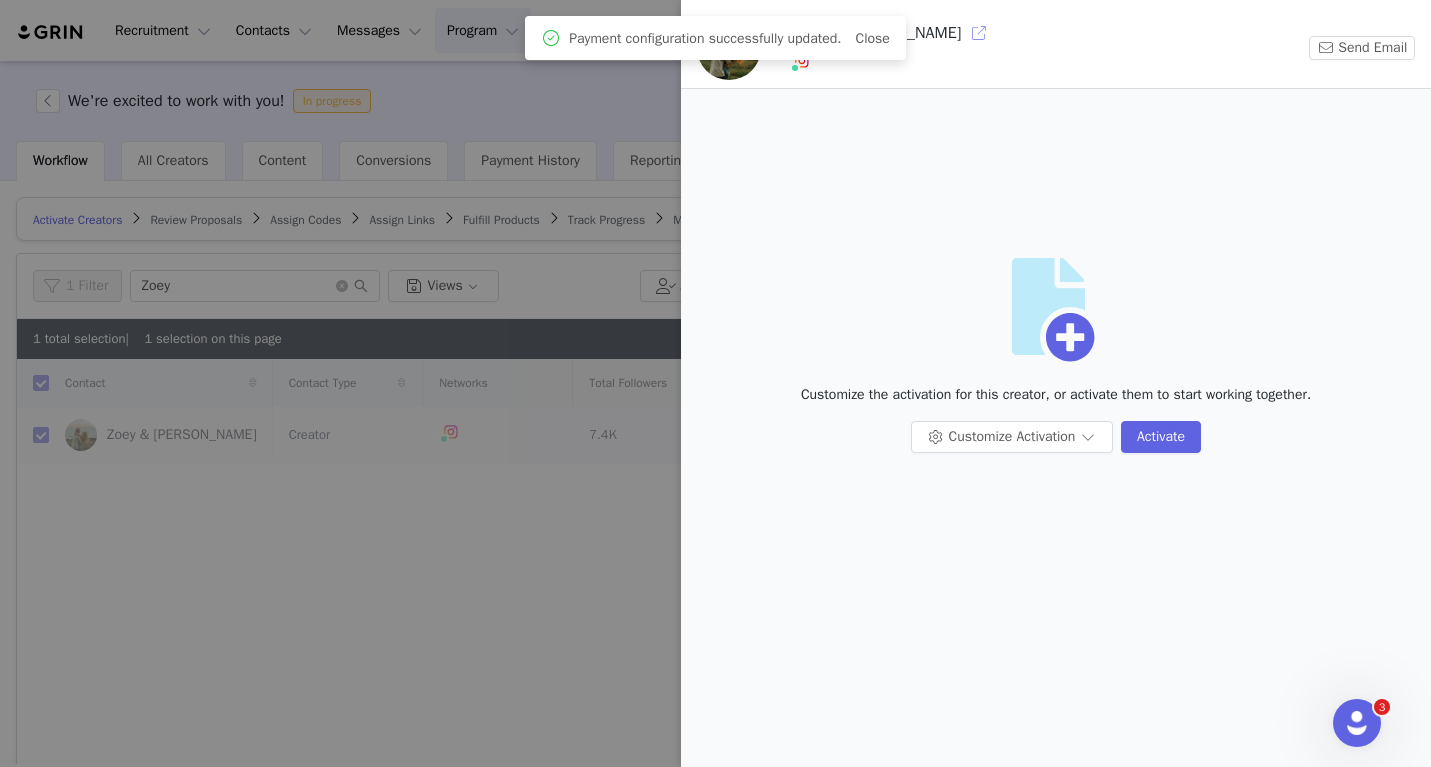 click at bounding box center [979, 33] 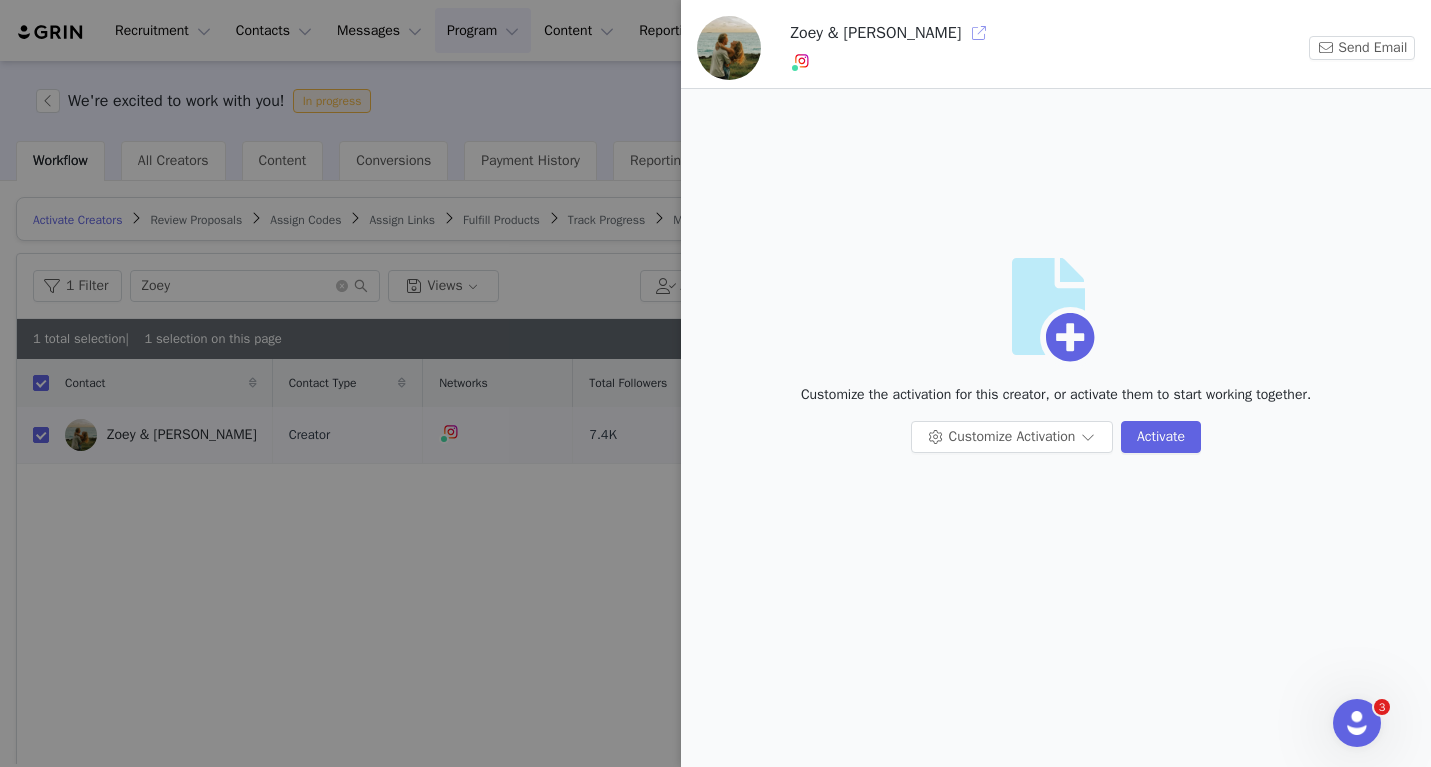 click at bounding box center [979, 33] 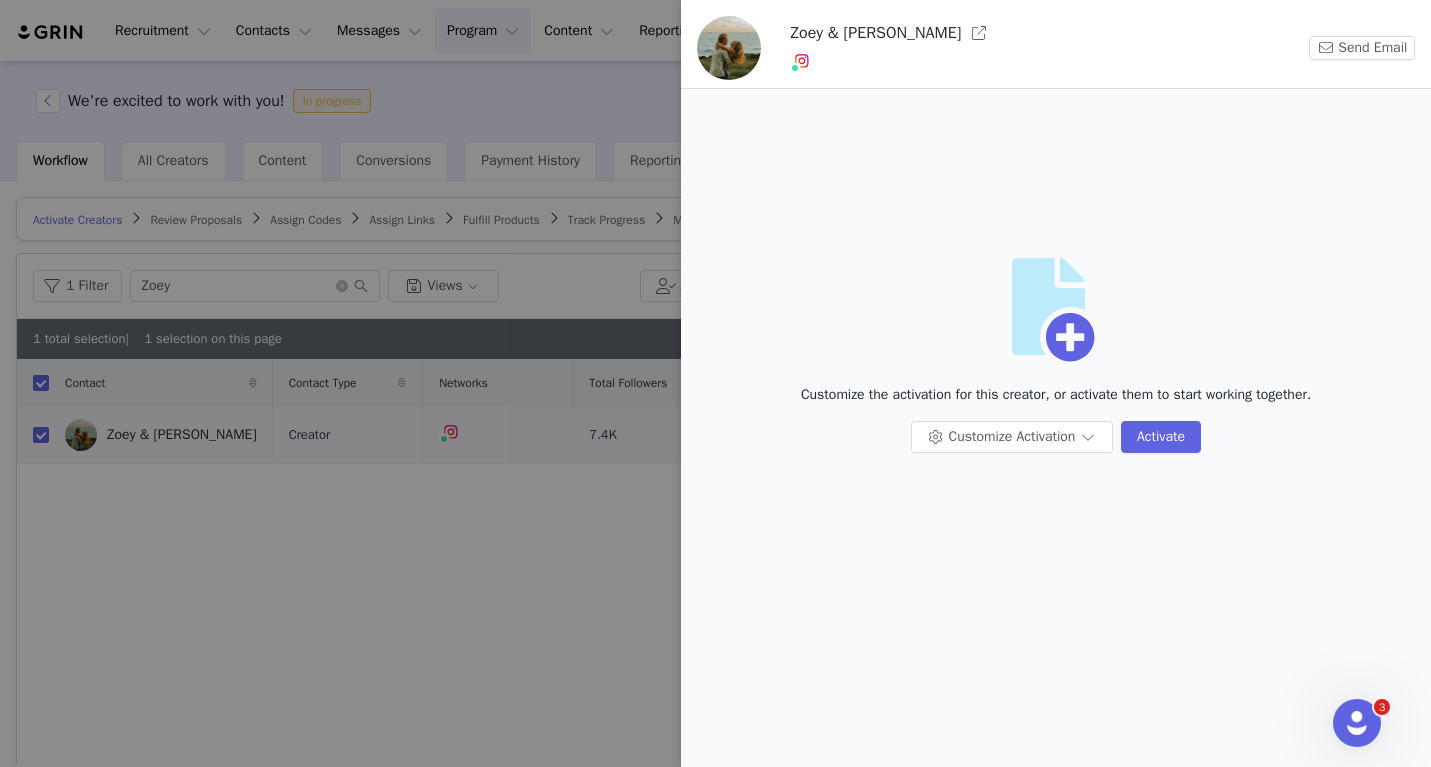 click at bounding box center [715, 383] 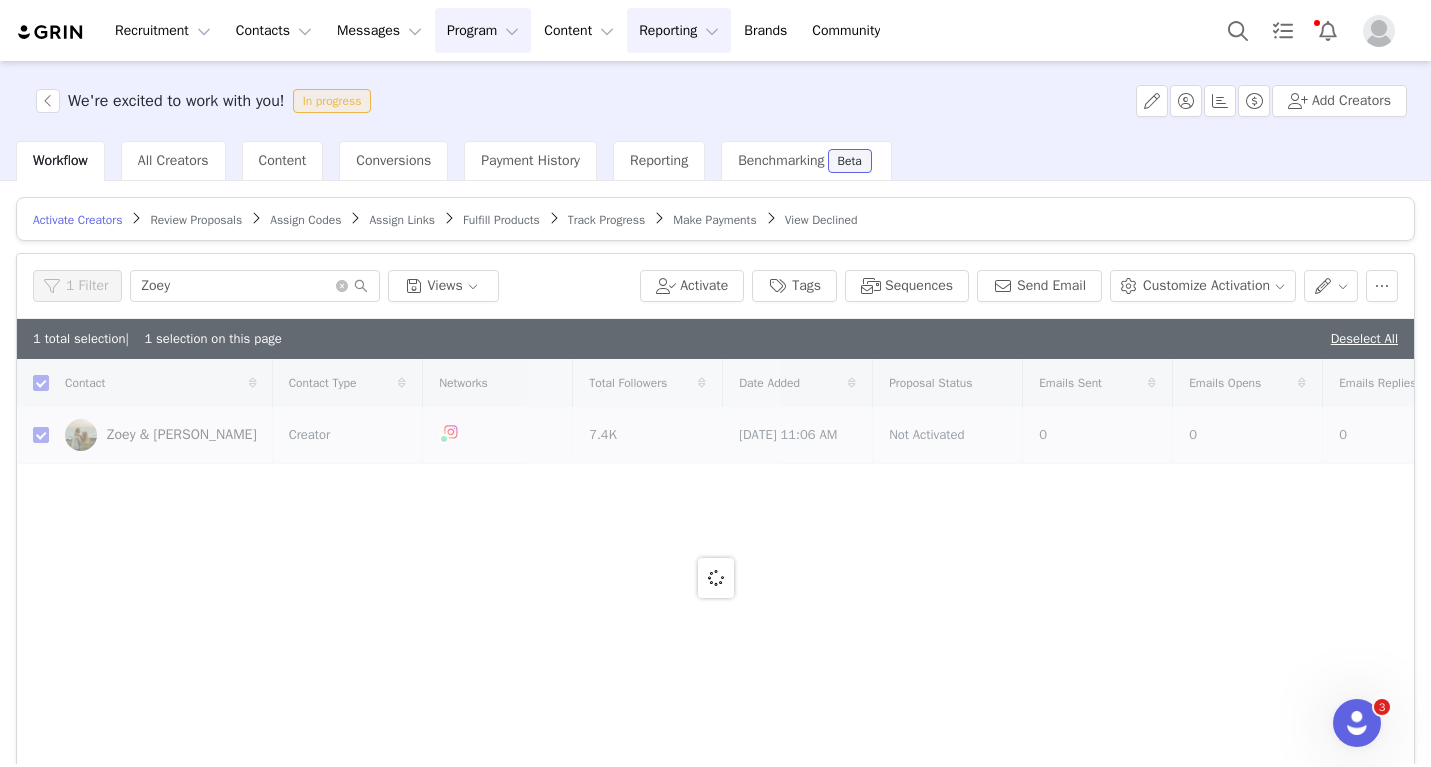click on "Reporting Reporting" at bounding box center (679, 30) 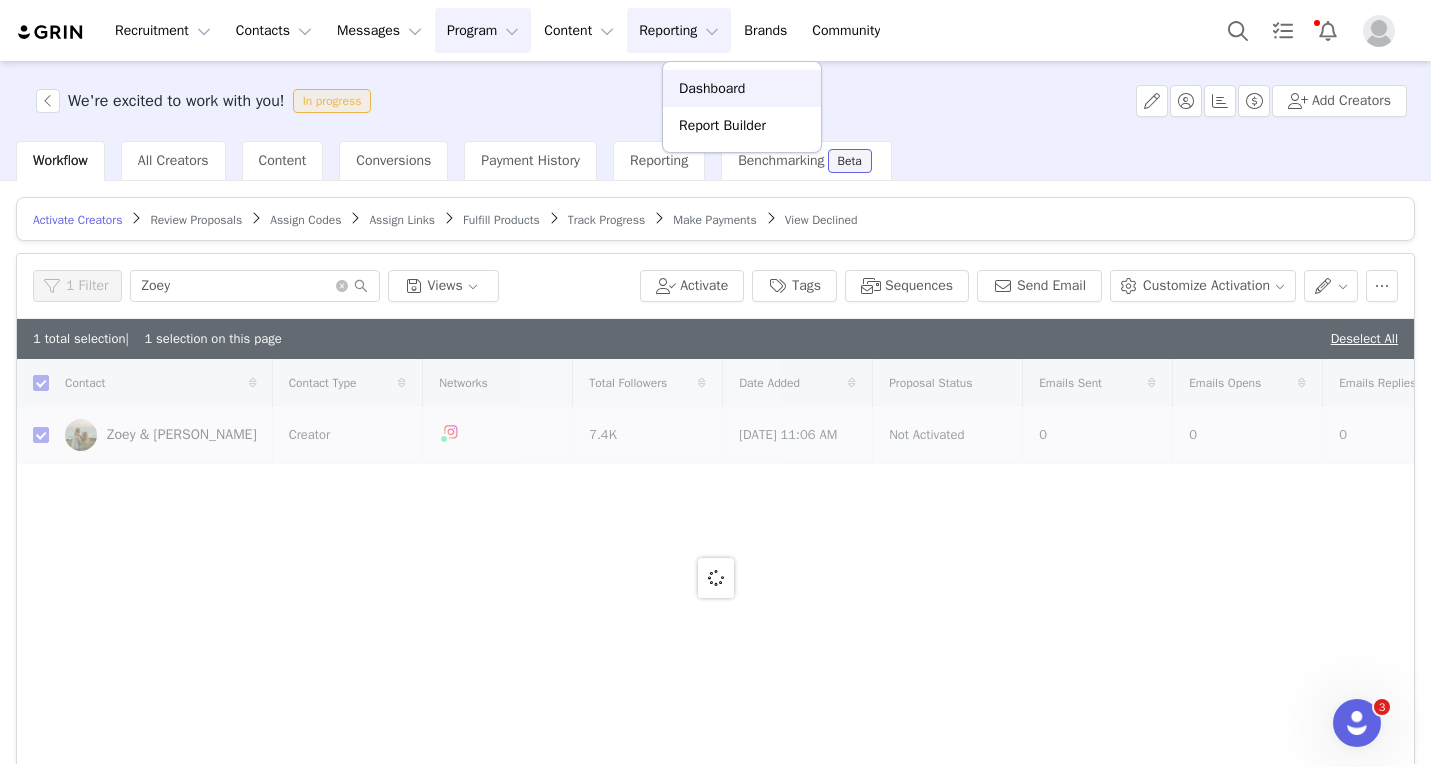 click on "Dashboard" at bounding box center [712, 88] 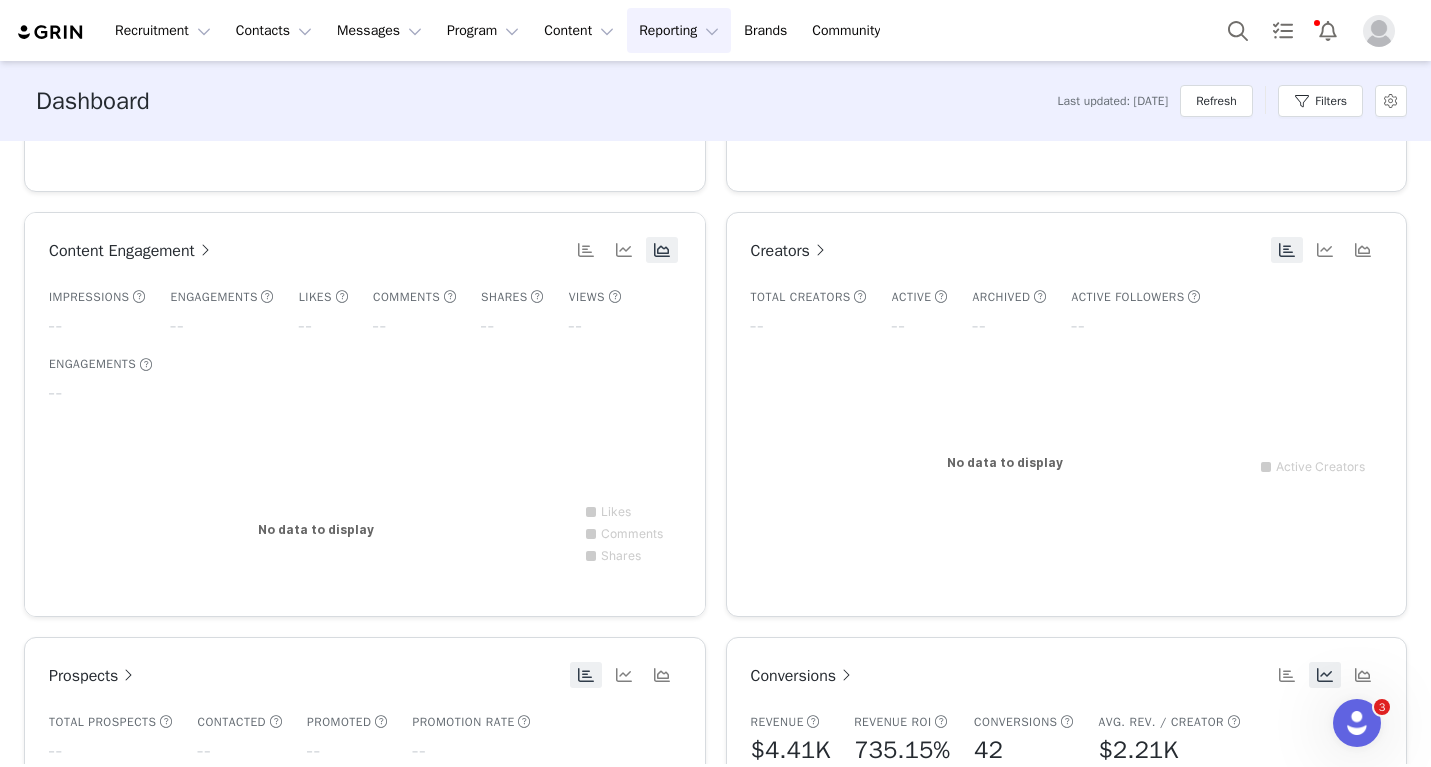 scroll, scrollTop: 533, scrollLeft: 0, axis: vertical 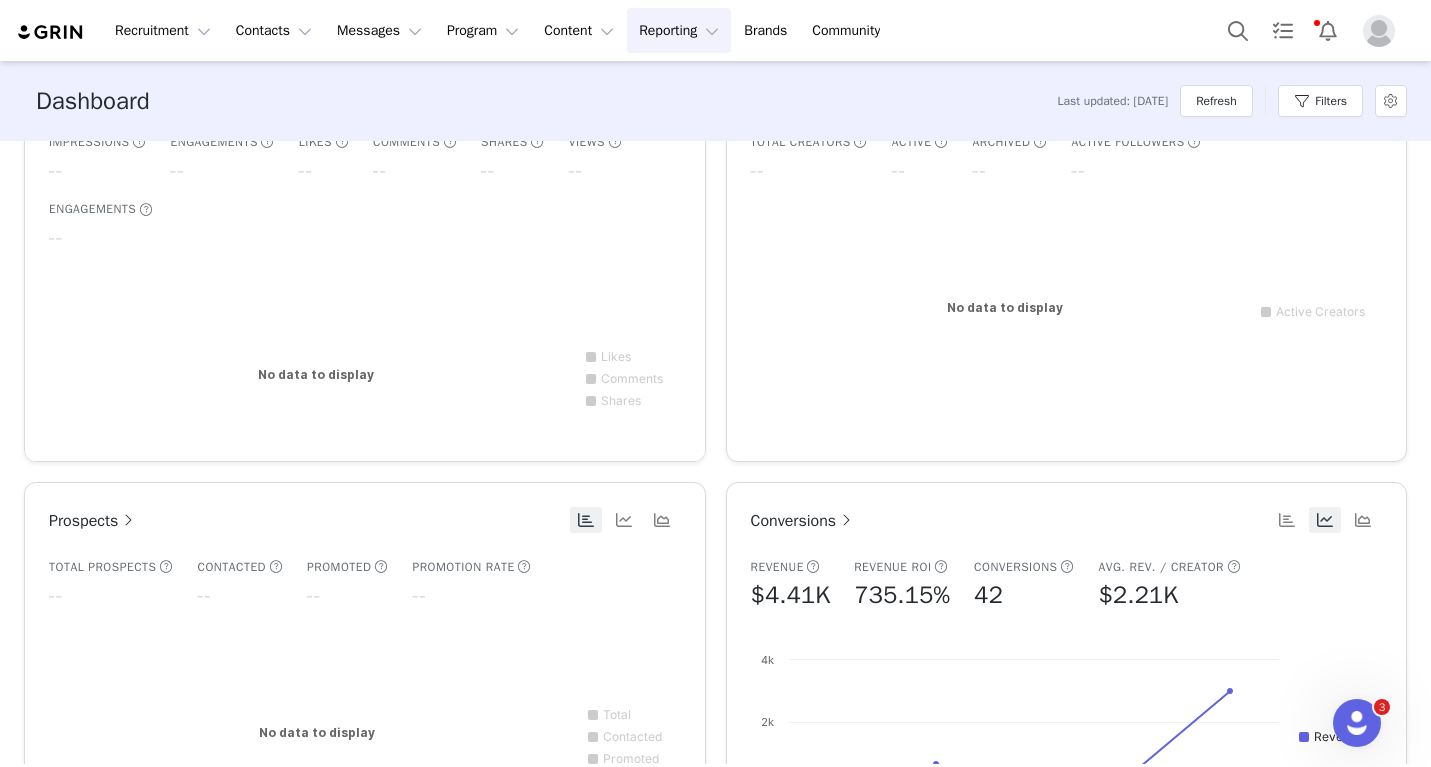 click on "Conversions" at bounding box center [804, 521] 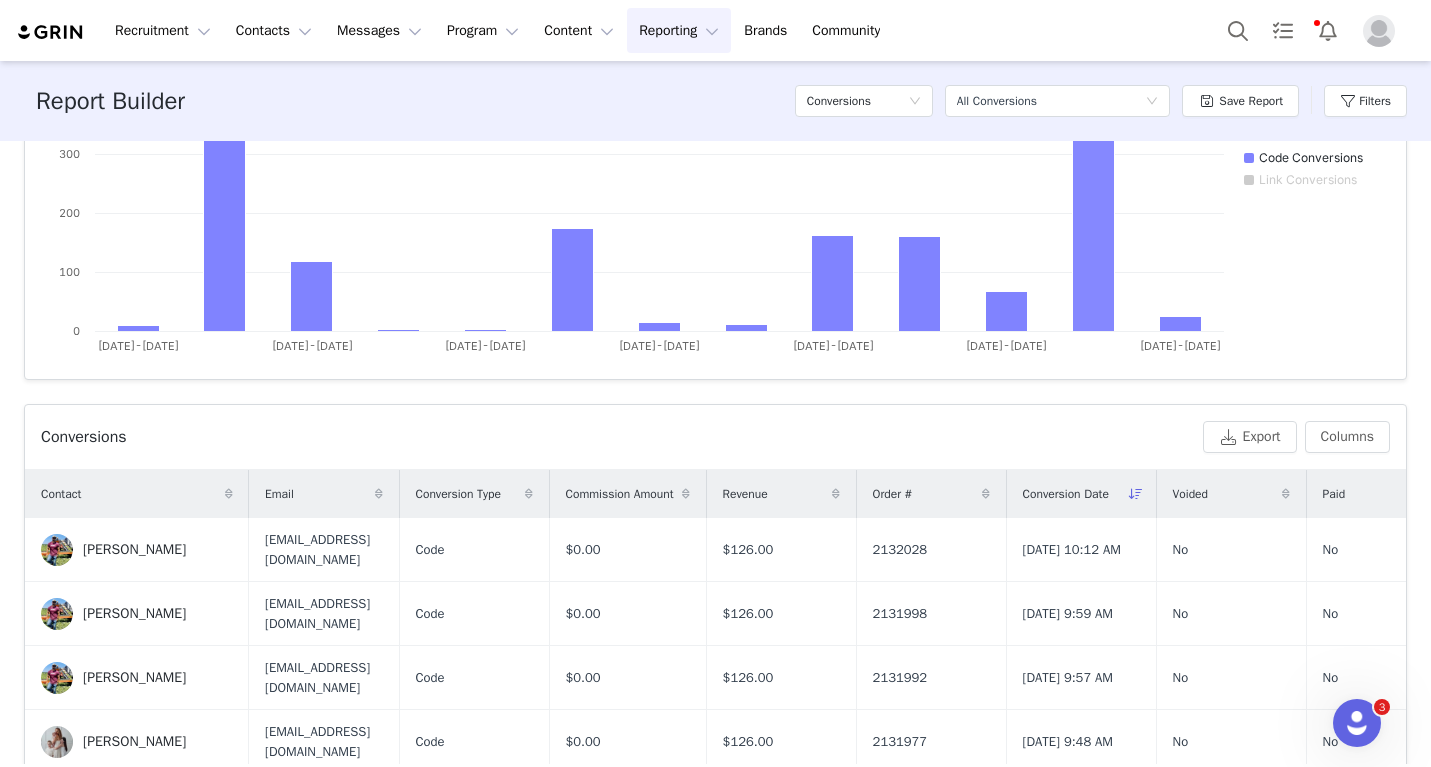 scroll, scrollTop: 410, scrollLeft: 0, axis: vertical 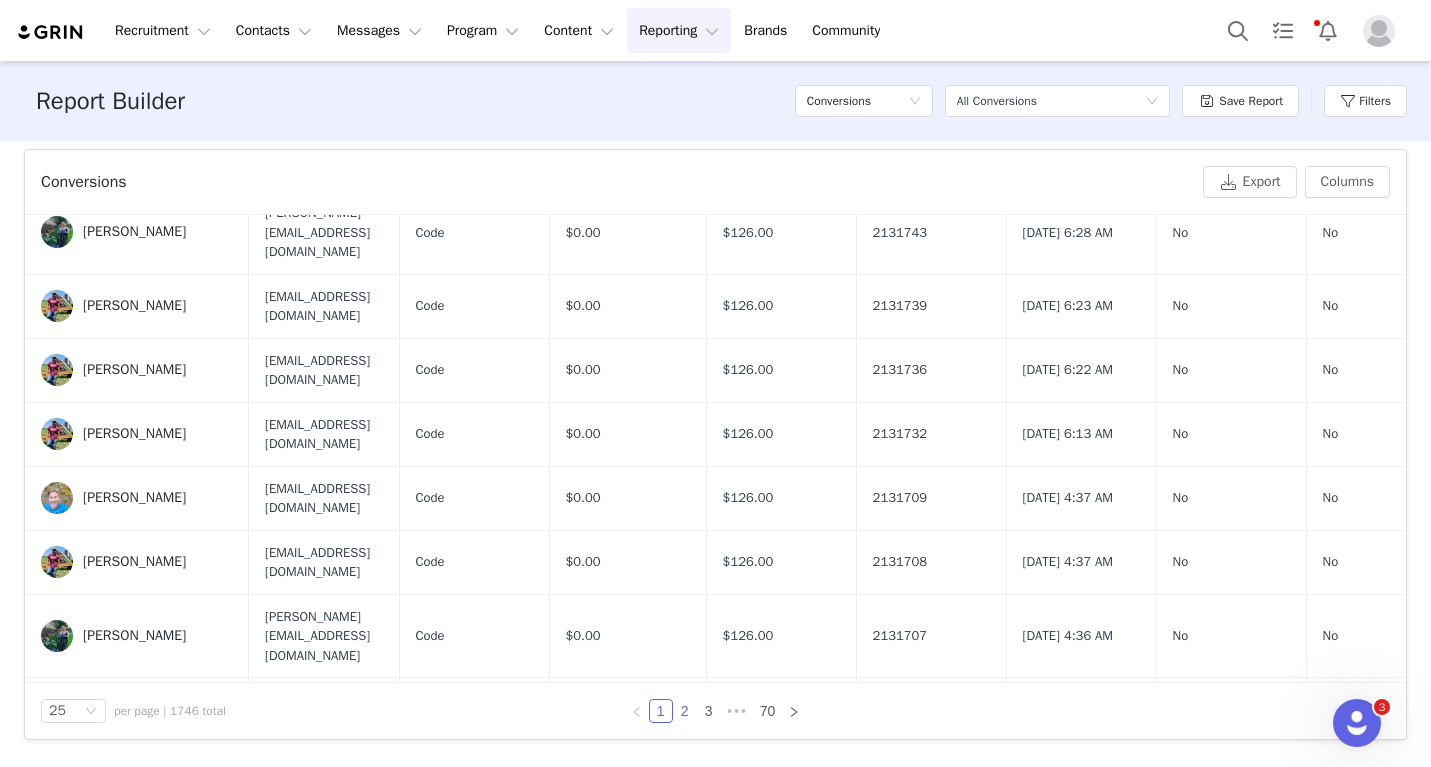 click on "2" at bounding box center [685, 711] 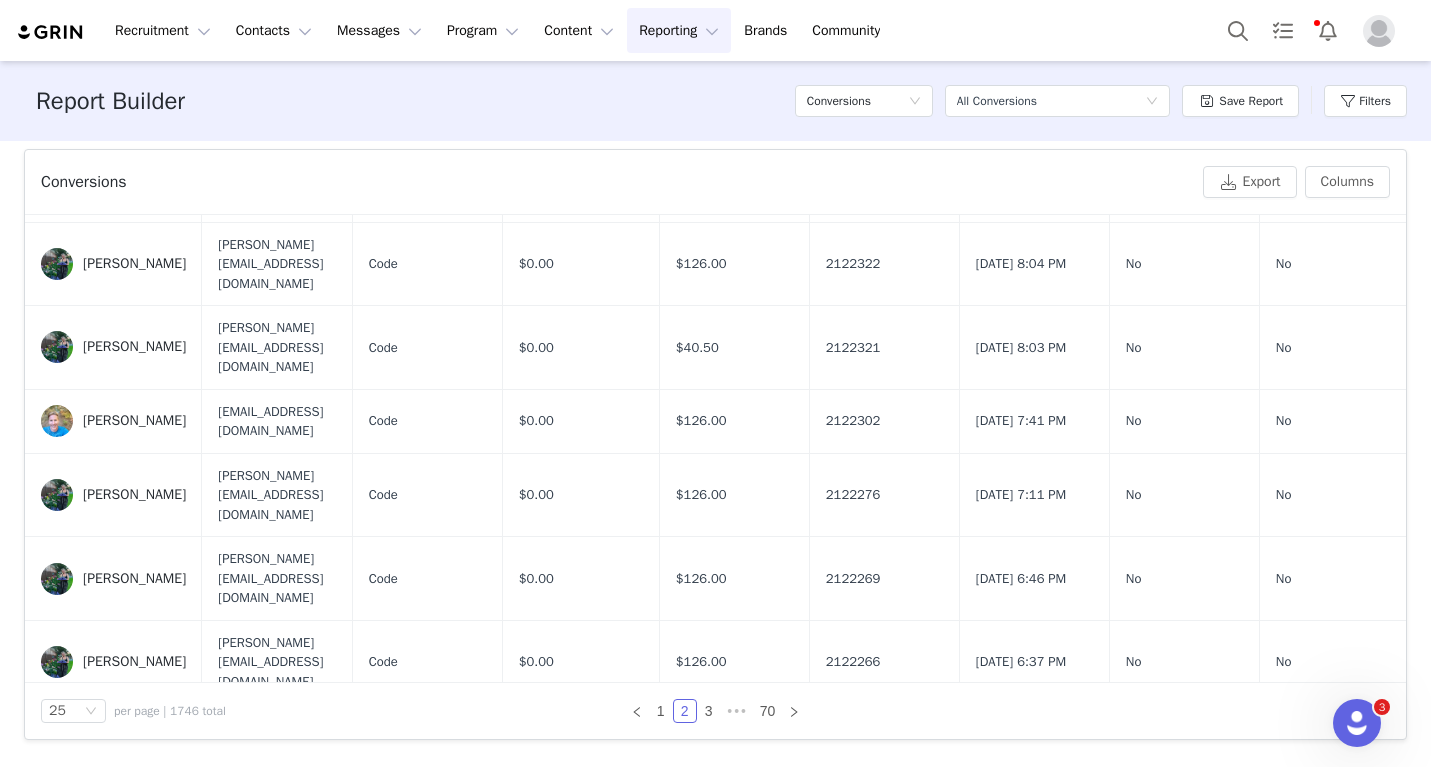 scroll, scrollTop: 1155, scrollLeft: 0, axis: vertical 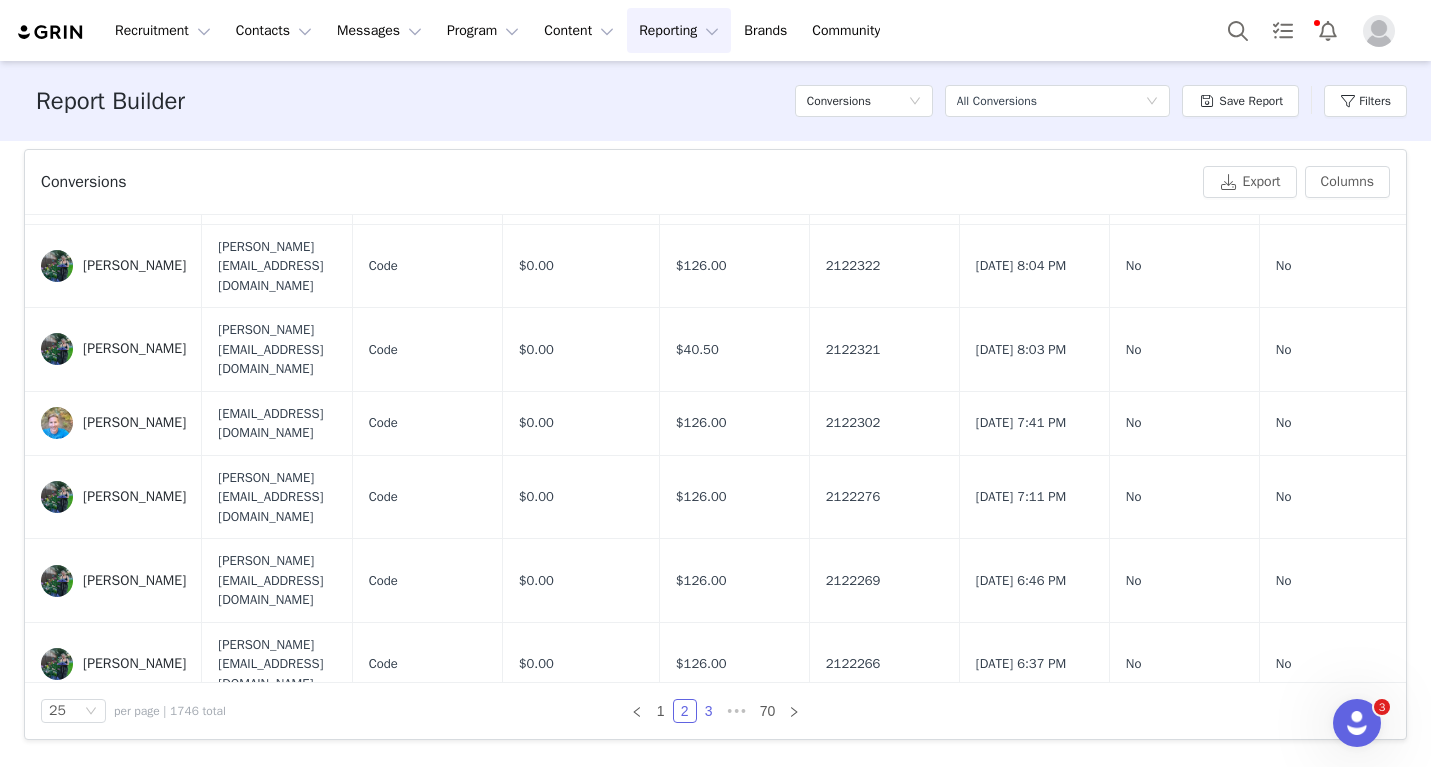 click on "3" at bounding box center [709, 711] 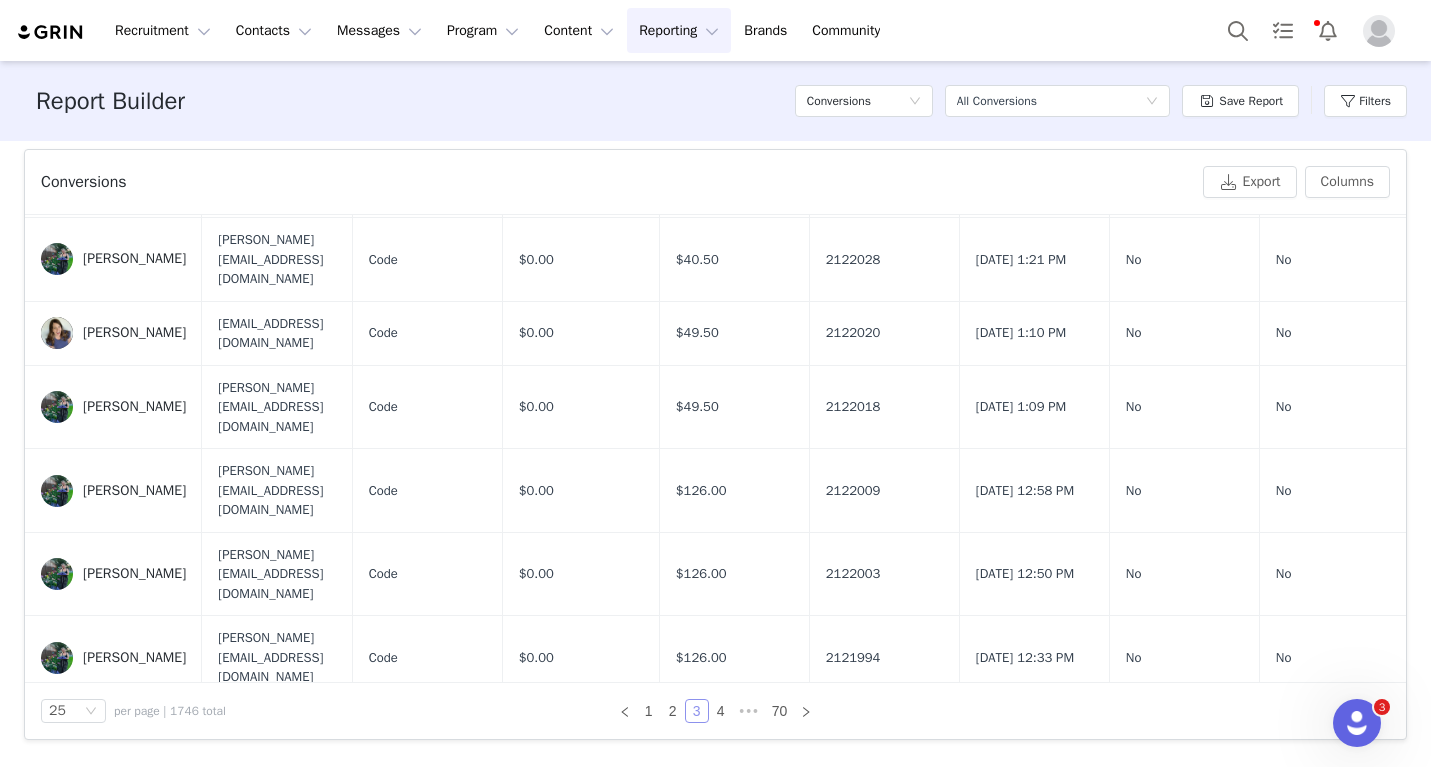 scroll, scrollTop: 1155, scrollLeft: 0, axis: vertical 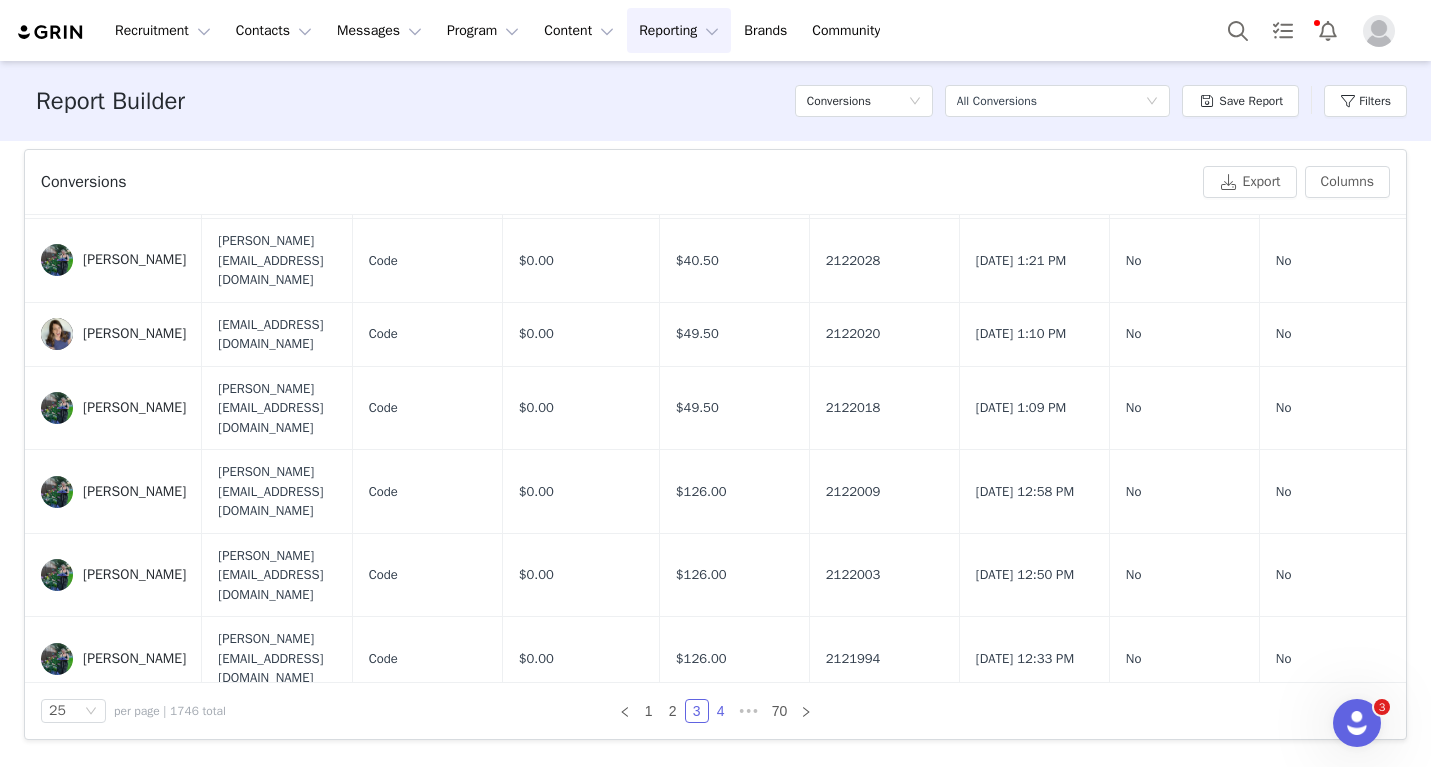 click on "4" at bounding box center [721, 711] 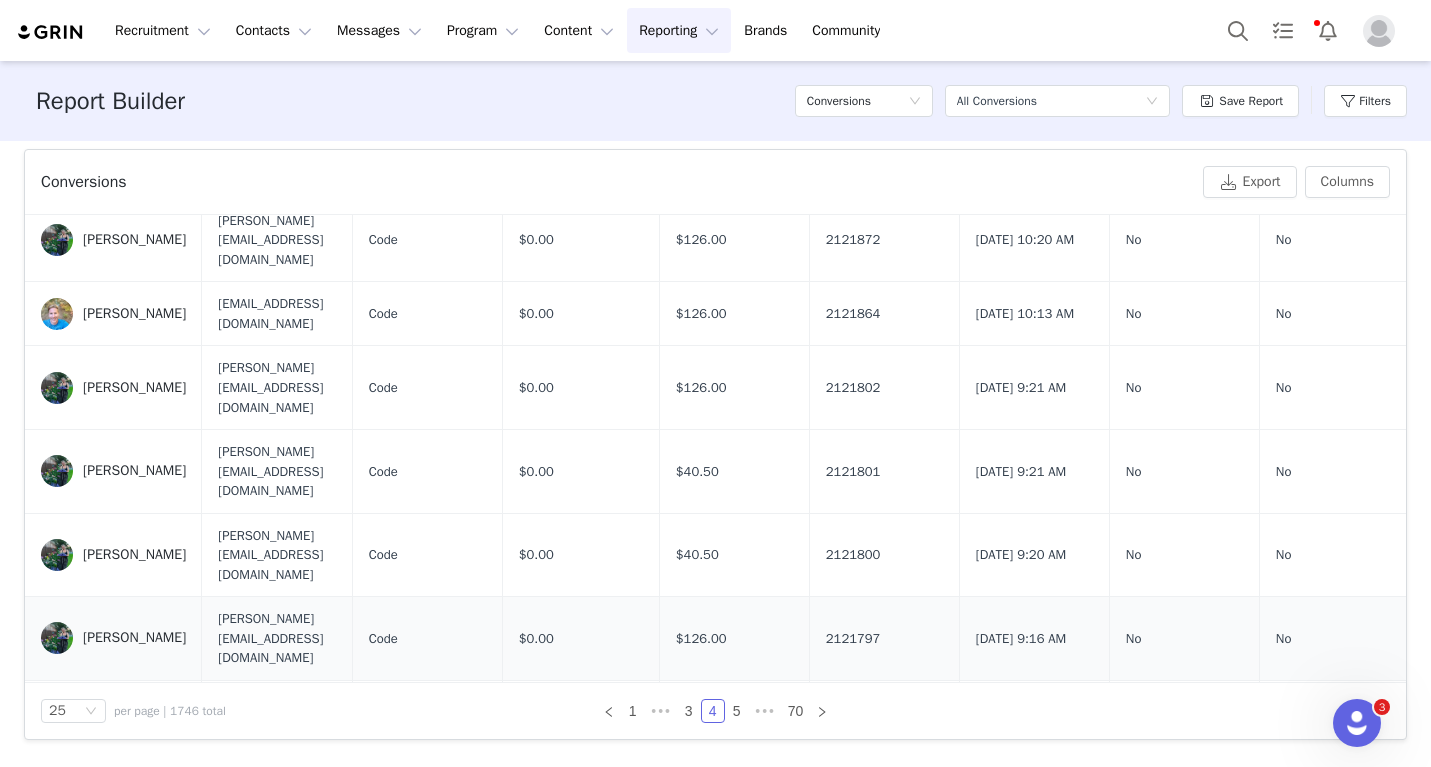 scroll, scrollTop: 1025, scrollLeft: 0, axis: vertical 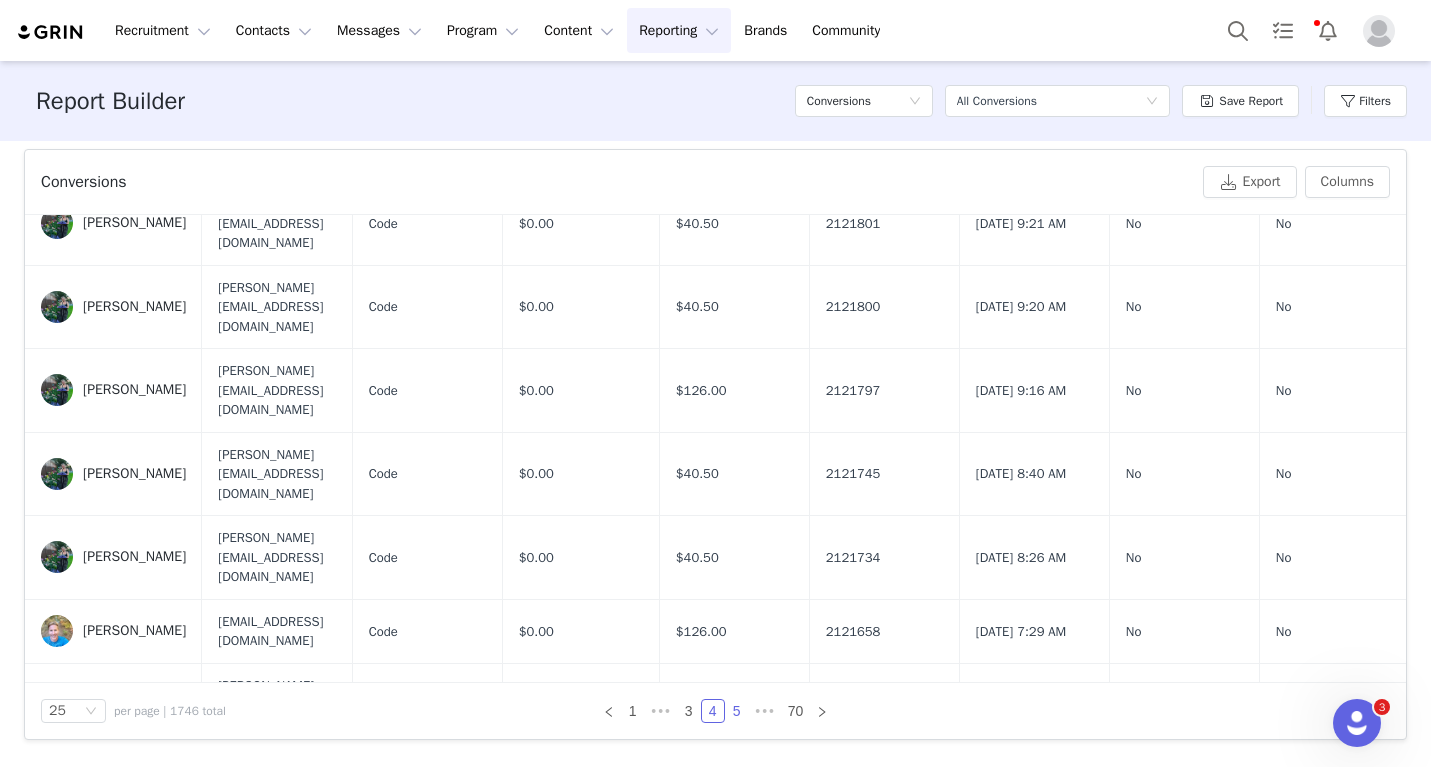 click on "5" at bounding box center [737, 711] 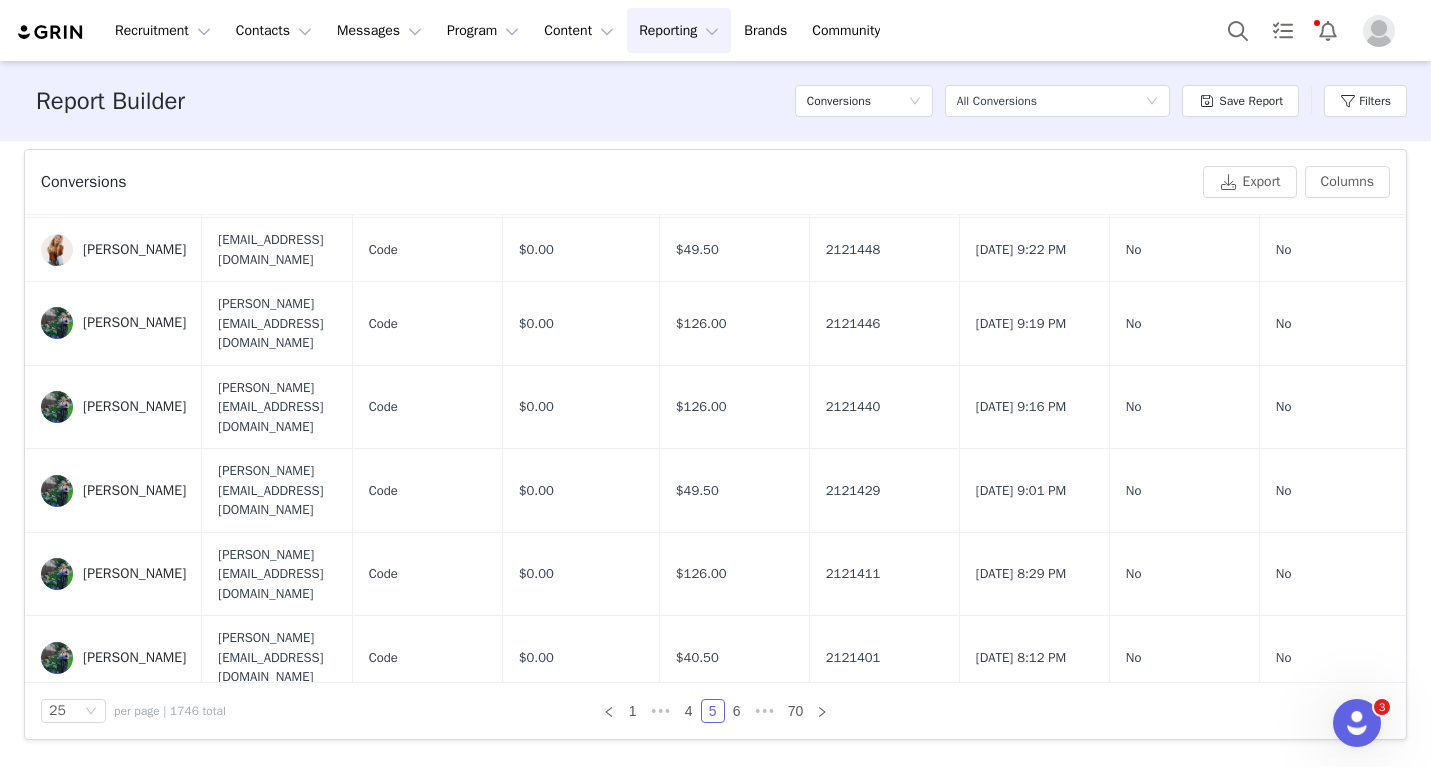 scroll, scrollTop: 1155, scrollLeft: 0, axis: vertical 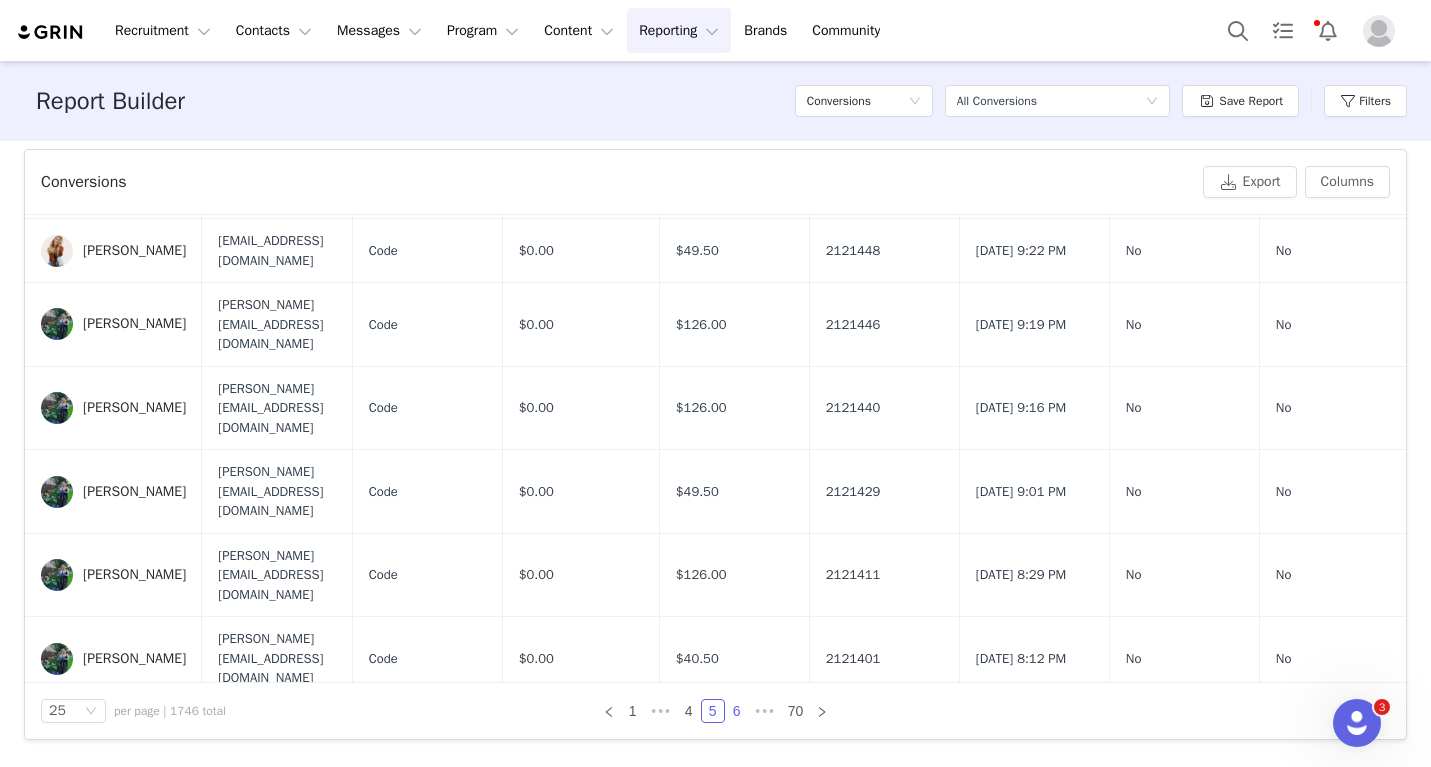 click on "6" at bounding box center [737, 711] 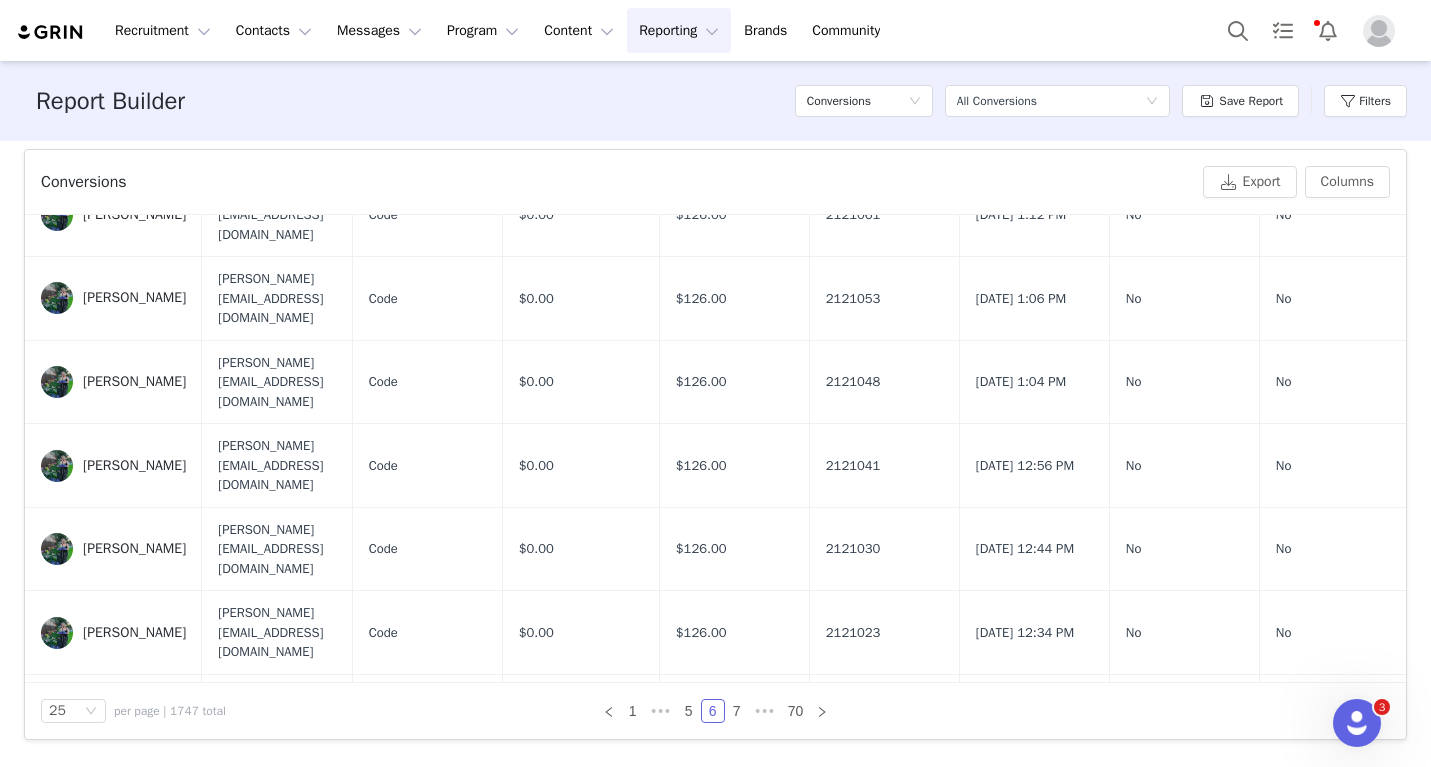 scroll, scrollTop: 1155, scrollLeft: 0, axis: vertical 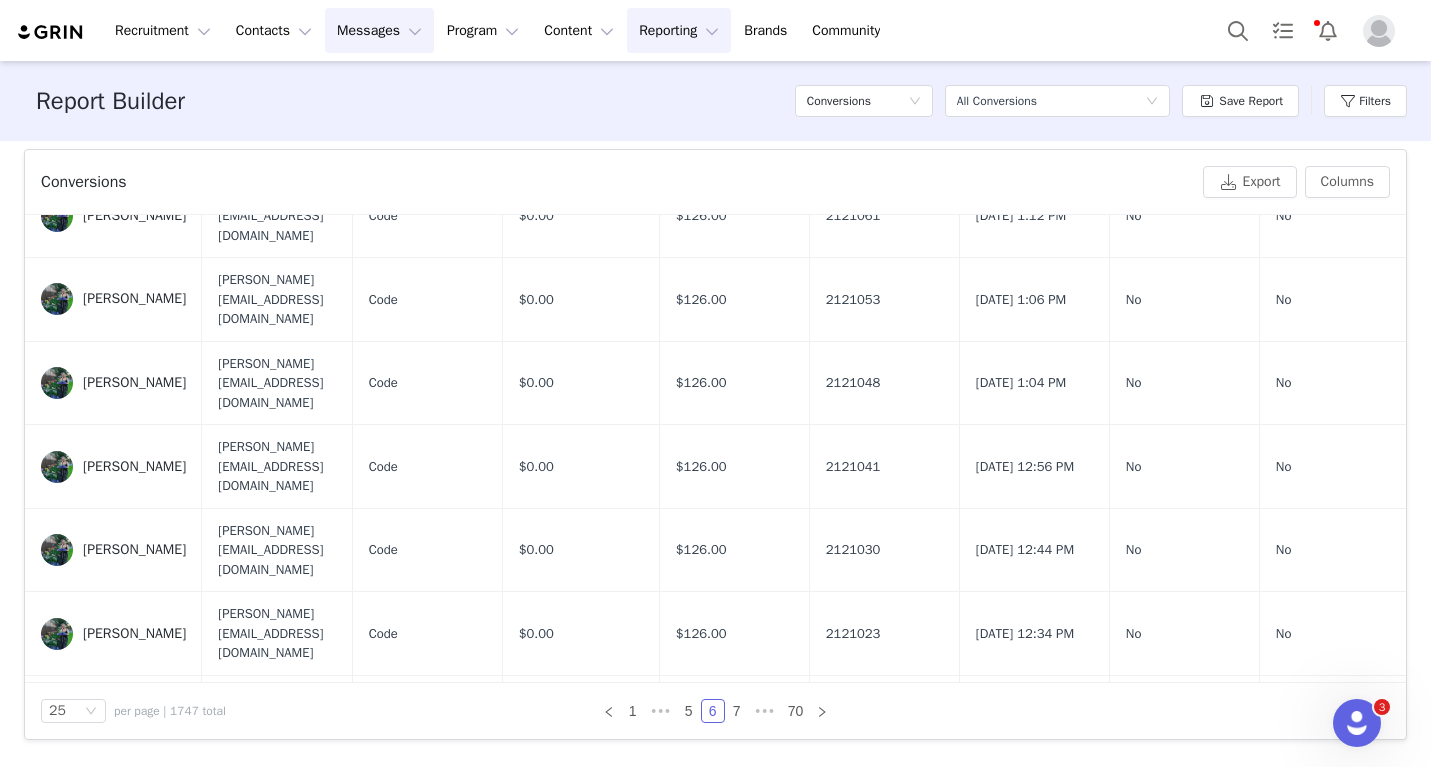click on "Messages Messages" at bounding box center (379, 30) 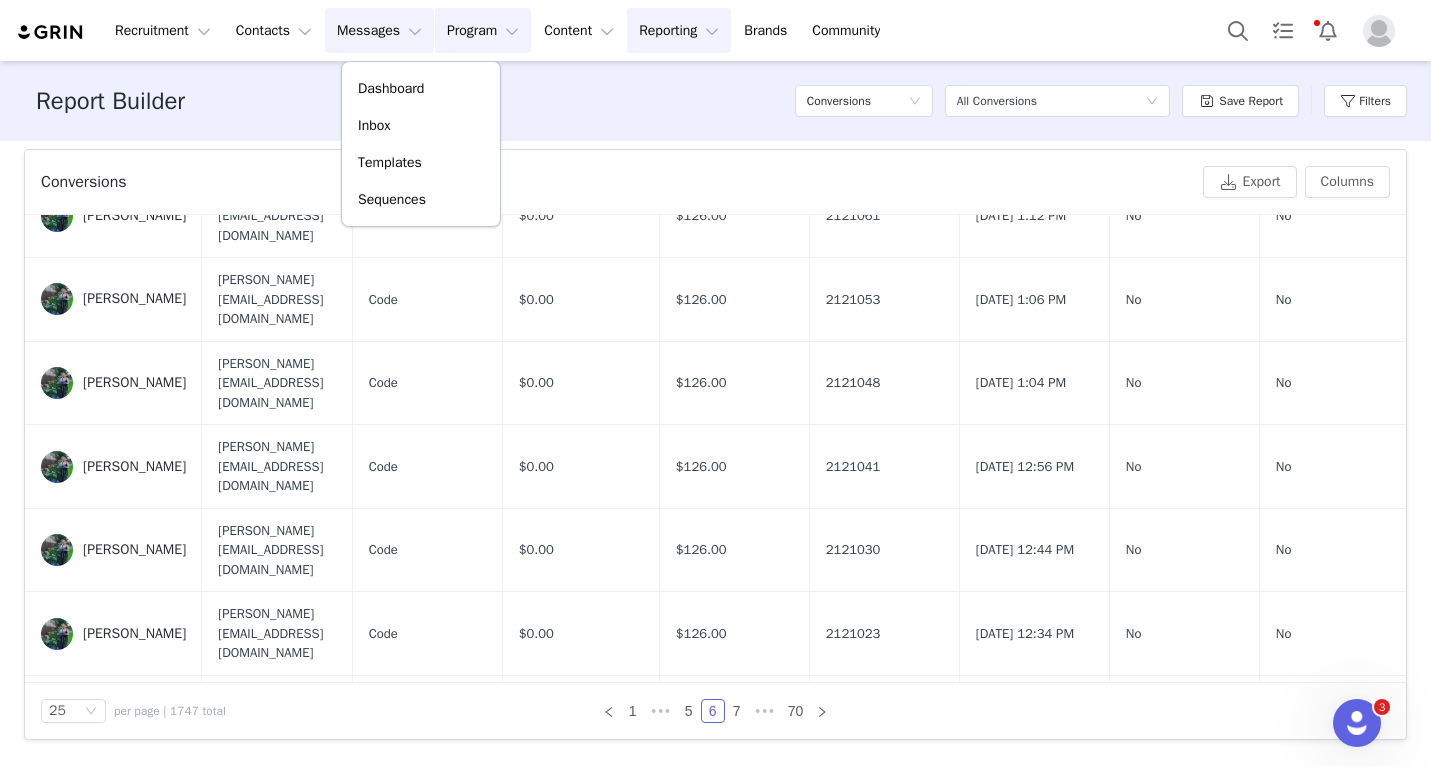click on "Program Program" at bounding box center (483, 30) 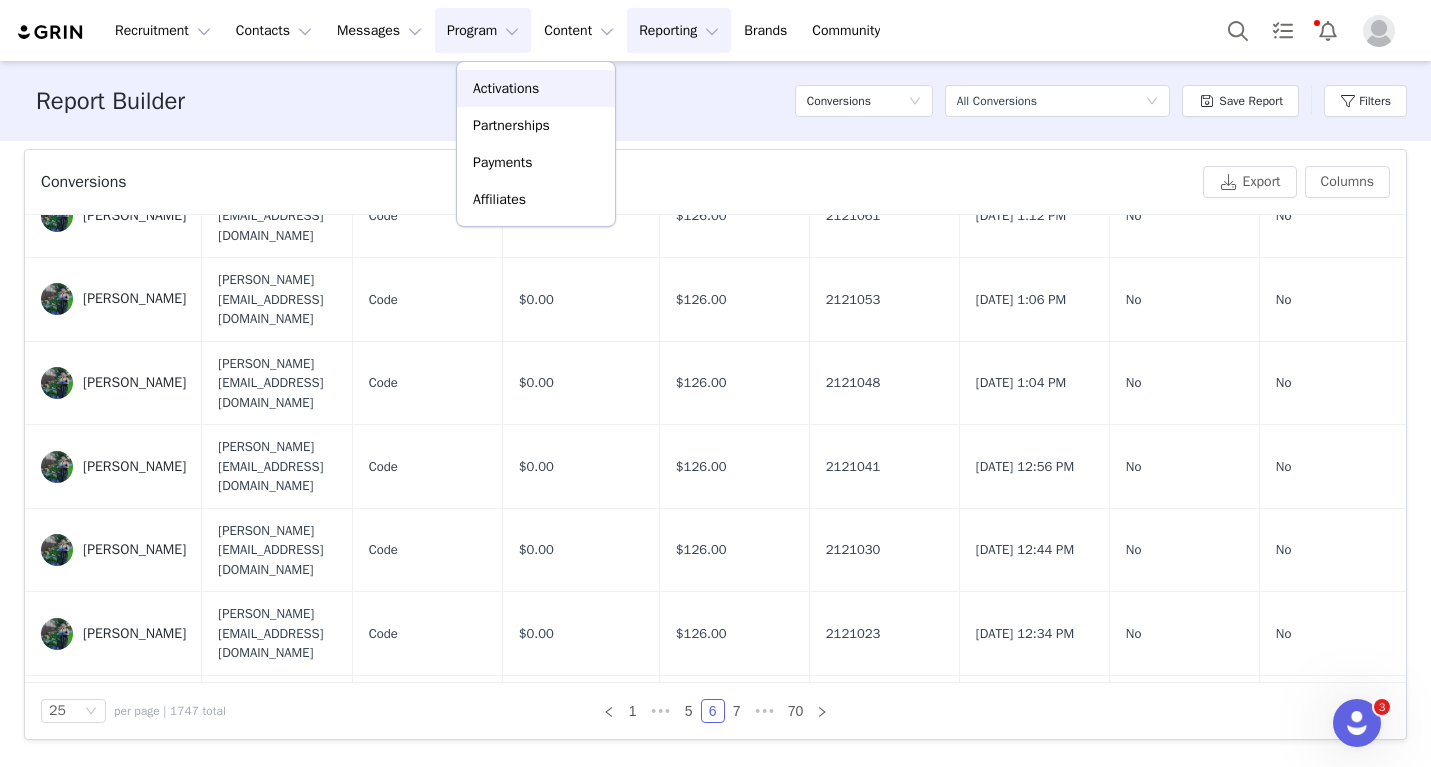 click on "Activations" at bounding box center (506, 88) 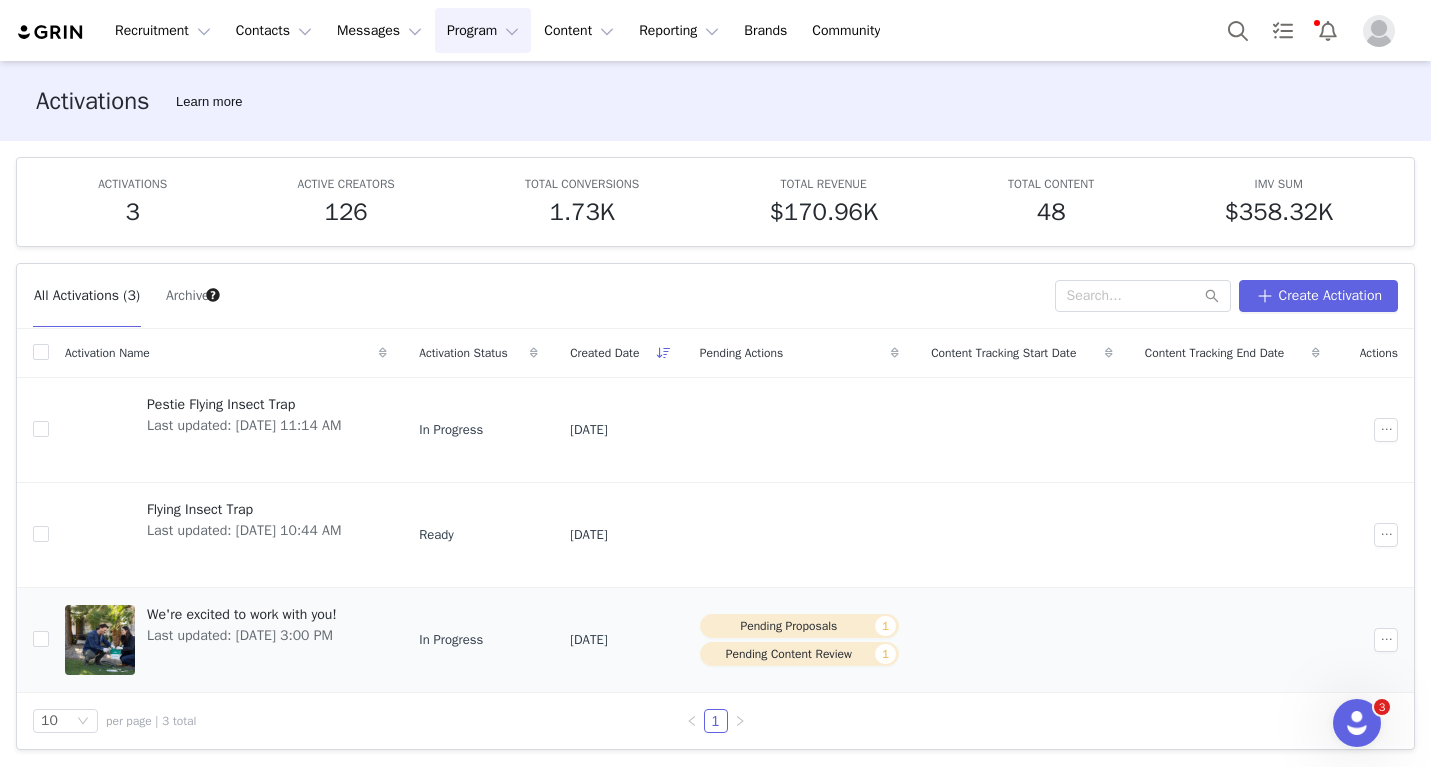 click on "Last updated: [DATE] 3:00 PM" at bounding box center [242, 635] 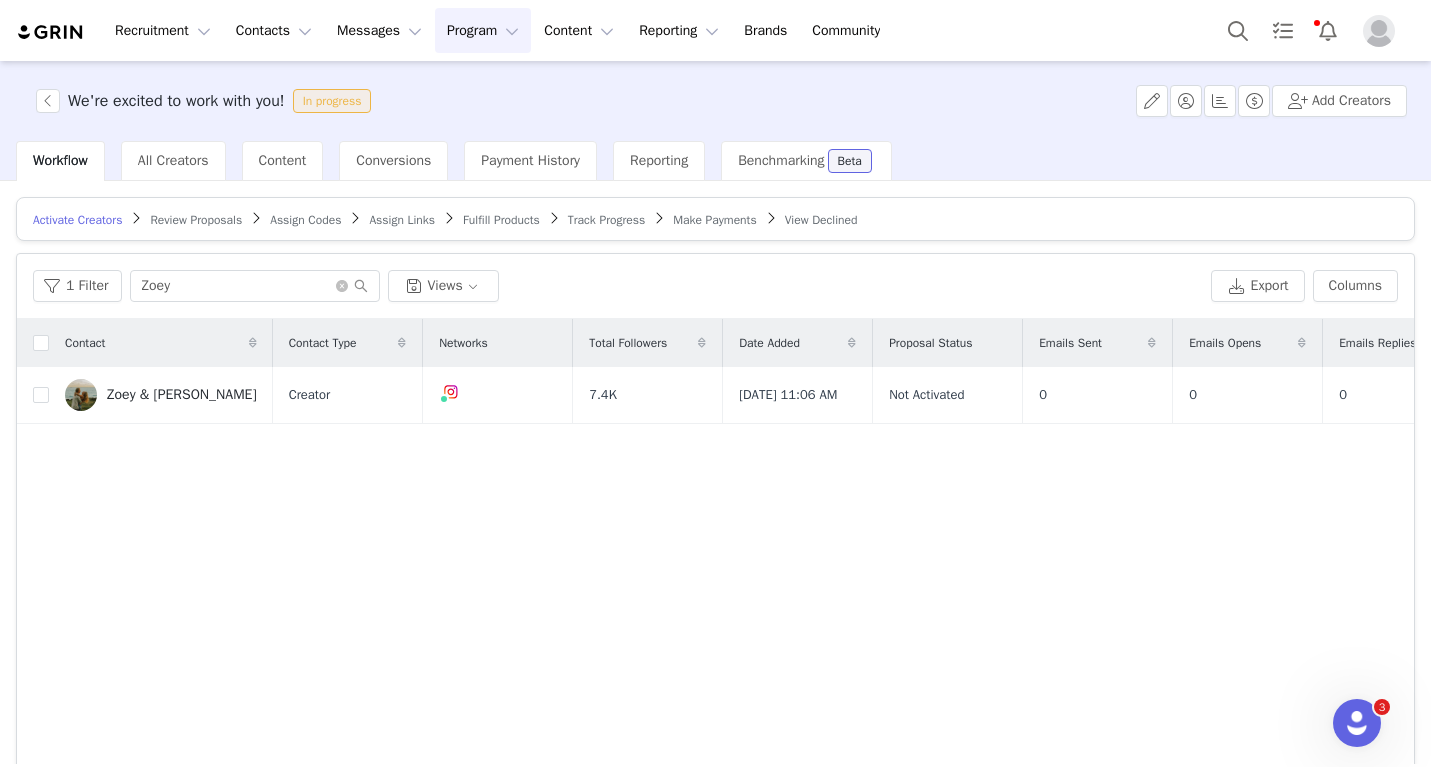 click on "Review Proposals" at bounding box center [196, 220] 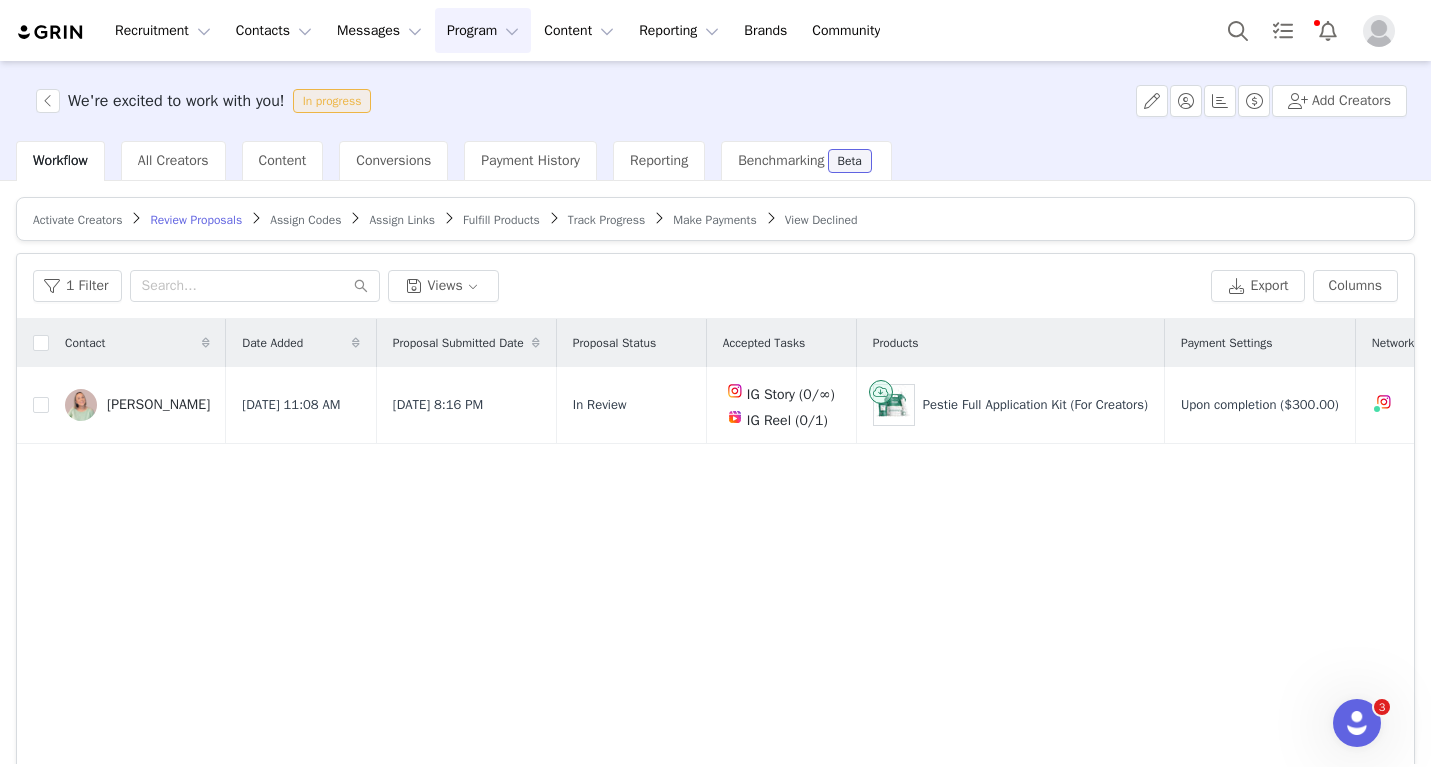 click on "Activate Creators Review Proposals Assign Codes Assign Links Fulfill Products Track Progress Make Payments View Declined" at bounding box center (715, 219) 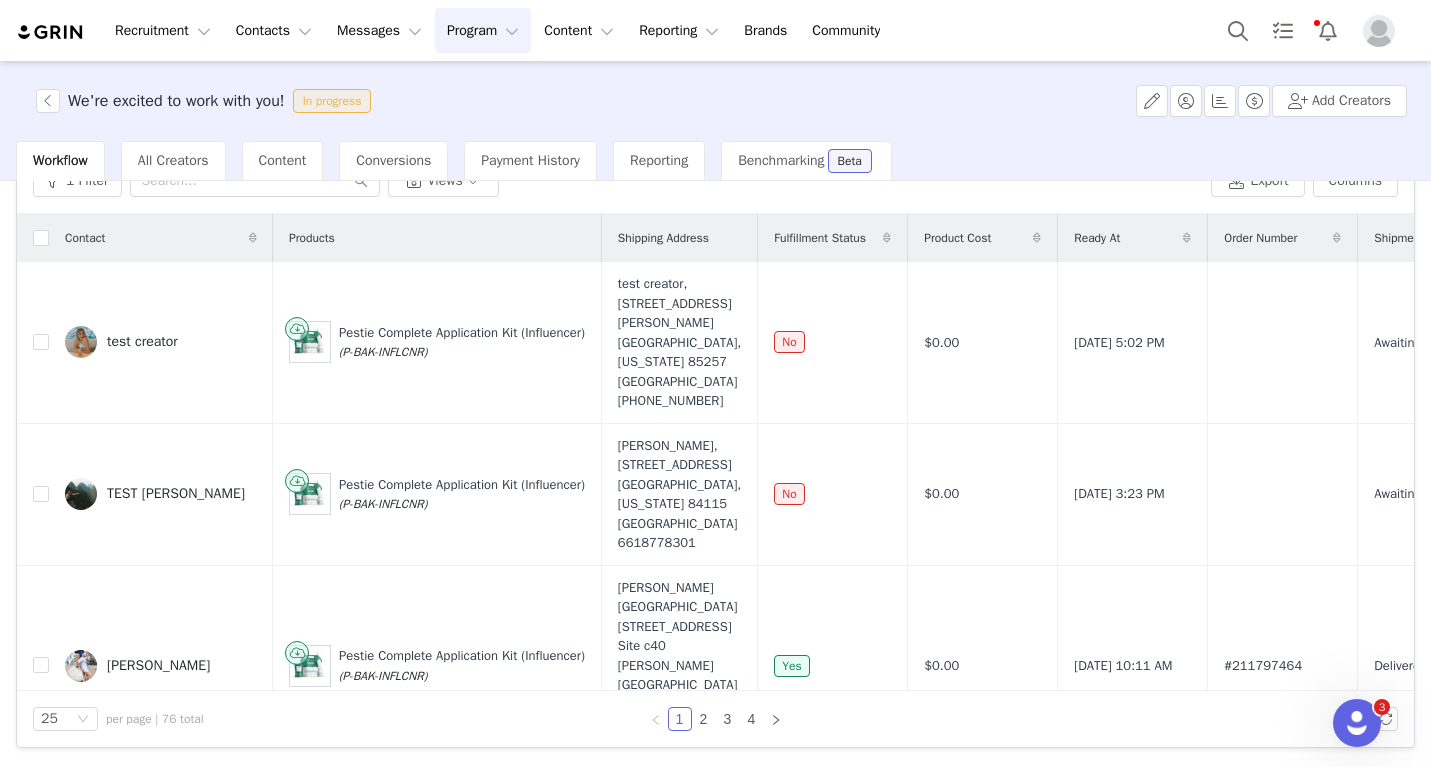 scroll, scrollTop: 120, scrollLeft: 0, axis: vertical 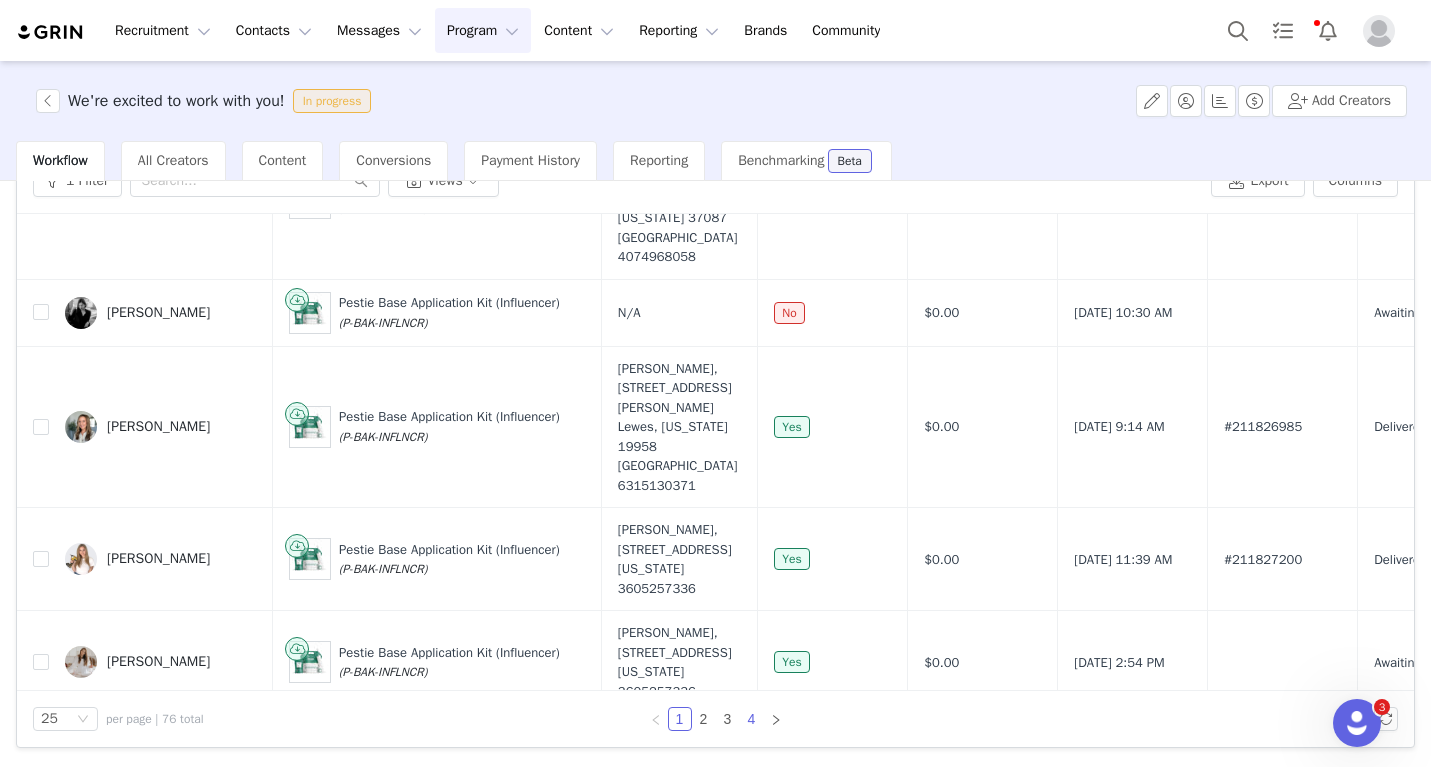 click on "4" at bounding box center (752, 719) 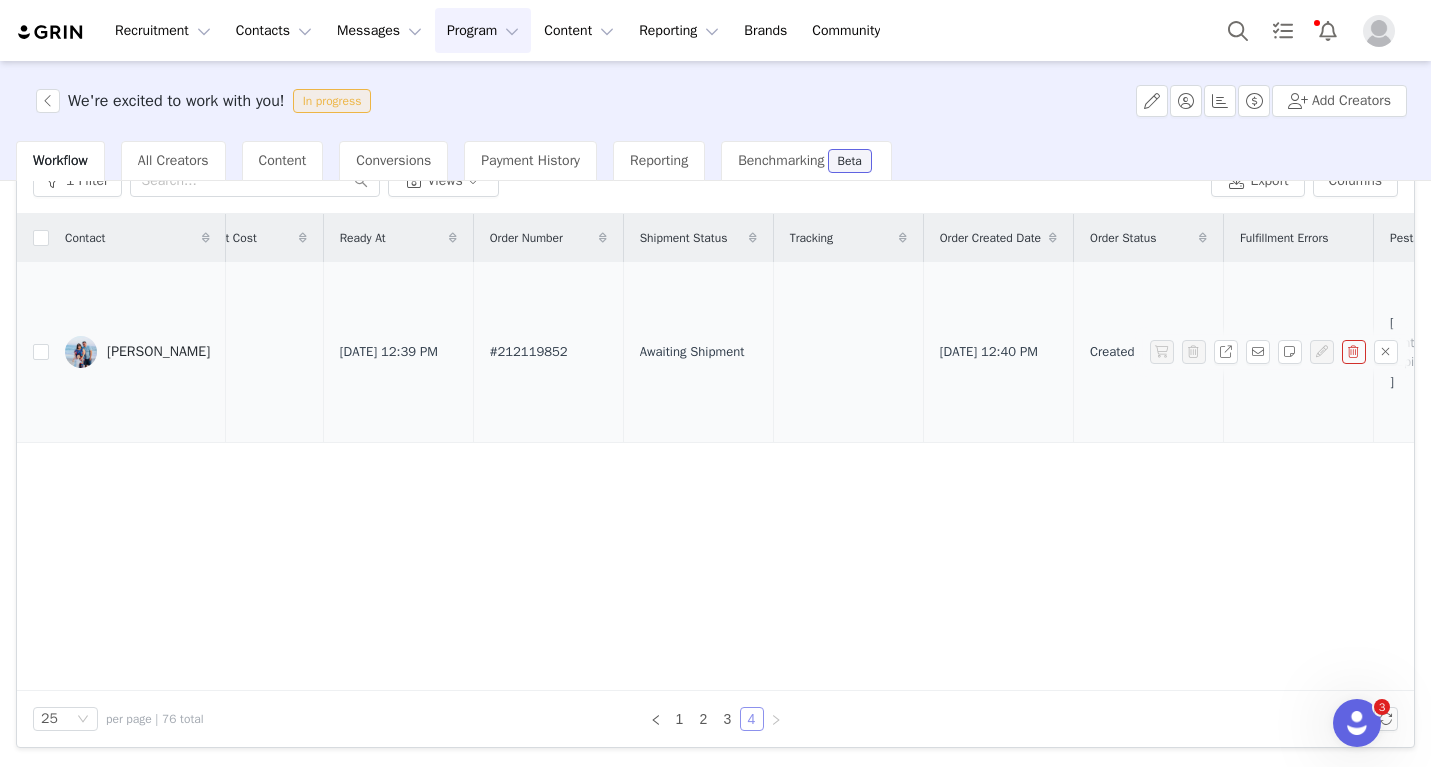 scroll, scrollTop: 0, scrollLeft: 729, axis: horizontal 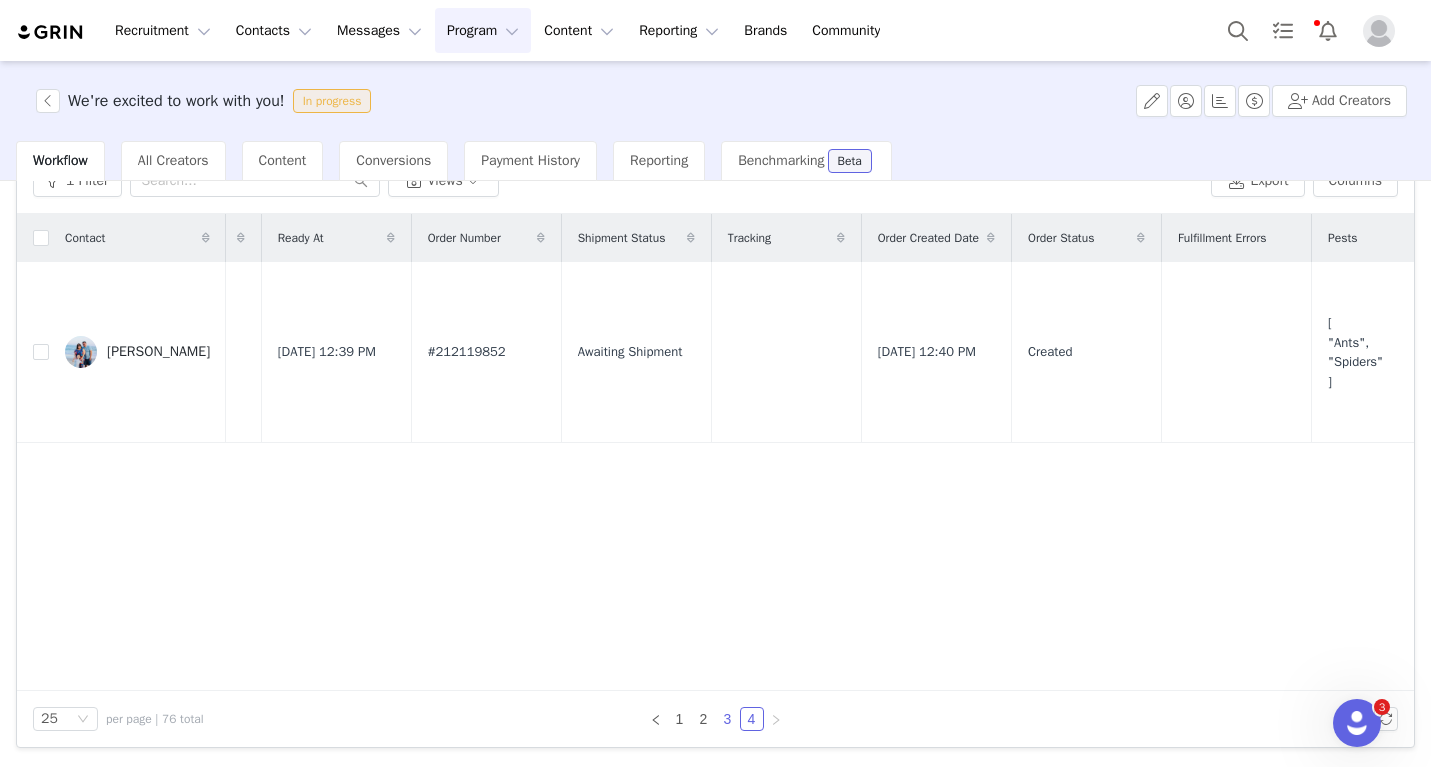 click on "3" at bounding box center [728, 719] 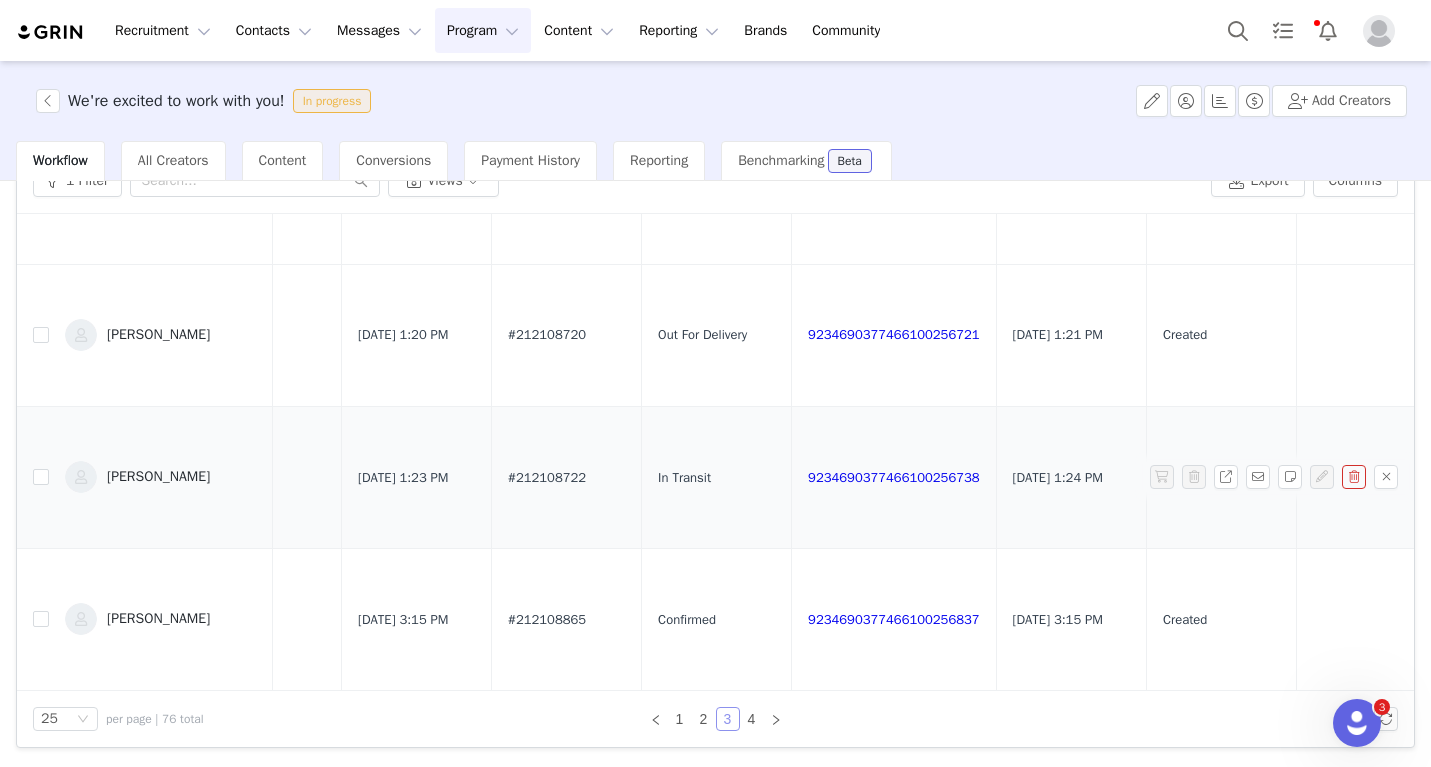 scroll, scrollTop: 3236, scrollLeft: 858, axis: both 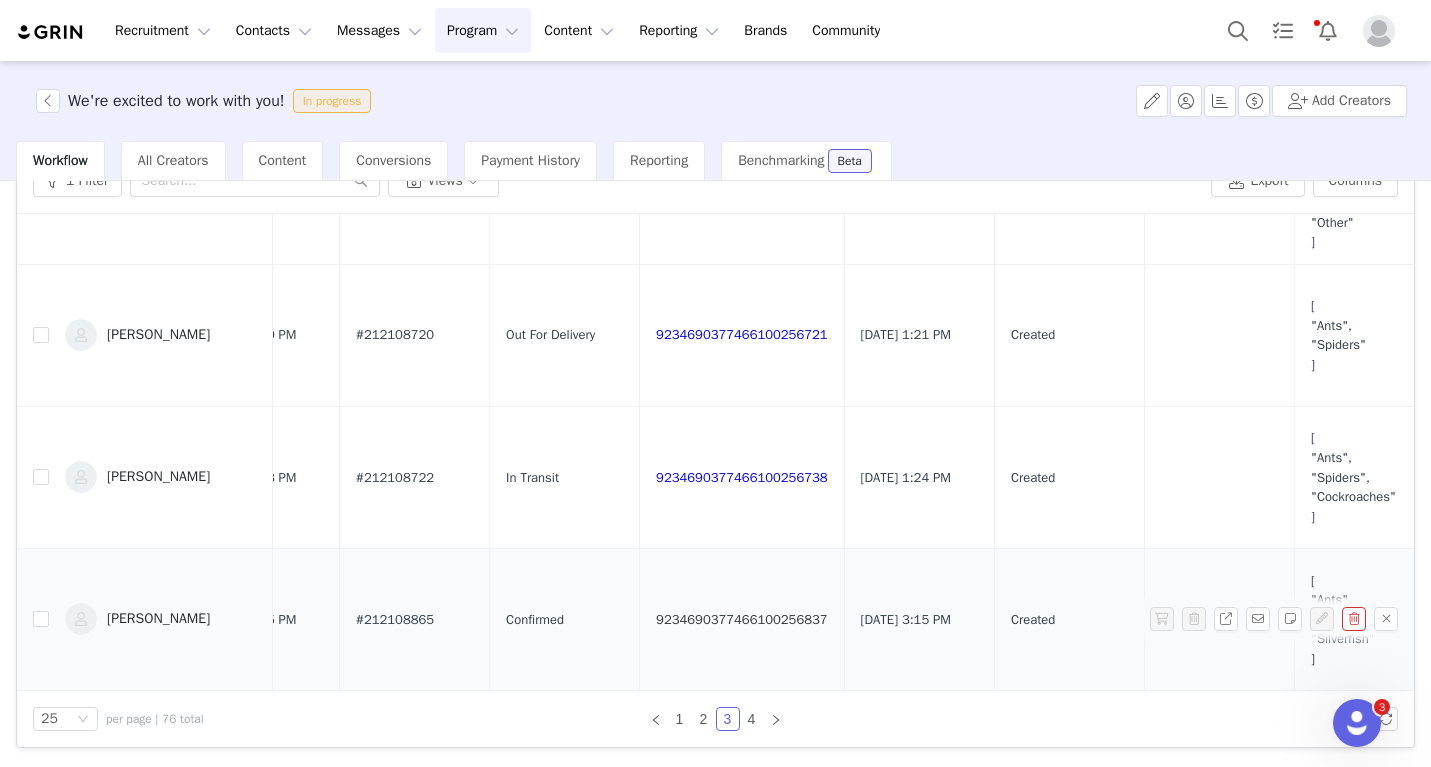 click on "9234690377466100256837" at bounding box center [742, 619] 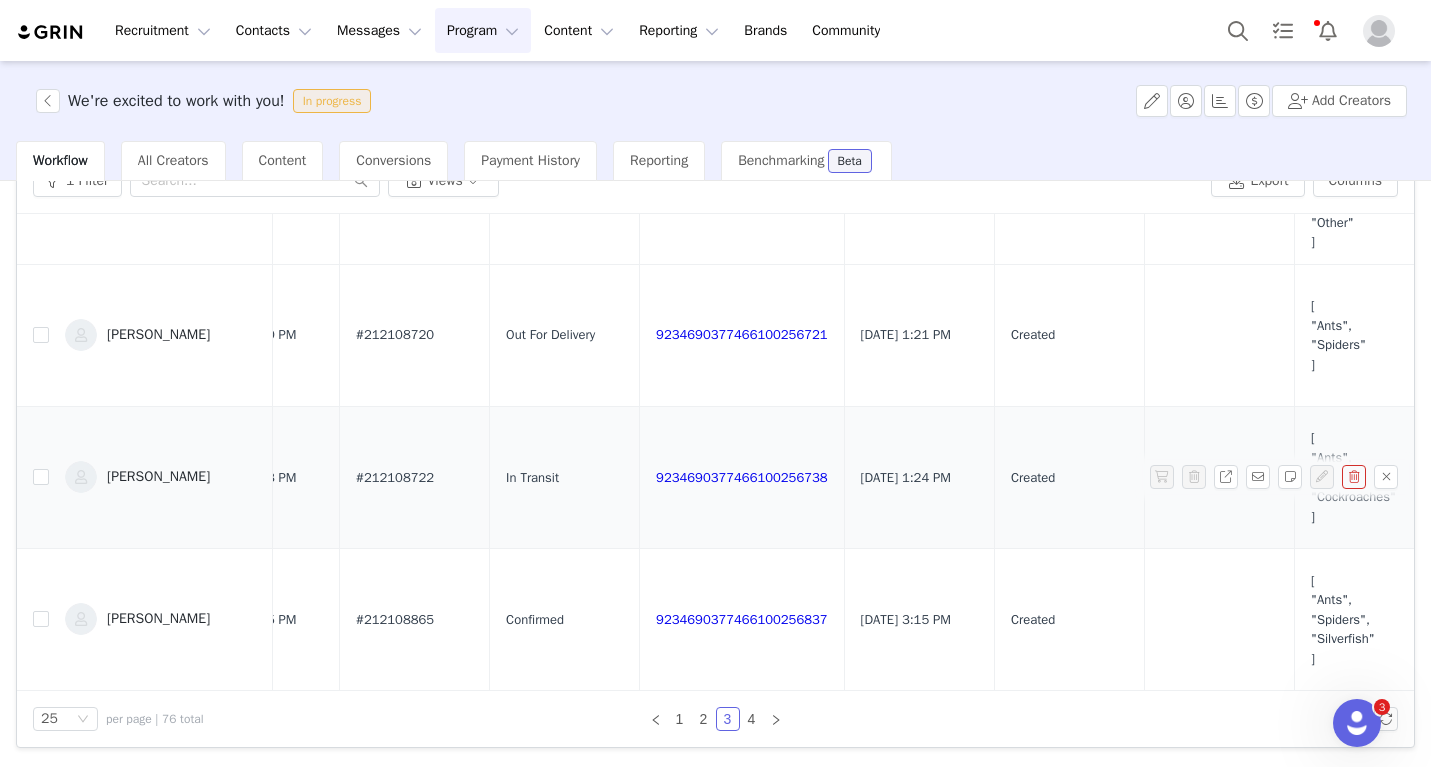 click on "9234690377466100256738" at bounding box center [742, 478] 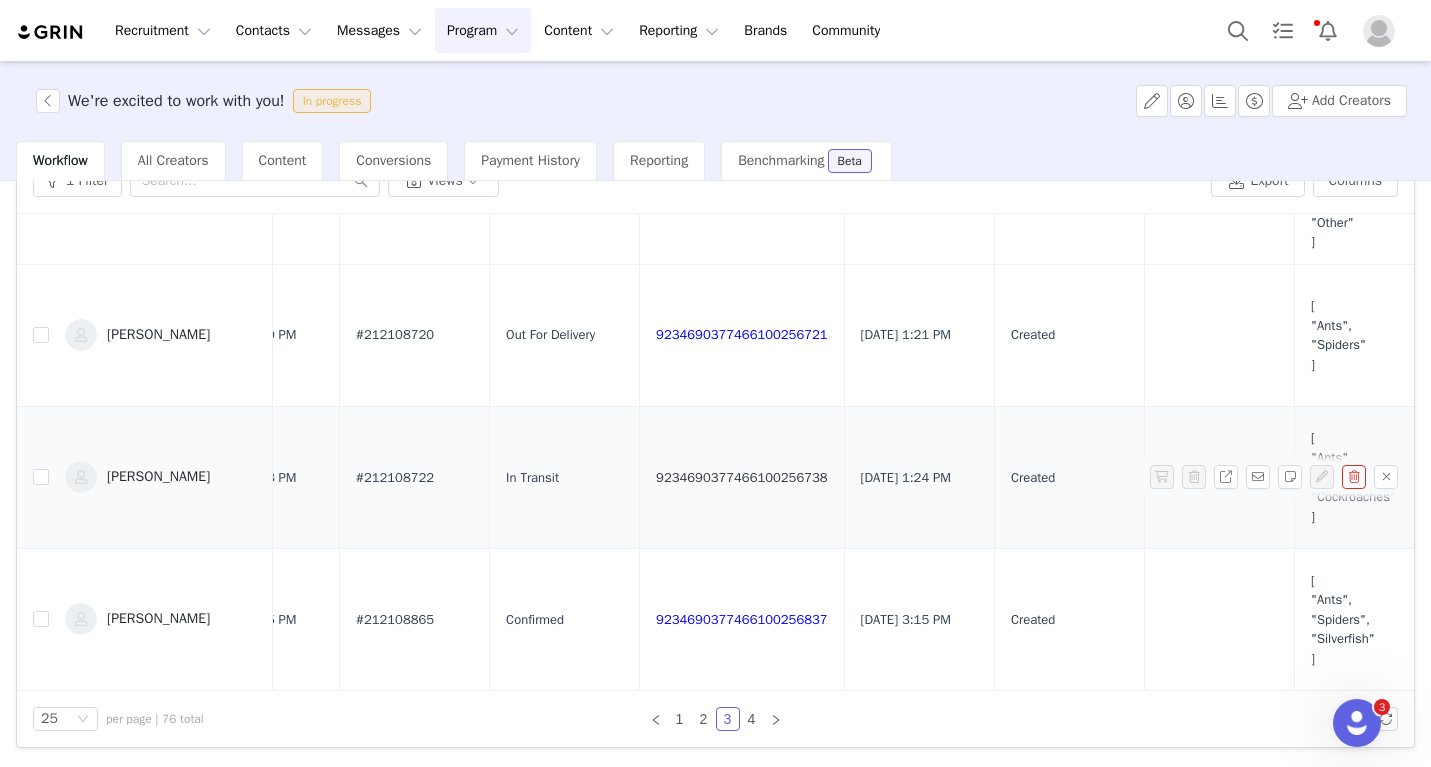 click on "9234690377466100256738" at bounding box center [742, 477] 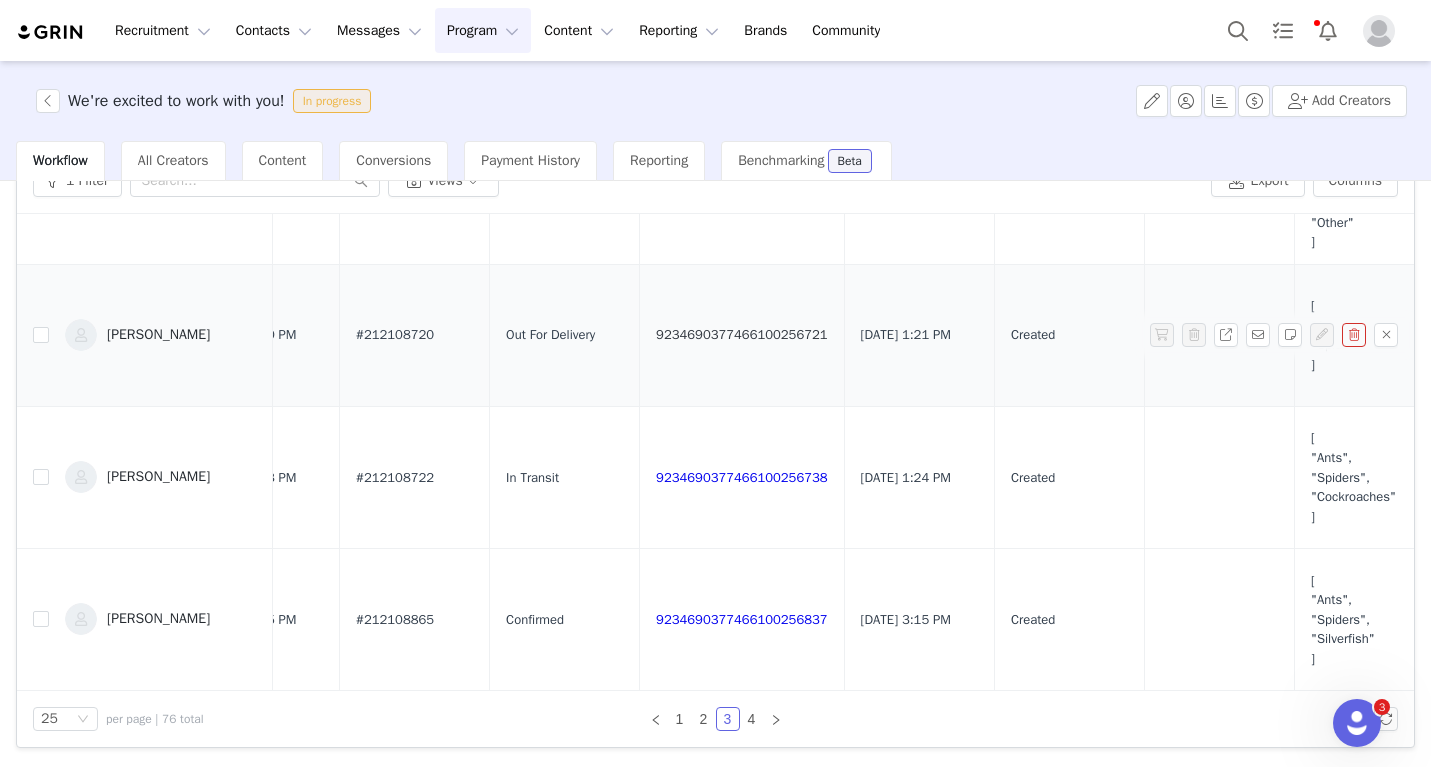 click on "9234690377466100256721" at bounding box center [742, 334] 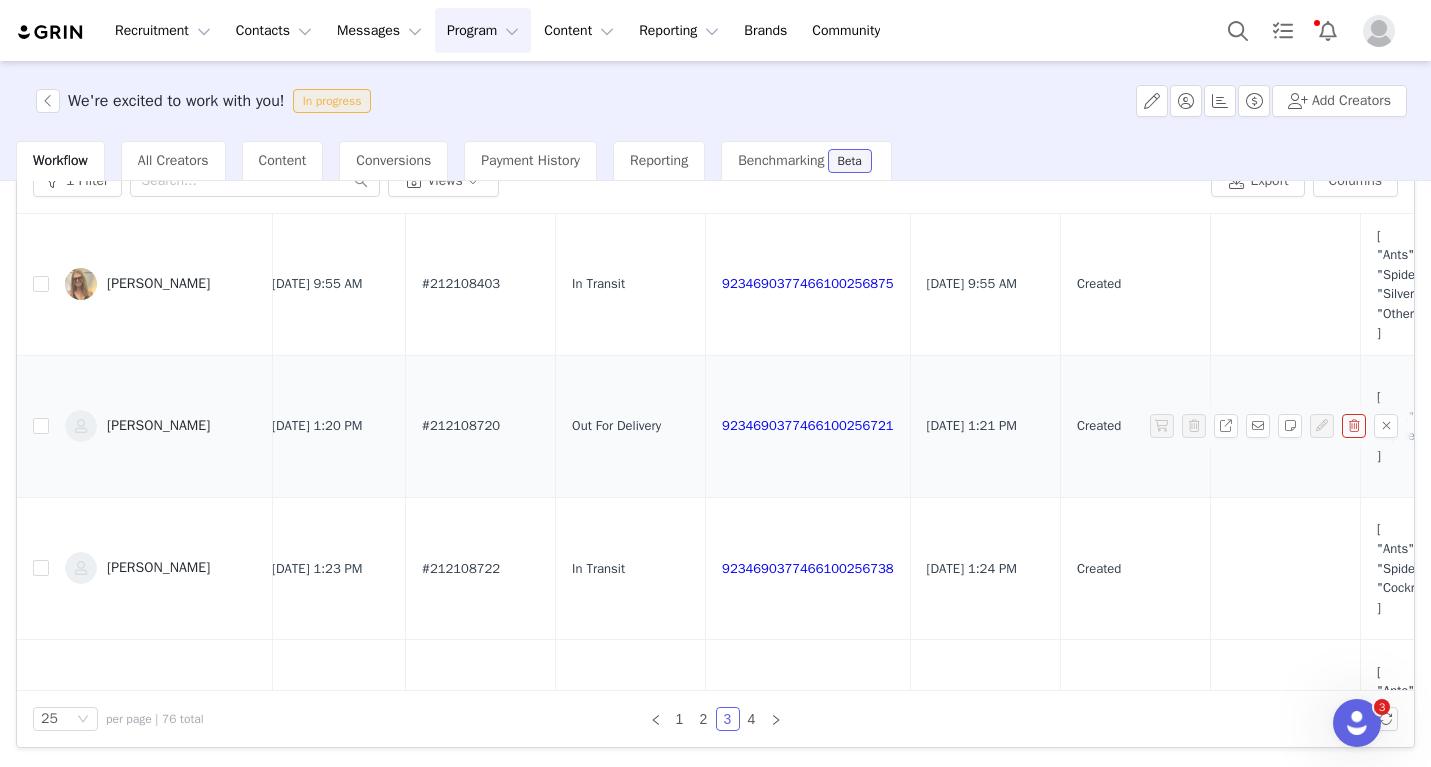 scroll, scrollTop: 3096, scrollLeft: 792, axis: both 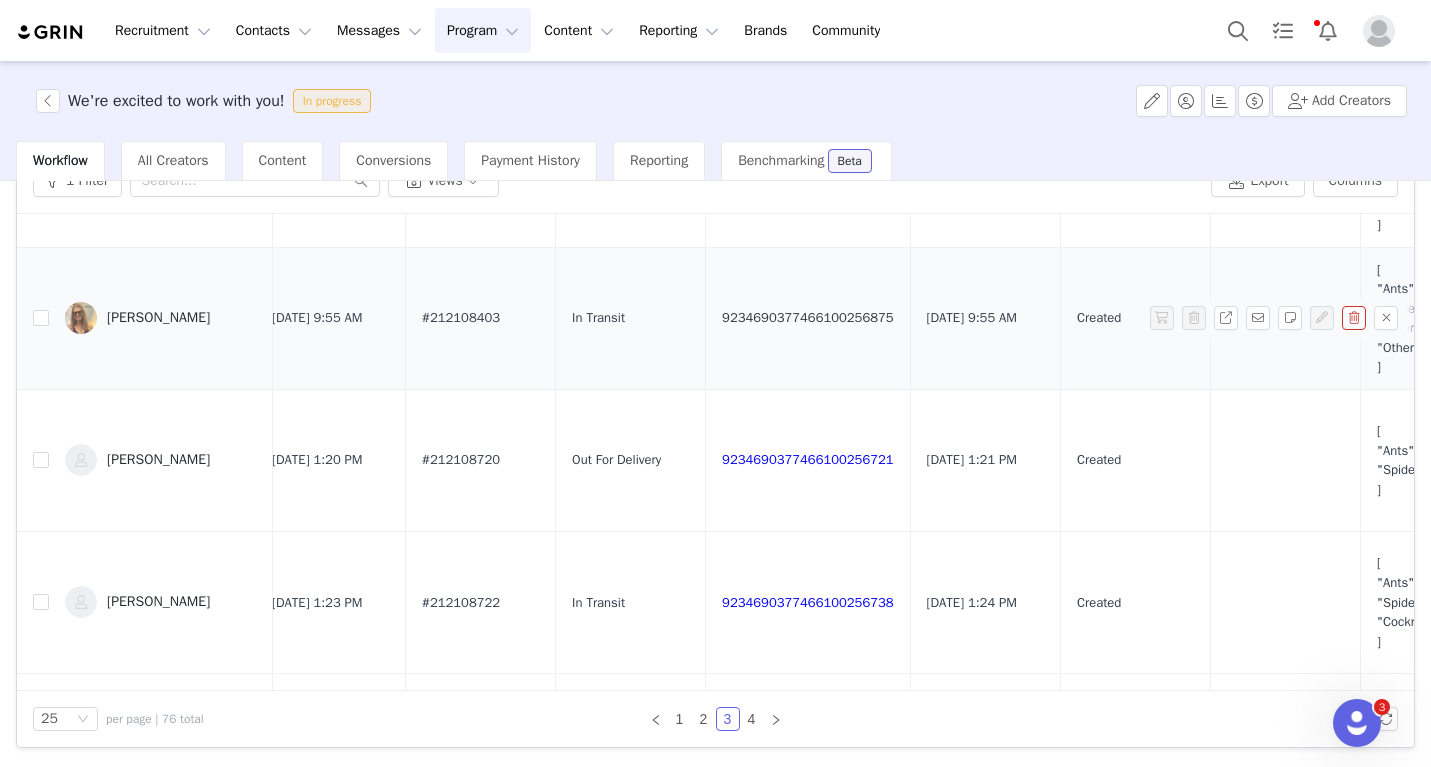 click on "9234690377466100256875" at bounding box center (808, 317) 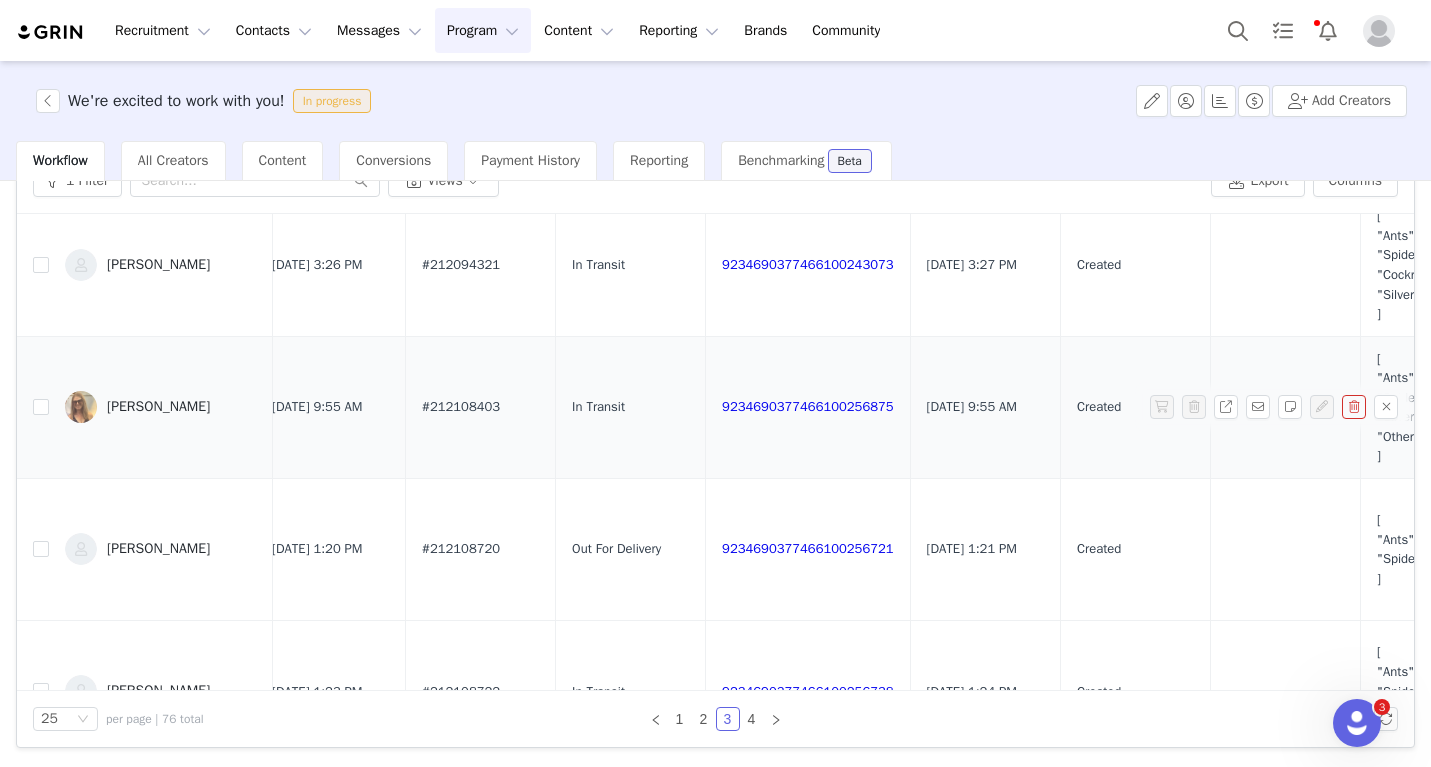 scroll, scrollTop: 3005, scrollLeft: 792, axis: both 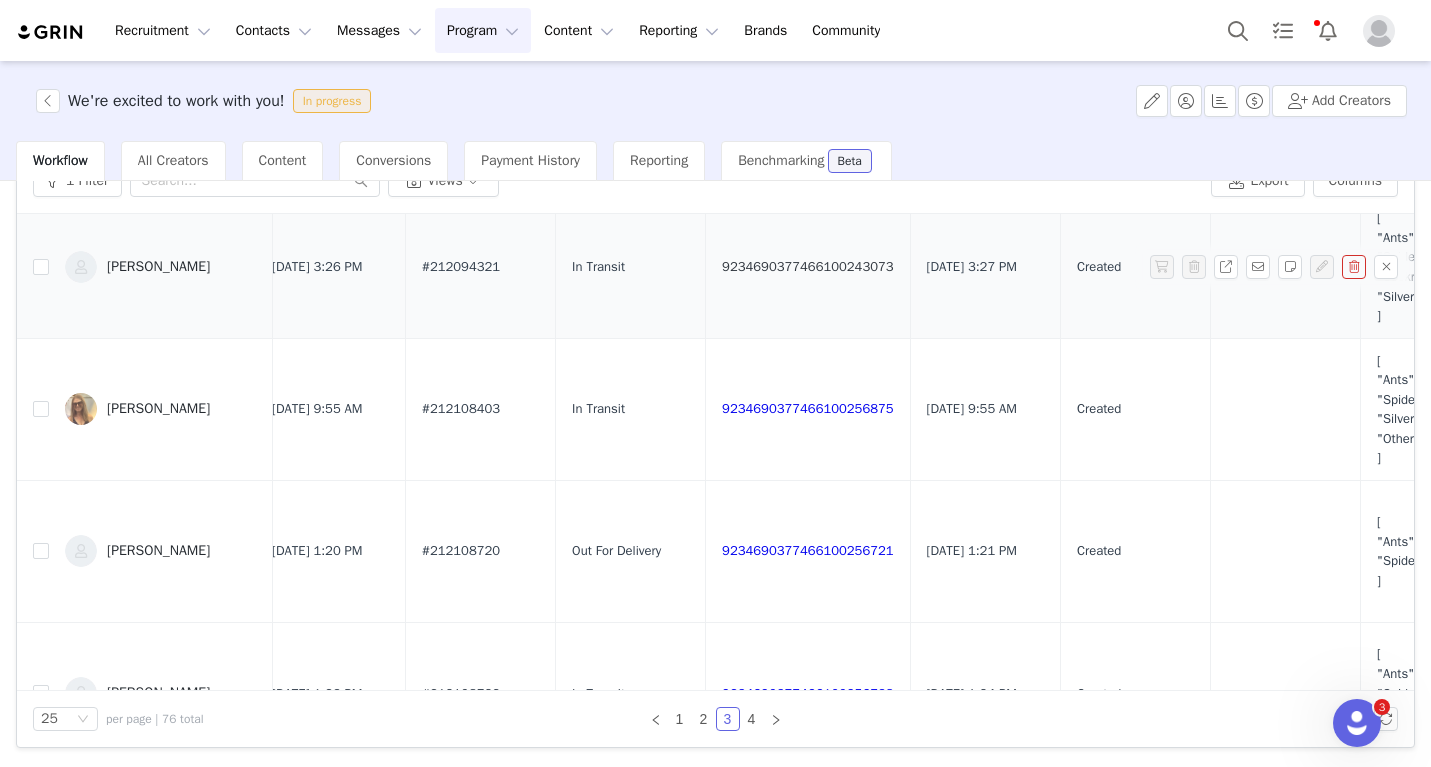 click on "9234690377466100243073" at bounding box center (808, 266) 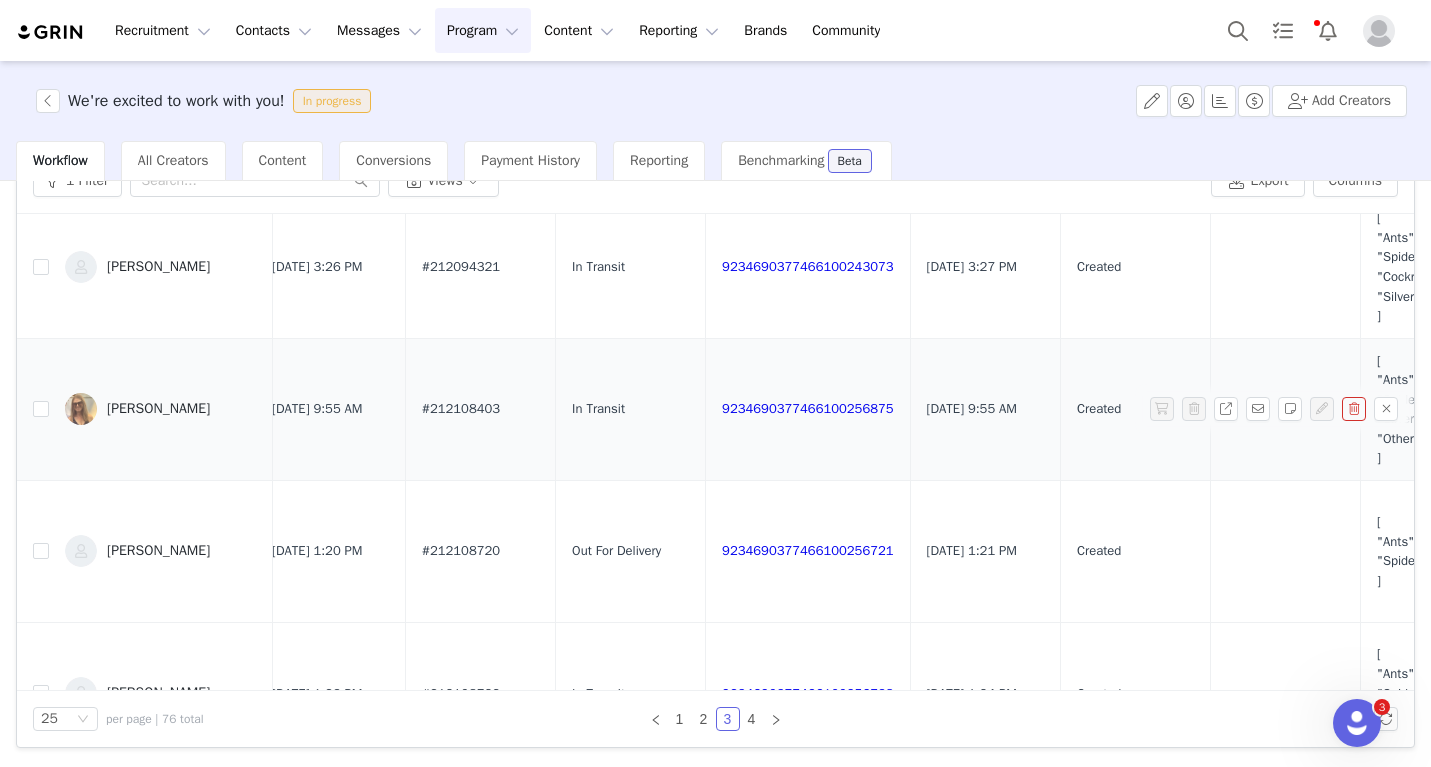 scroll, scrollTop: 2827, scrollLeft: 792, axis: both 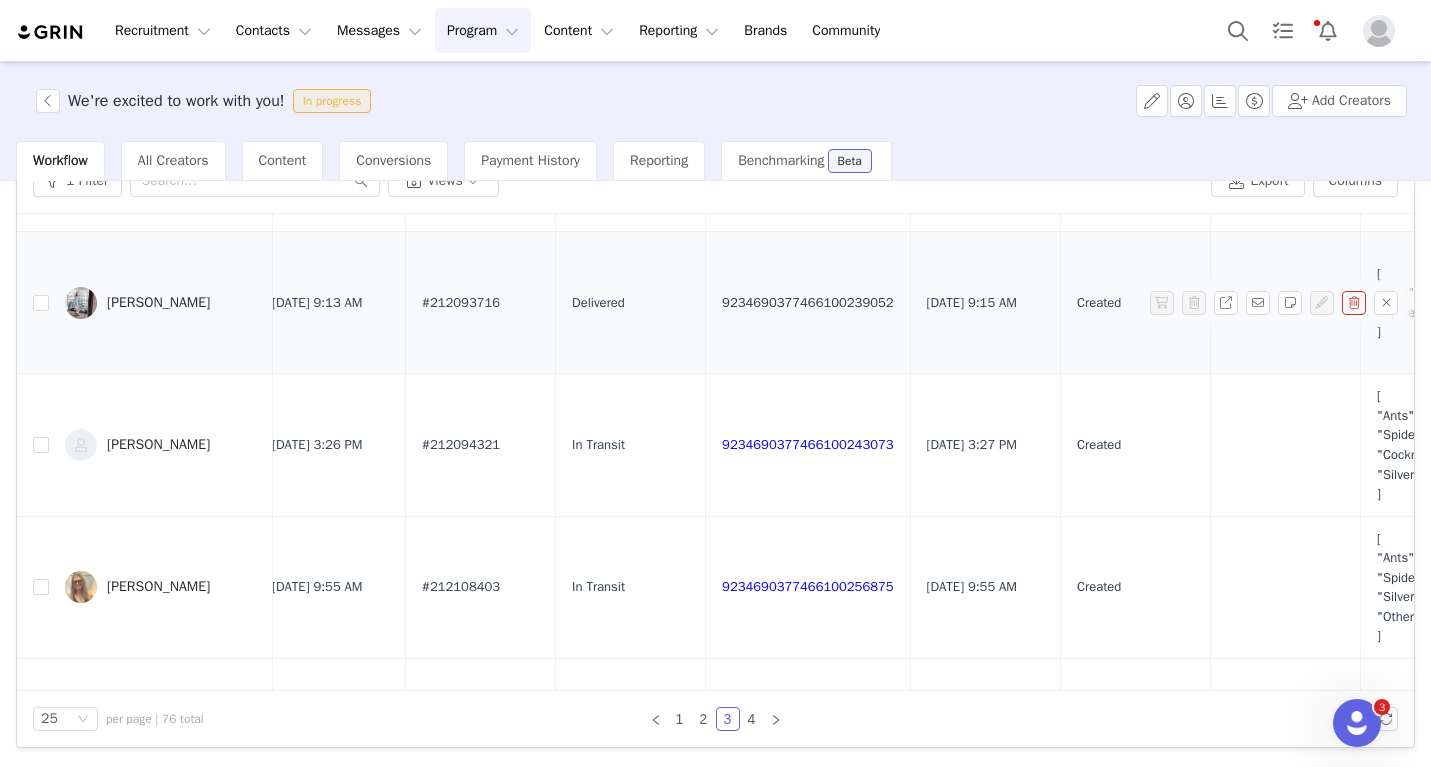 click on "9234690377466100239052" at bounding box center (808, 302) 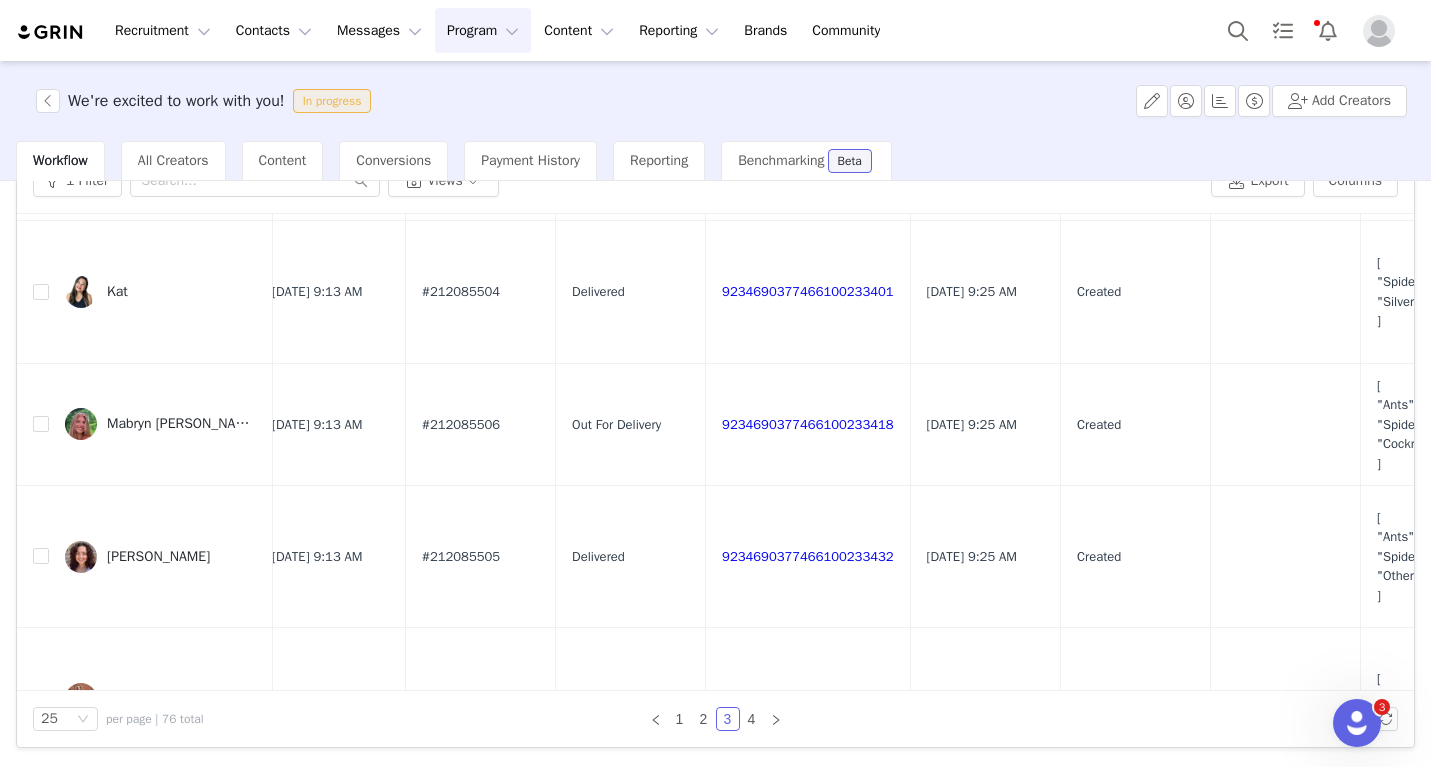 scroll, scrollTop: 2146, scrollLeft: 792, axis: both 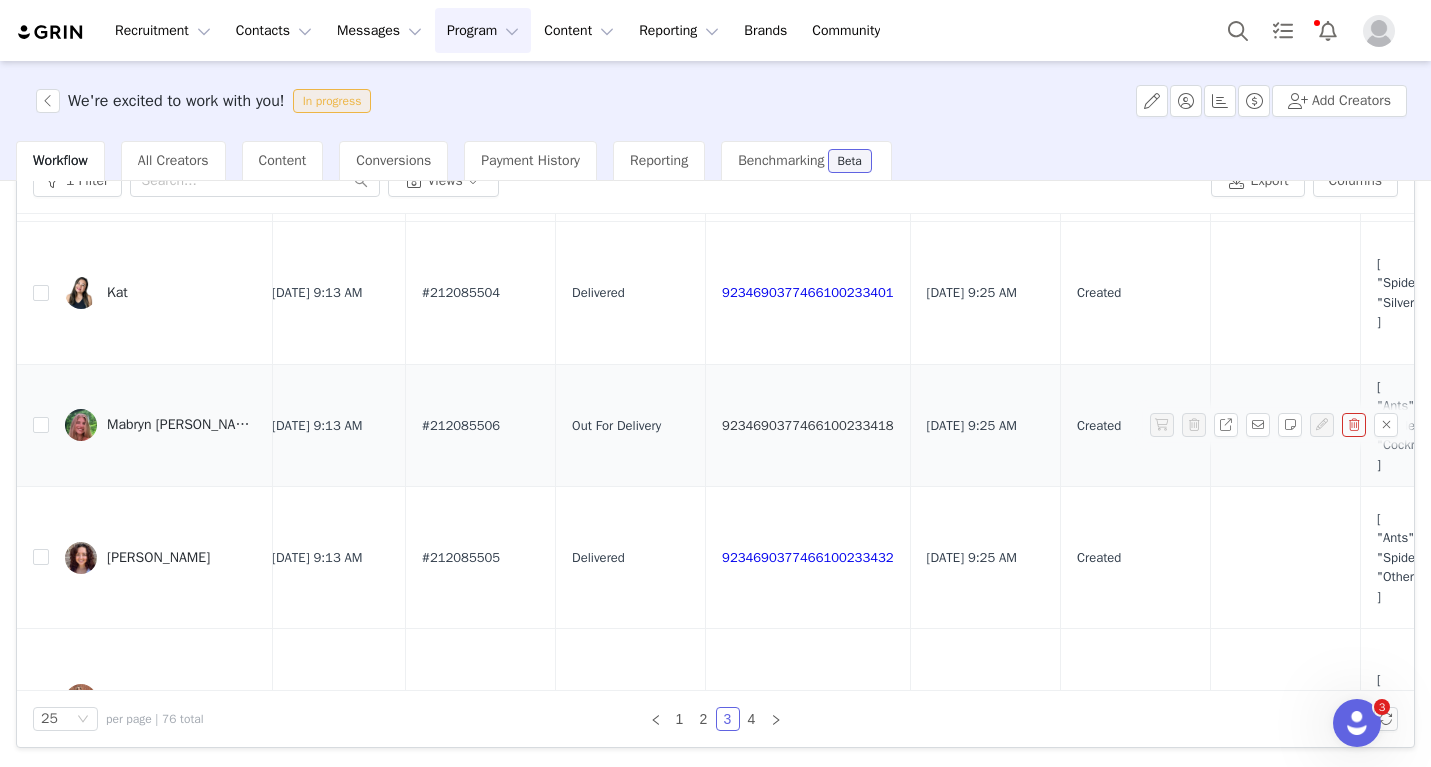 click on "9234690377466100233418" at bounding box center [808, 425] 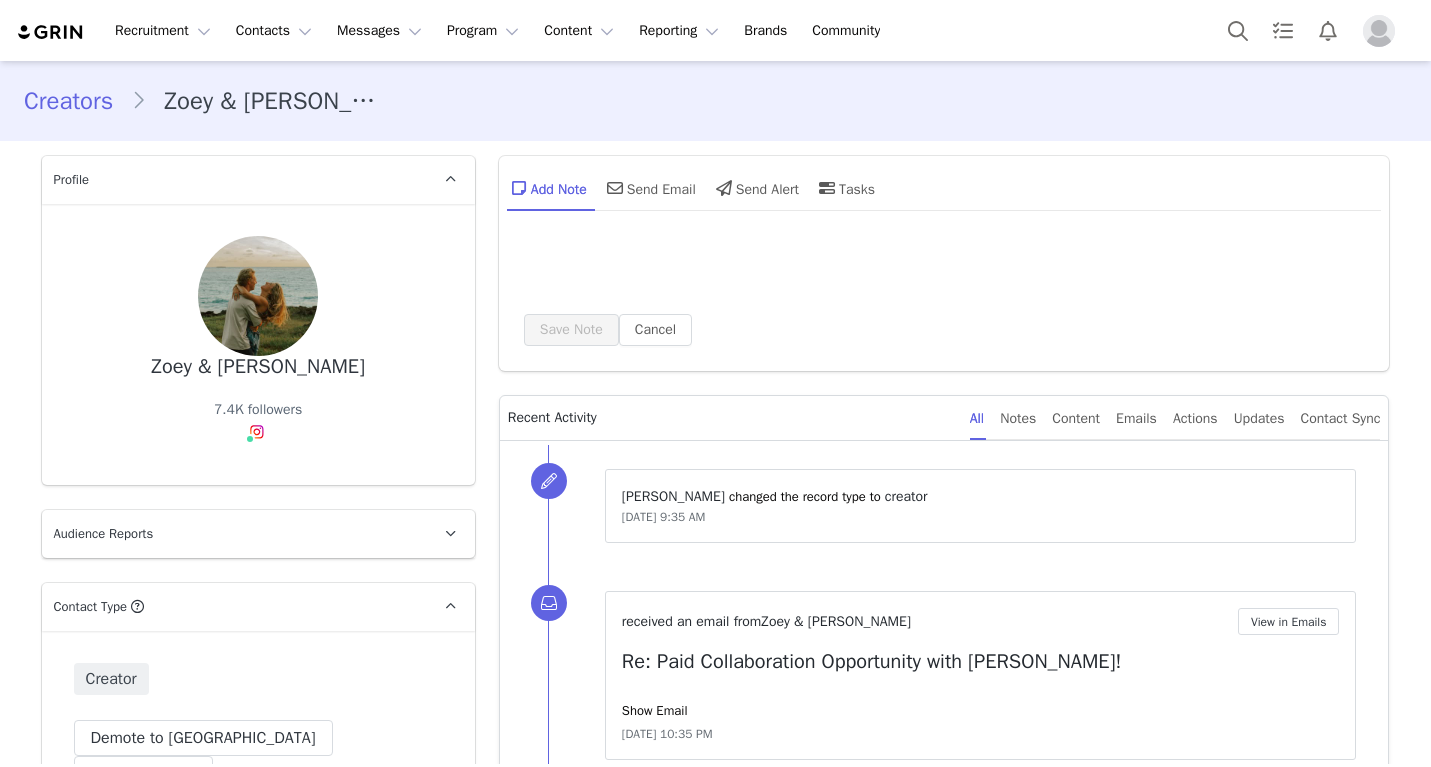 scroll, scrollTop: 0, scrollLeft: 0, axis: both 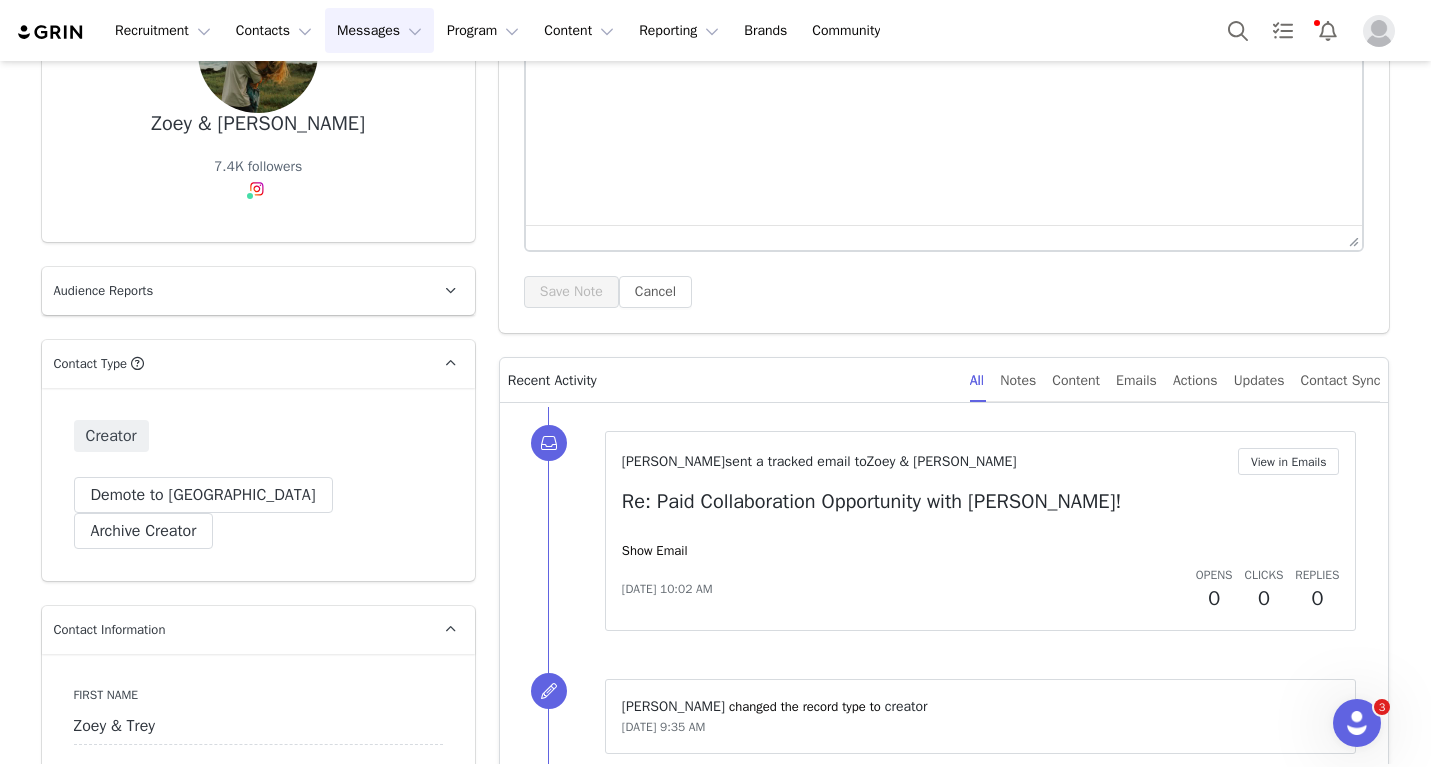 click on "Messages Messages" at bounding box center [379, 30] 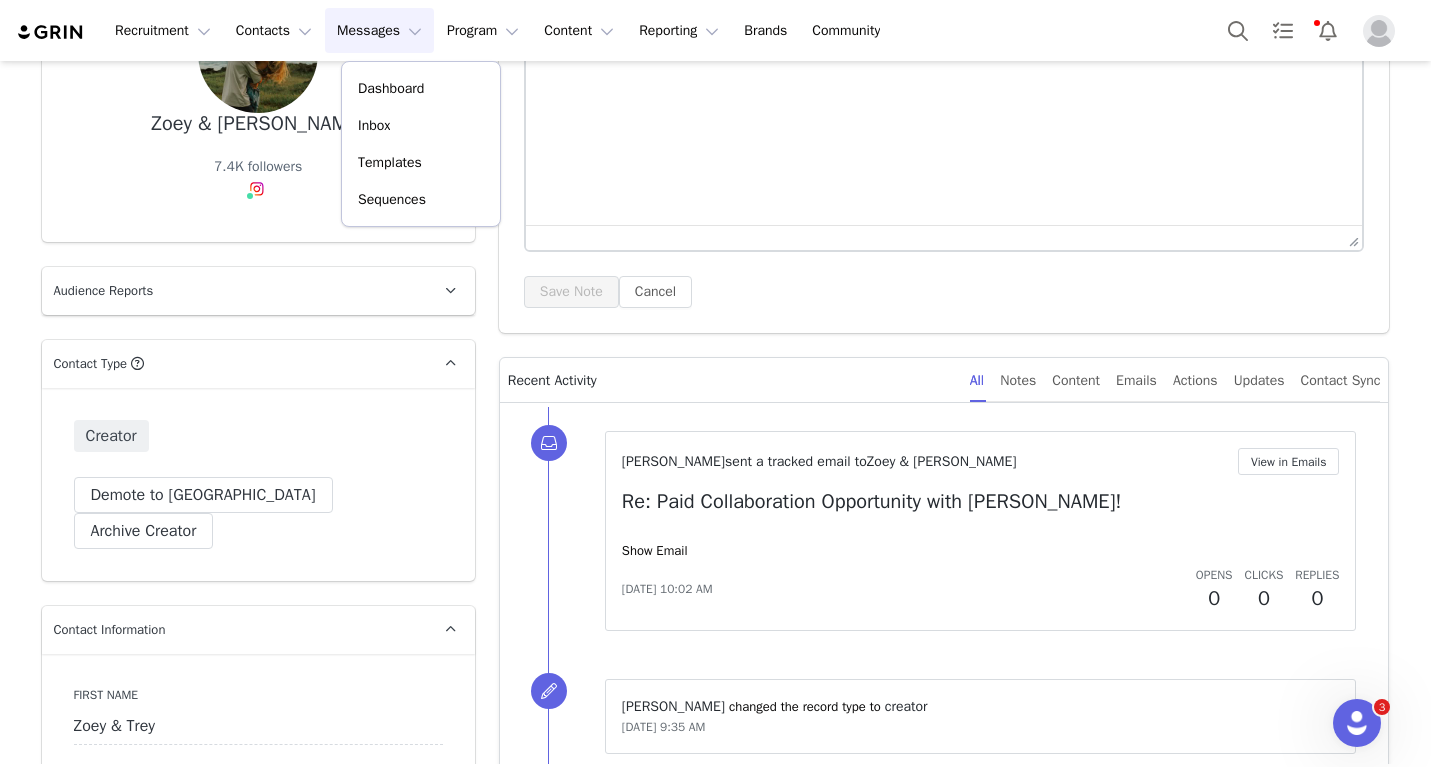 click on "Recruitment Recruitment Creator Search Curated Lists Landing Pages Web Extension AI Creator Search Beta Contacts Contacts Creators Prospects Applicants Messages Messages Dashboard Inbox Templates Sequences Program Program Activations Partnerships Payments Affiliates Content Content Creator Content Media Library Social Listening Reporting Reporting Dashboard Report Builder Brands Brands Community Community" at bounding box center [715, 30] 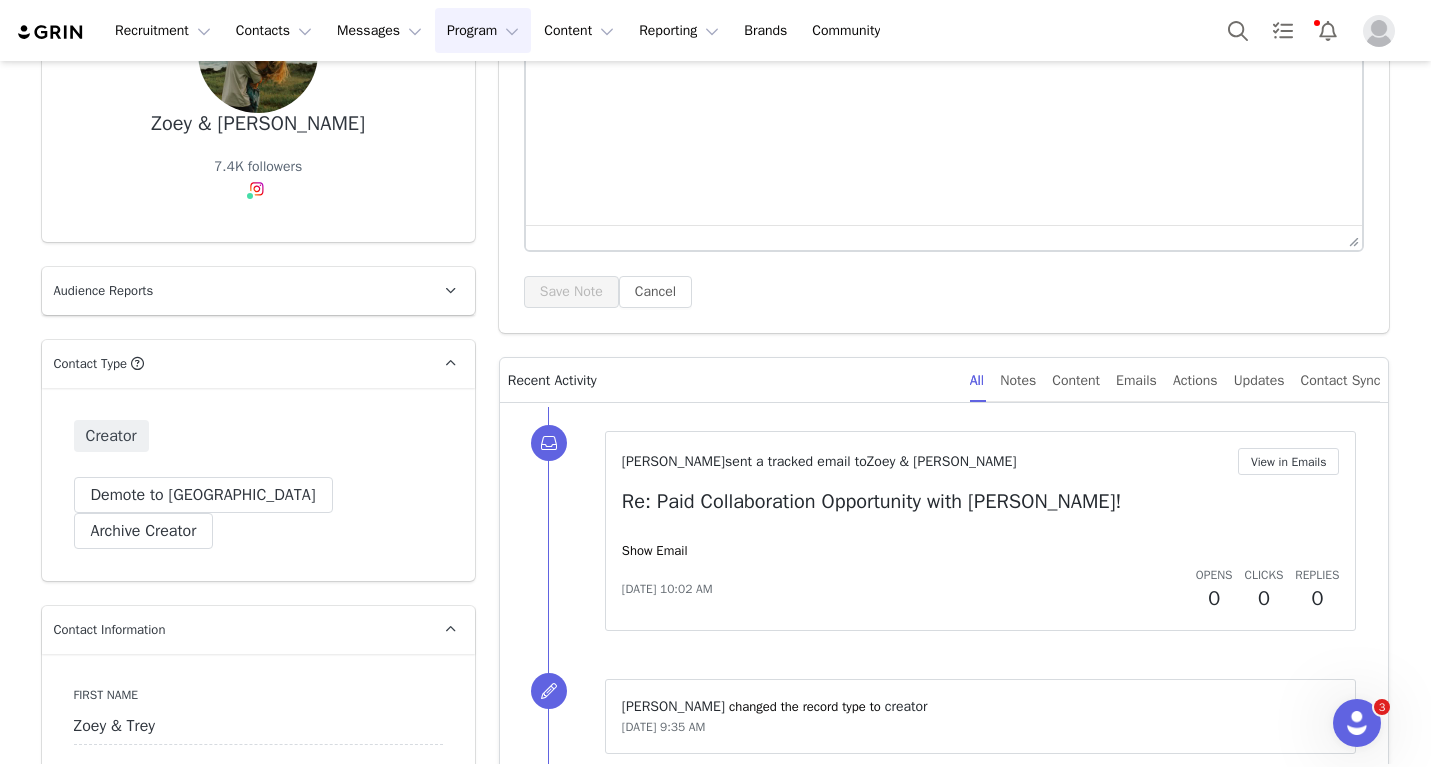 click on "Program Program" at bounding box center [483, 30] 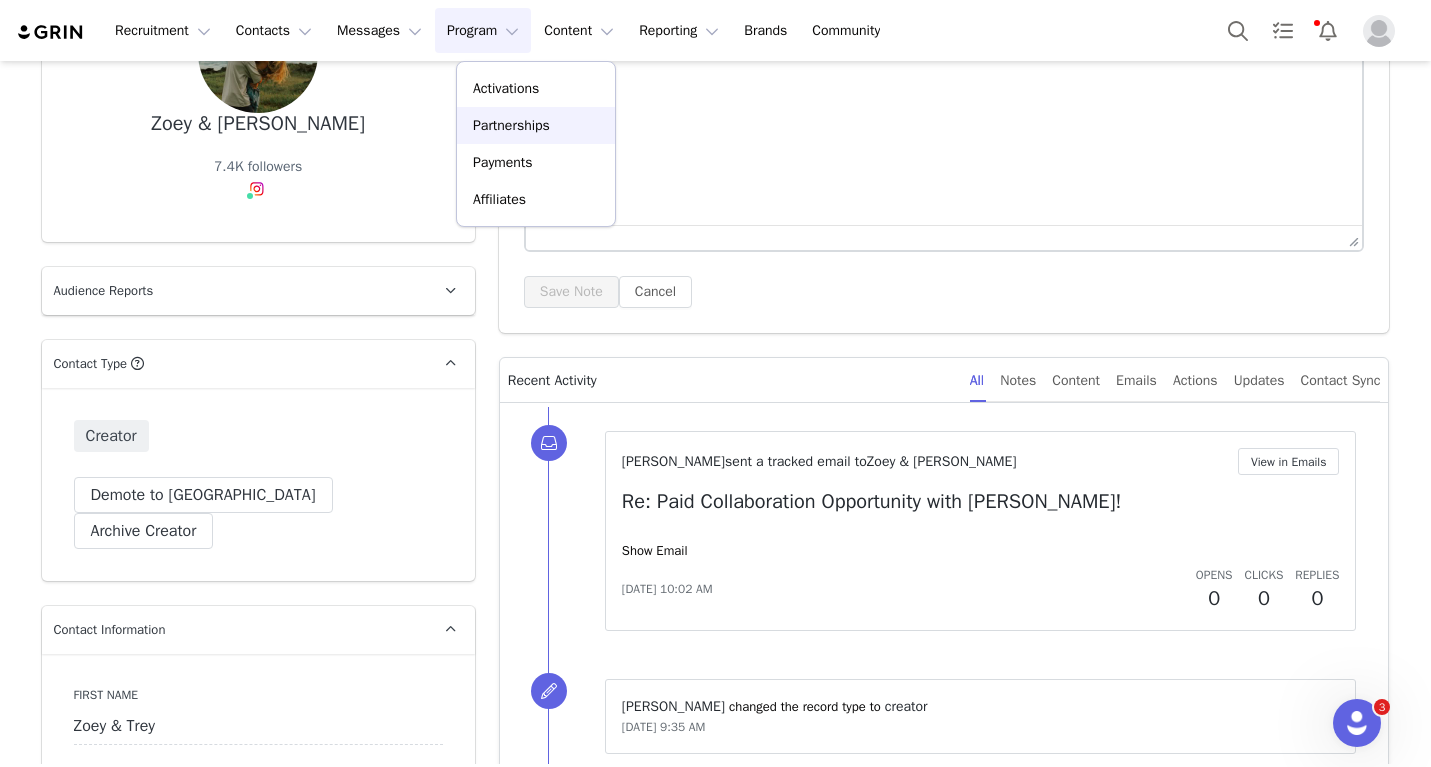 click on "Partnerships" at bounding box center (511, 125) 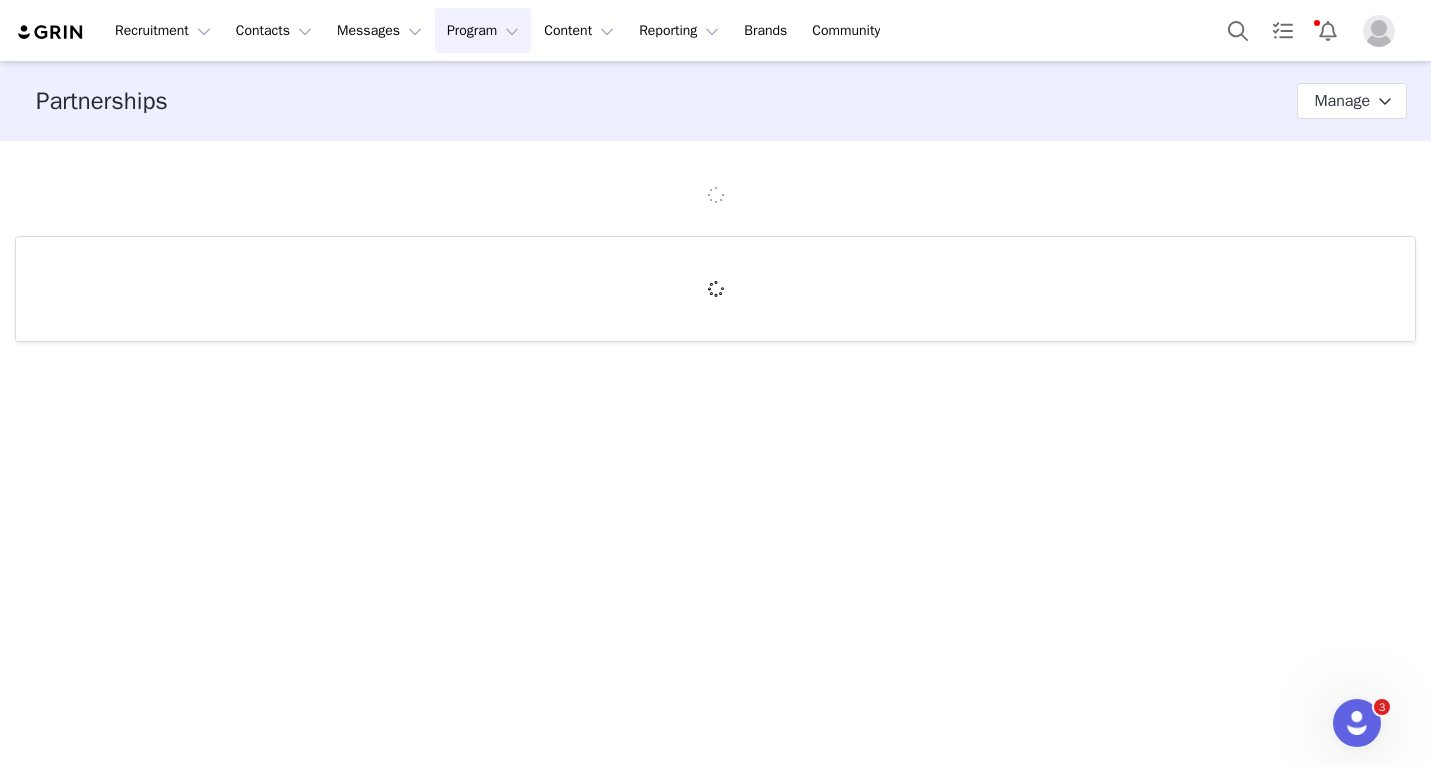 scroll, scrollTop: 0, scrollLeft: 0, axis: both 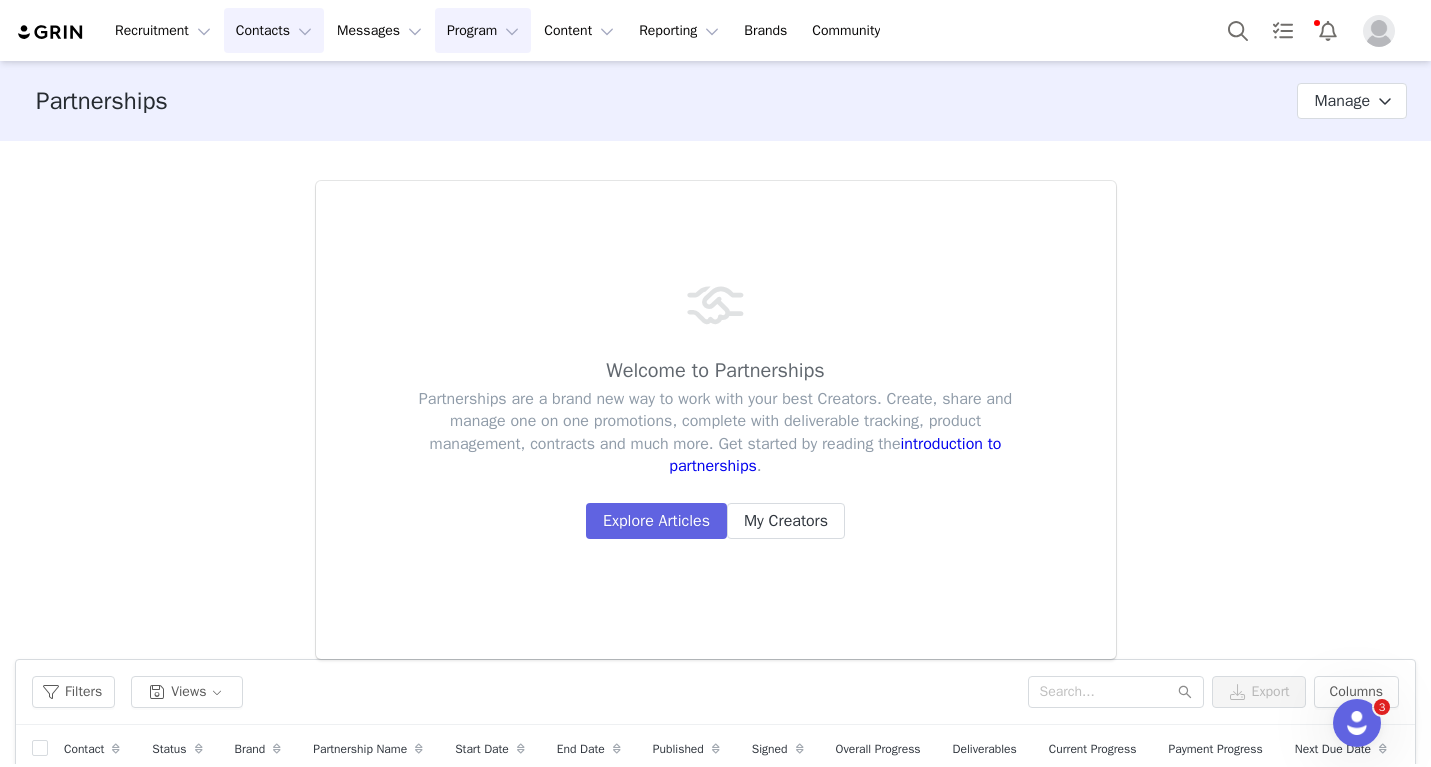 click on "Contacts Contacts" at bounding box center (274, 30) 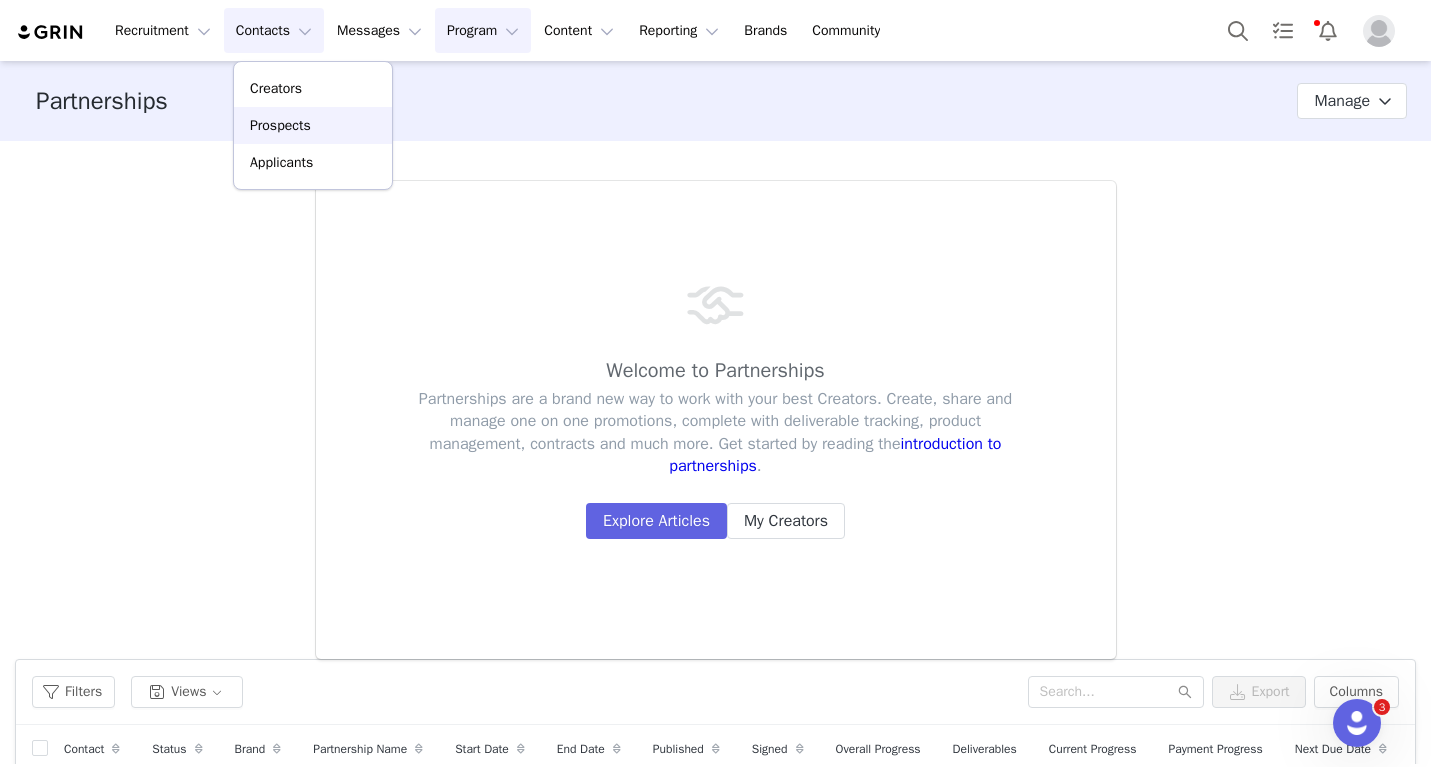 click on "Prospects" at bounding box center (313, 125) 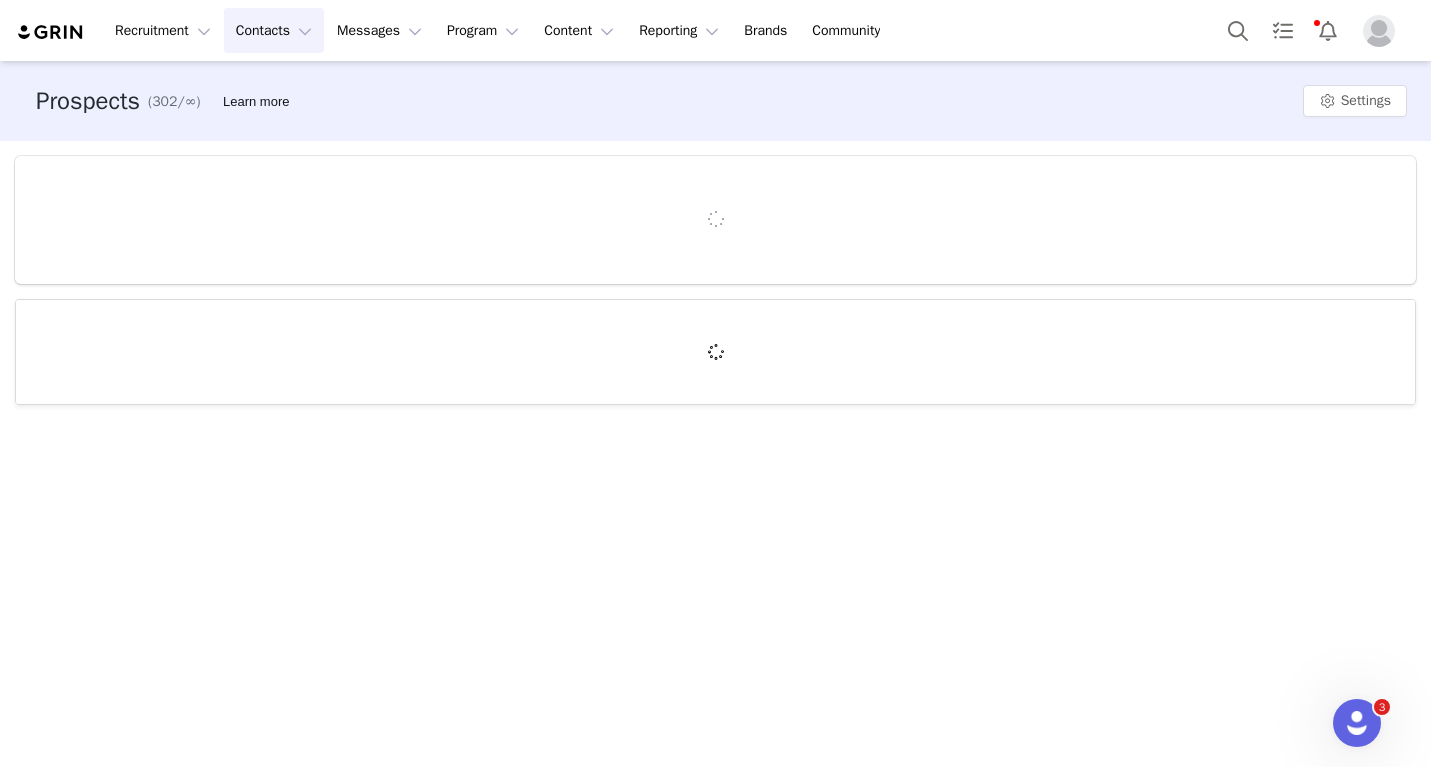 click on "Recruitment Recruitment Creator Search Curated Lists Landing Pages Web Extension AI Creator Search Beta Contacts Contacts Creators Prospects Applicants Messages Messages Dashboard Inbox Templates Sequences Program Program Activations Partnerships Payments Affiliates Content Content Creator Content Media Library Social Listening Reporting Reporting Dashboard Report Builder Brands Brands Community Community" at bounding box center (715, 30) 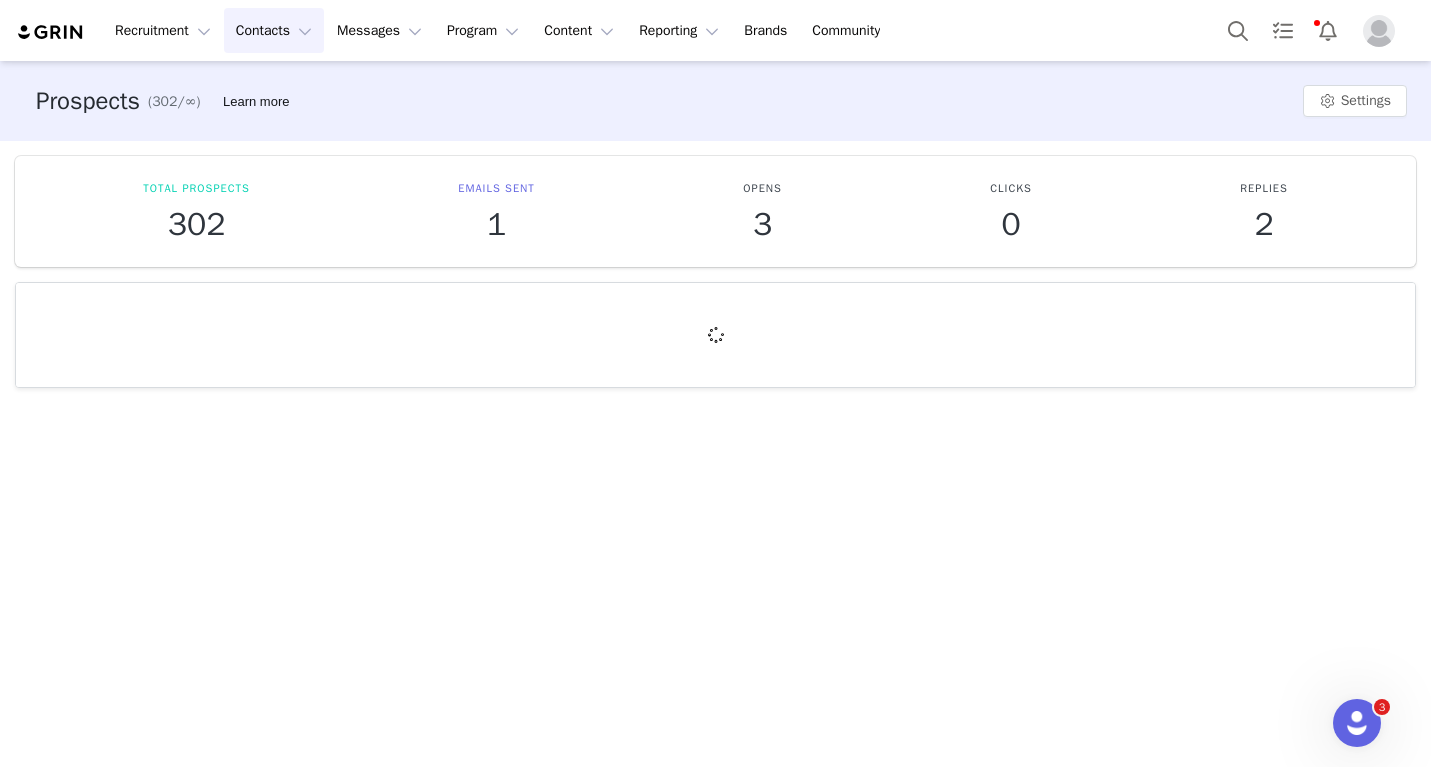 click on "Contacts Contacts" at bounding box center (274, 30) 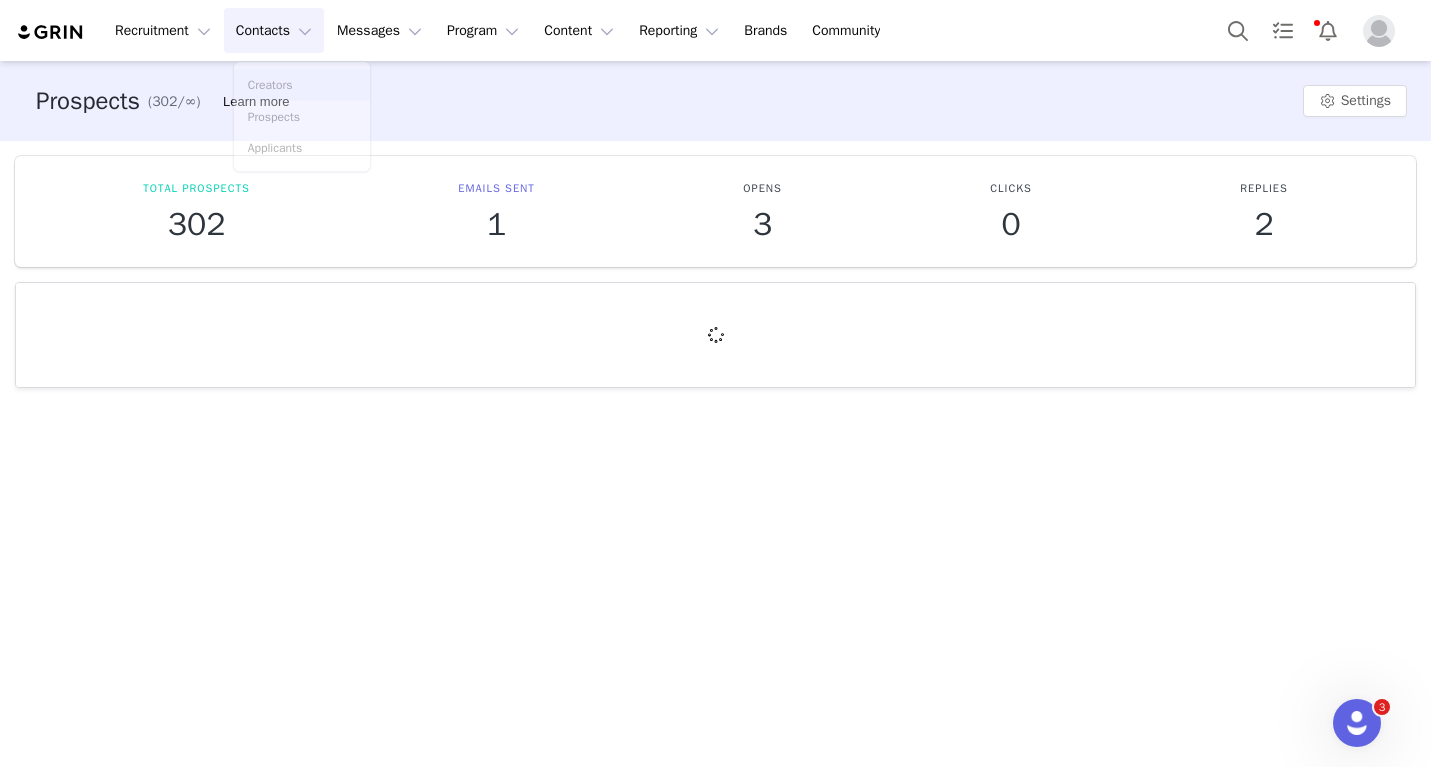 click on "Creators" at bounding box center (270, 85) 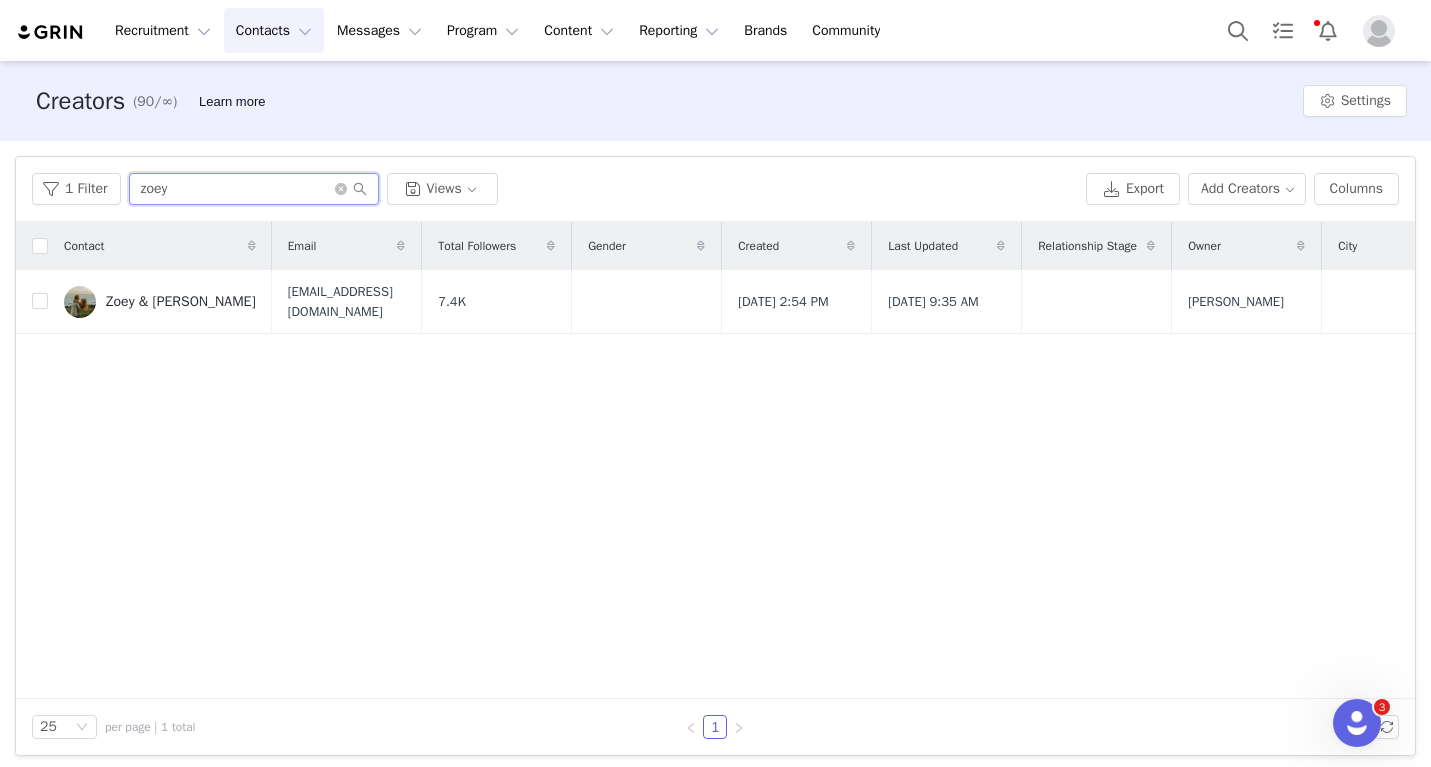click on "zoey" at bounding box center (254, 189) 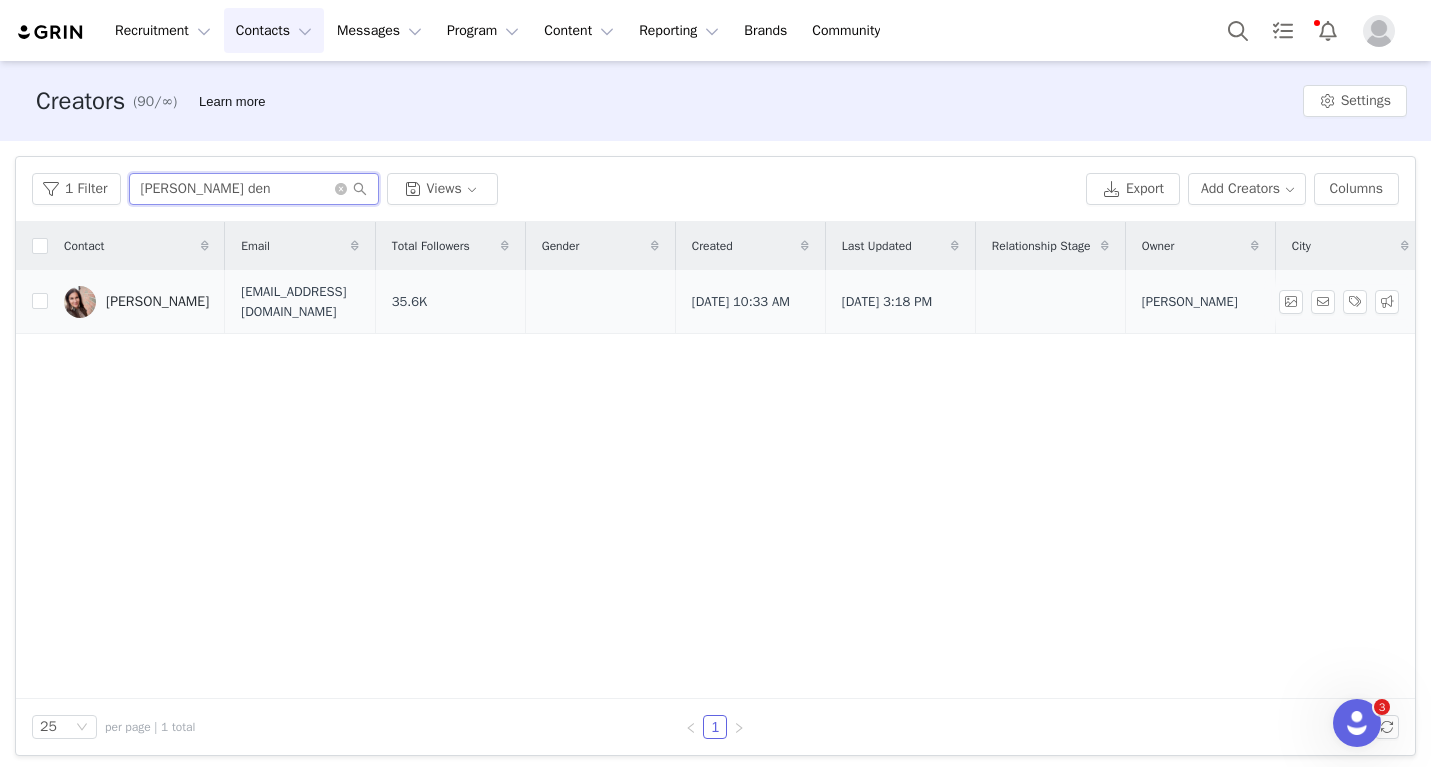 type on "Jesica den" 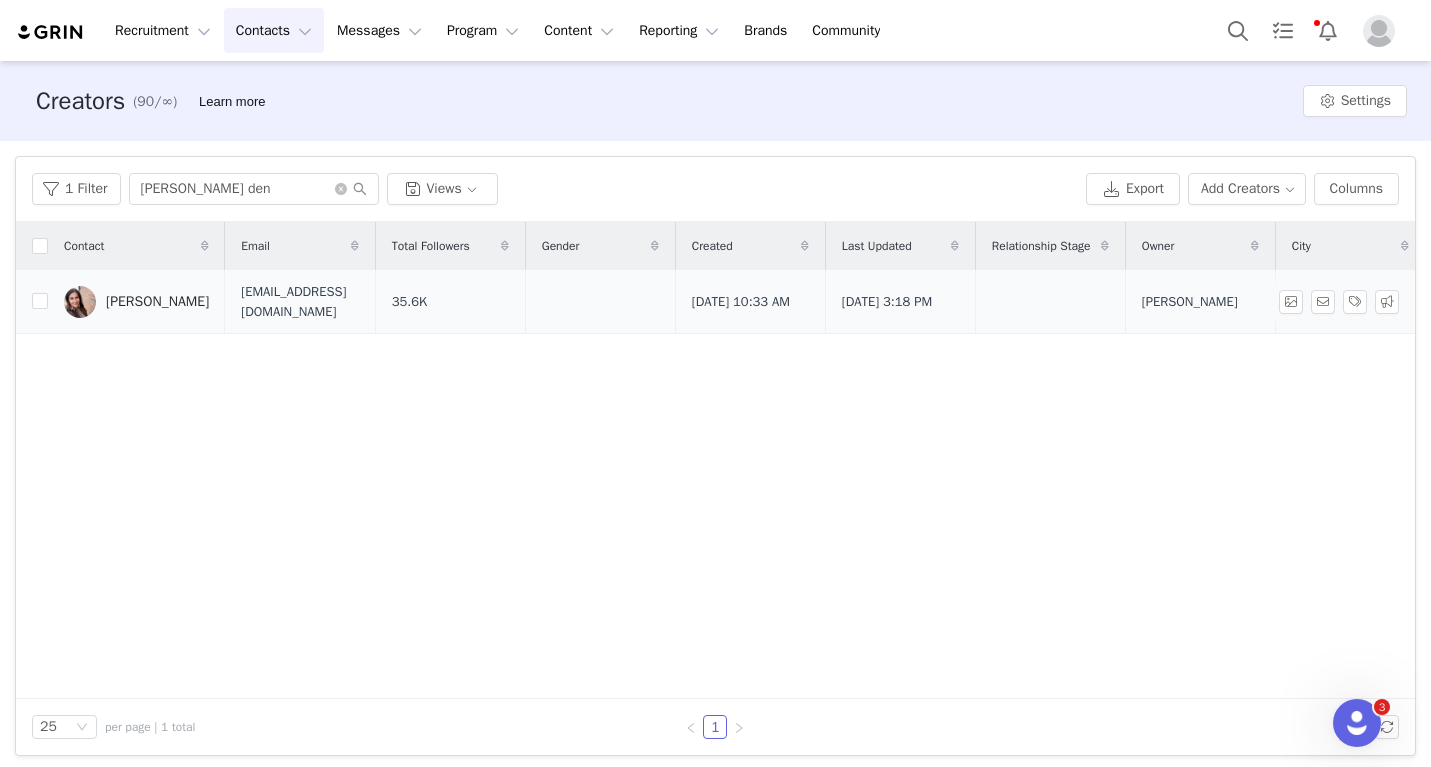 click on "Jesica Denton" at bounding box center [136, 302] 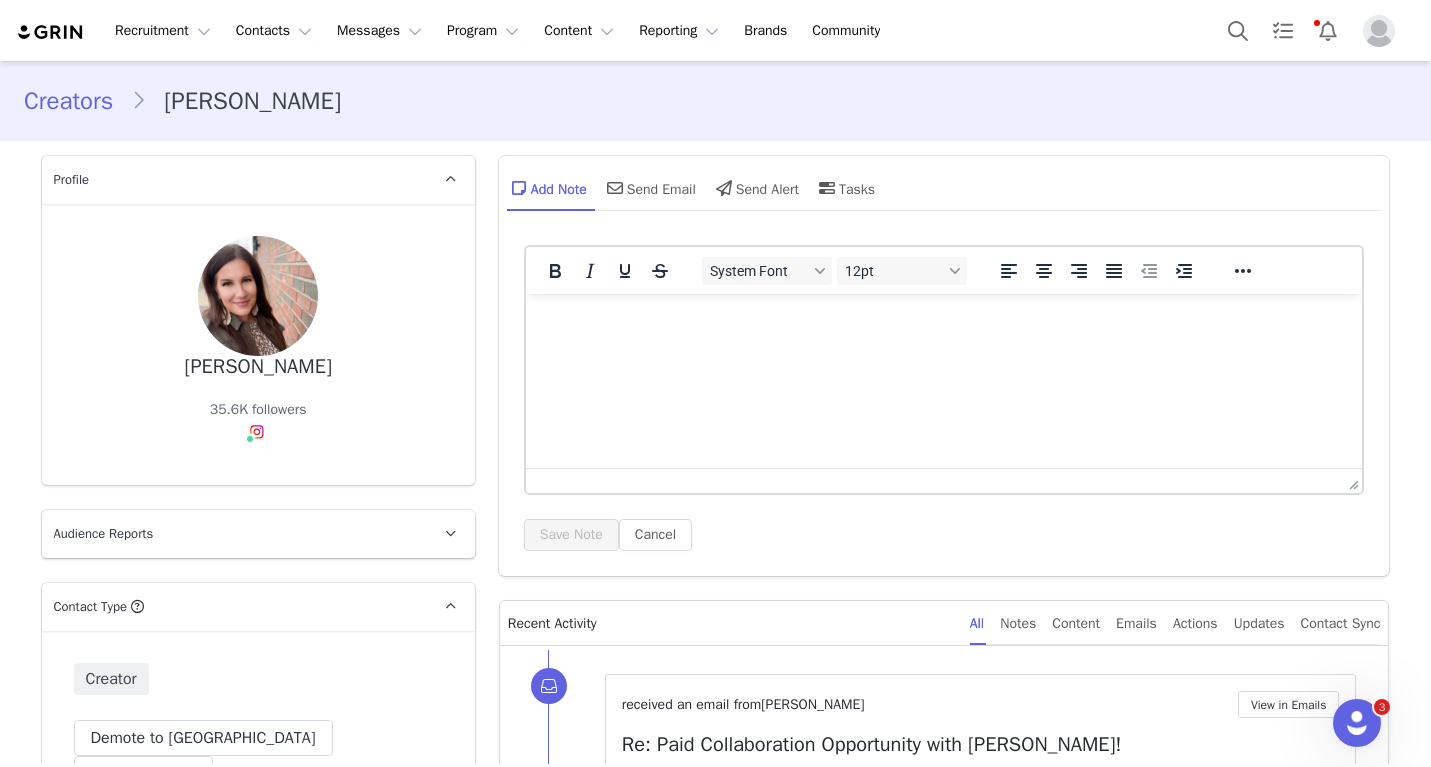 scroll, scrollTop: 0, scrollLeft: 0, axis: both 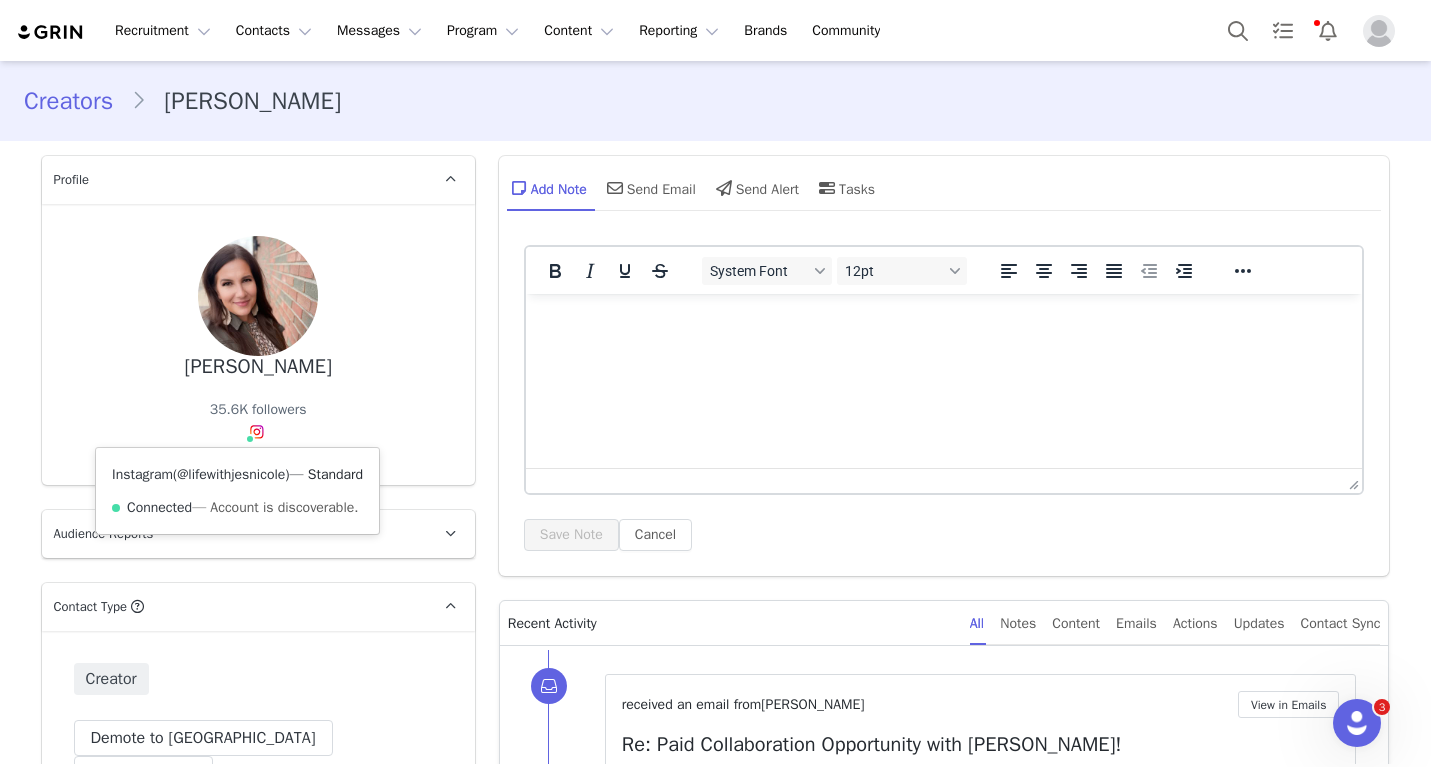 click on "@lifewithjesnicole" at bounding box center (231, 474) 